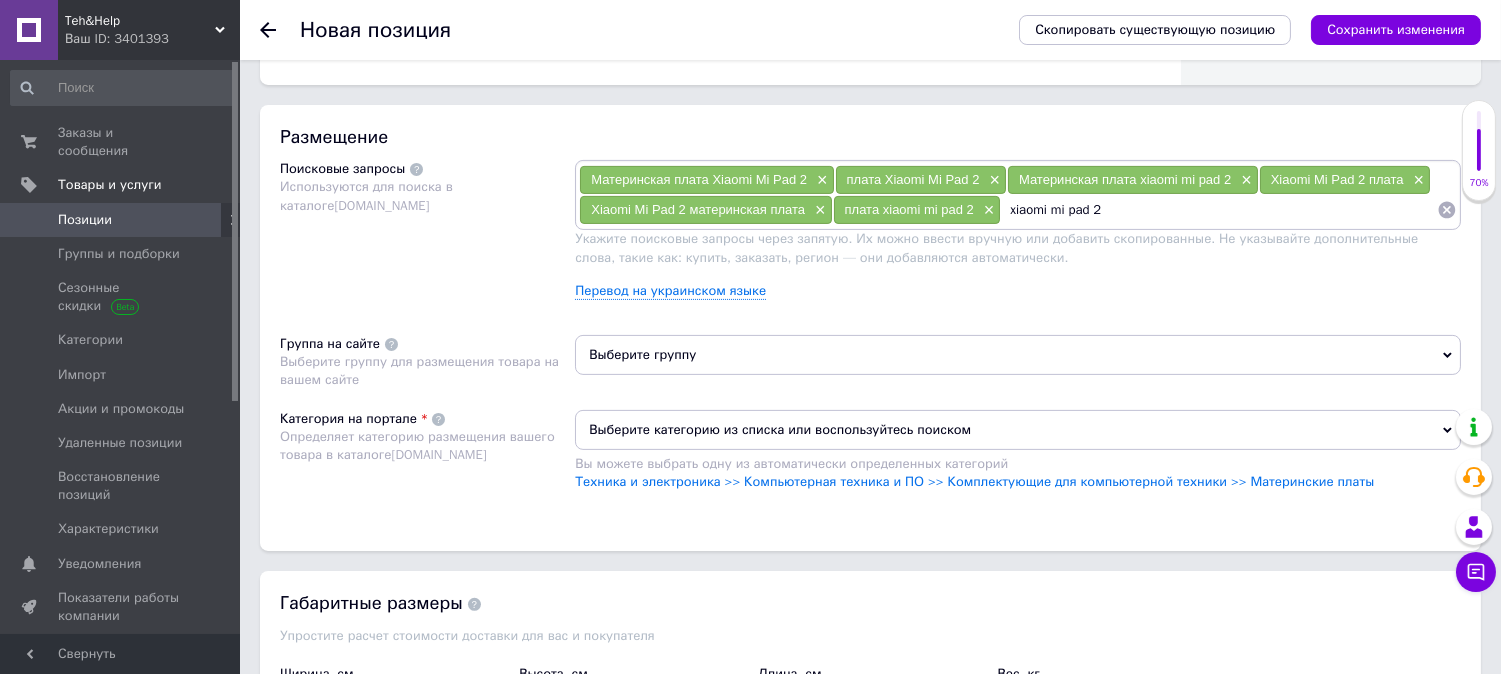 scroll, scrollTop: 1111, scrollLeft: 0, axis: vertical 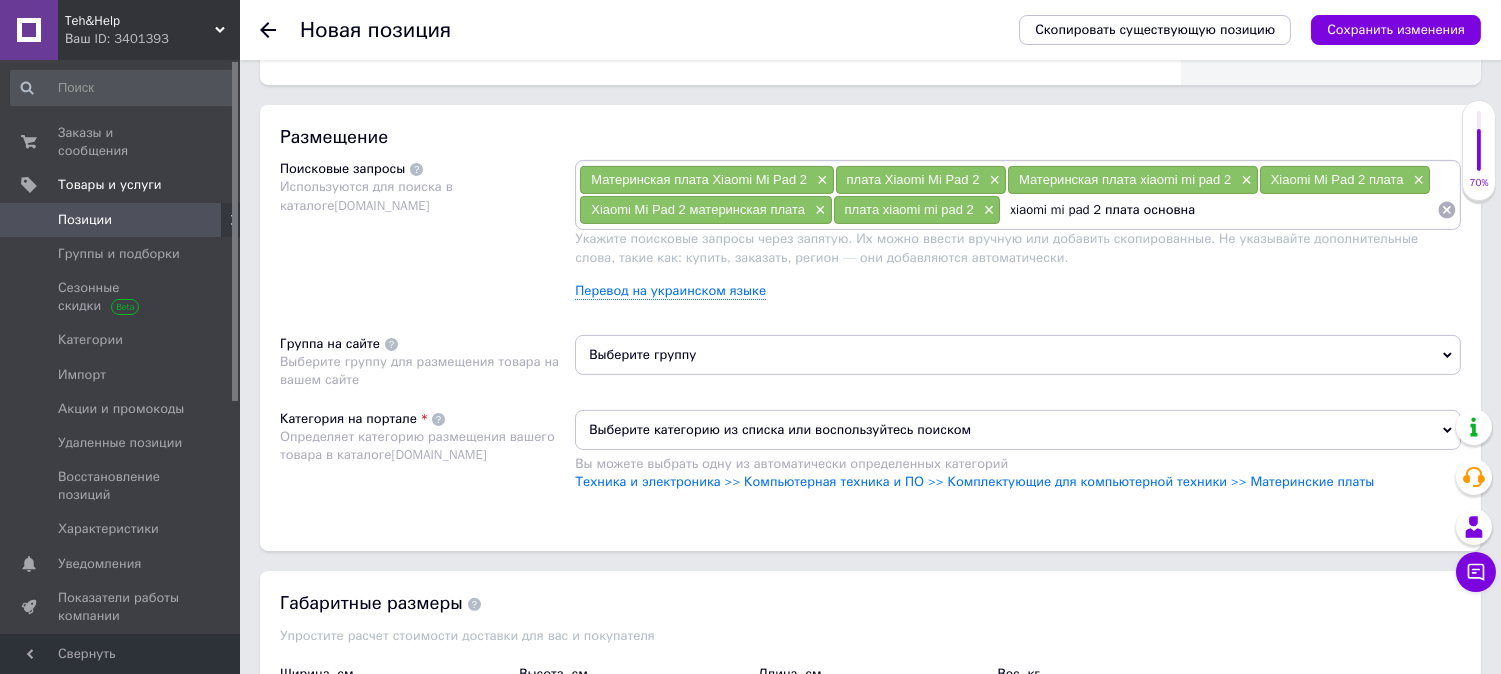 type on "xiaomi mi pad 2 плата основная" 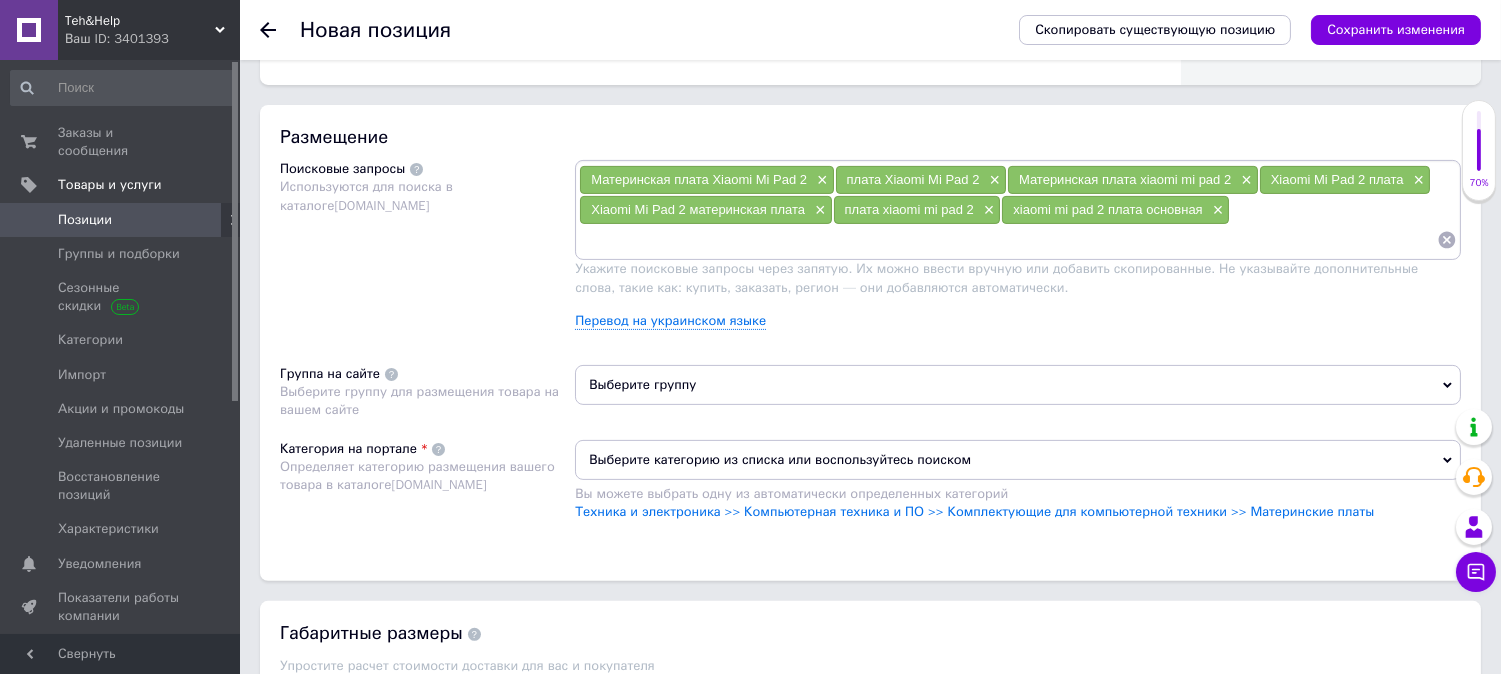 paste on "Xiaomi Mi Pad 2" 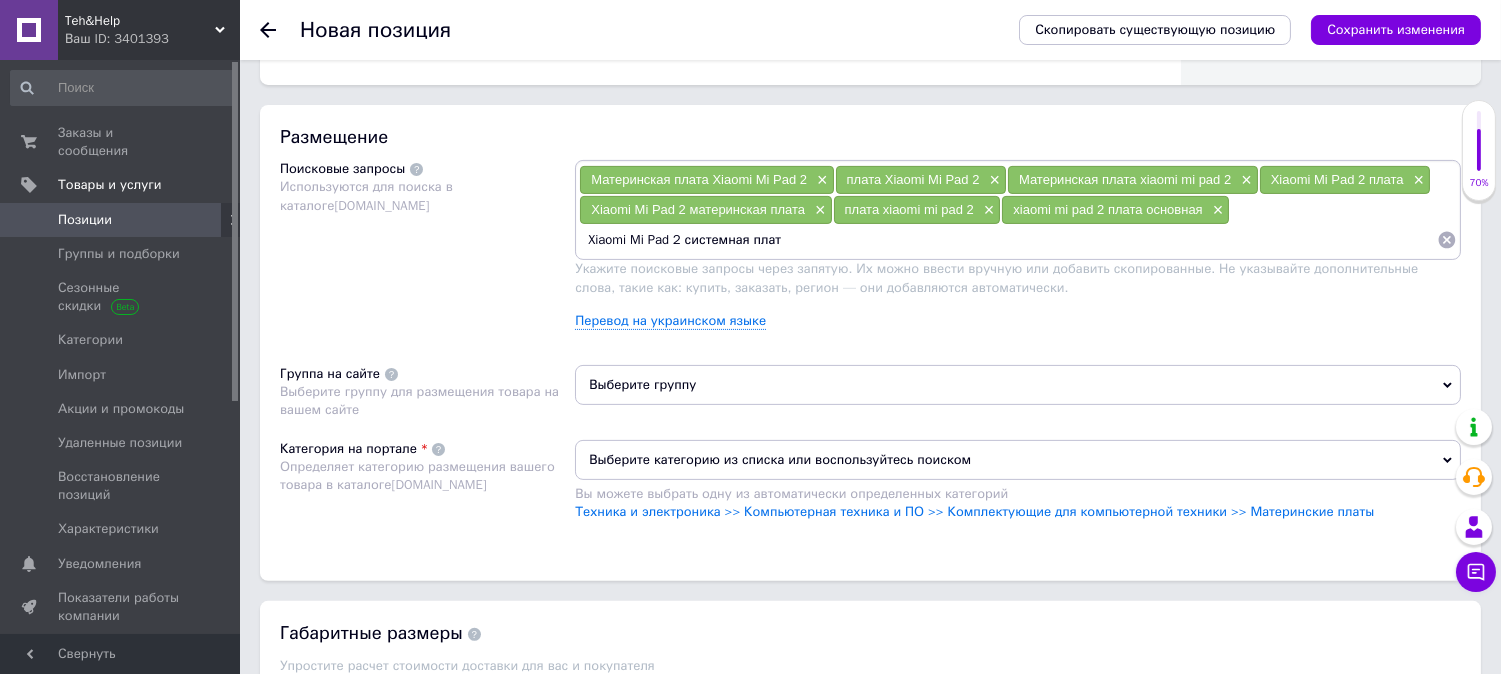 type on "Xiaomi Mi Pad 2 системная плата" 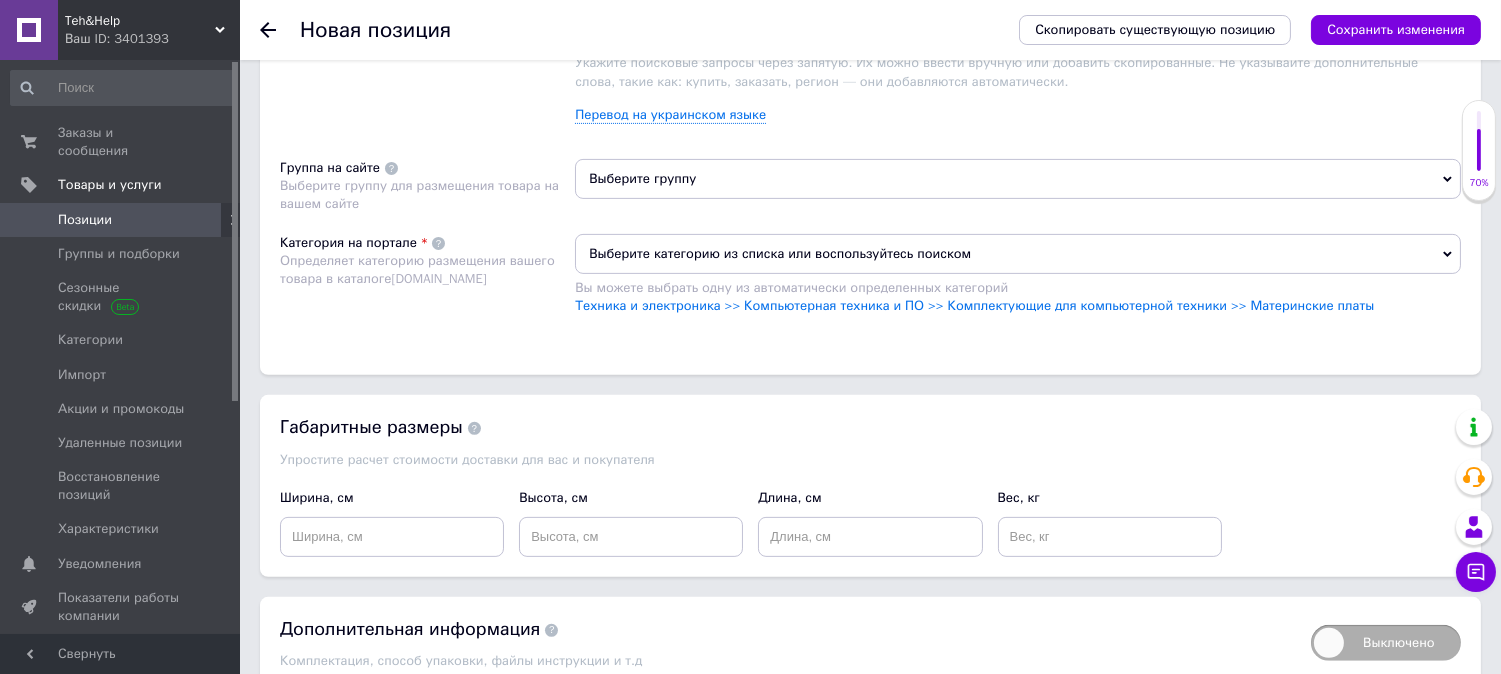 scroll, scrollTop: 1333, scrollLeft: 0, axis: vertical 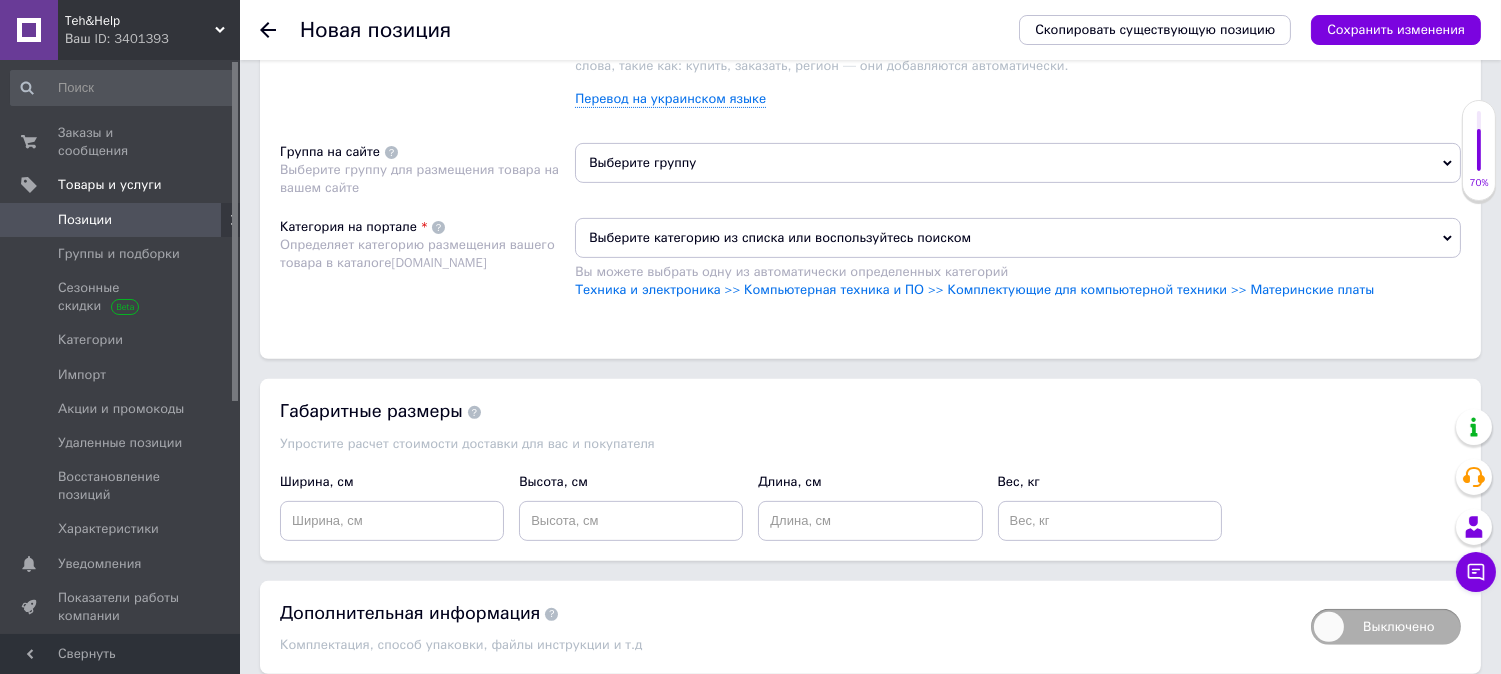 type 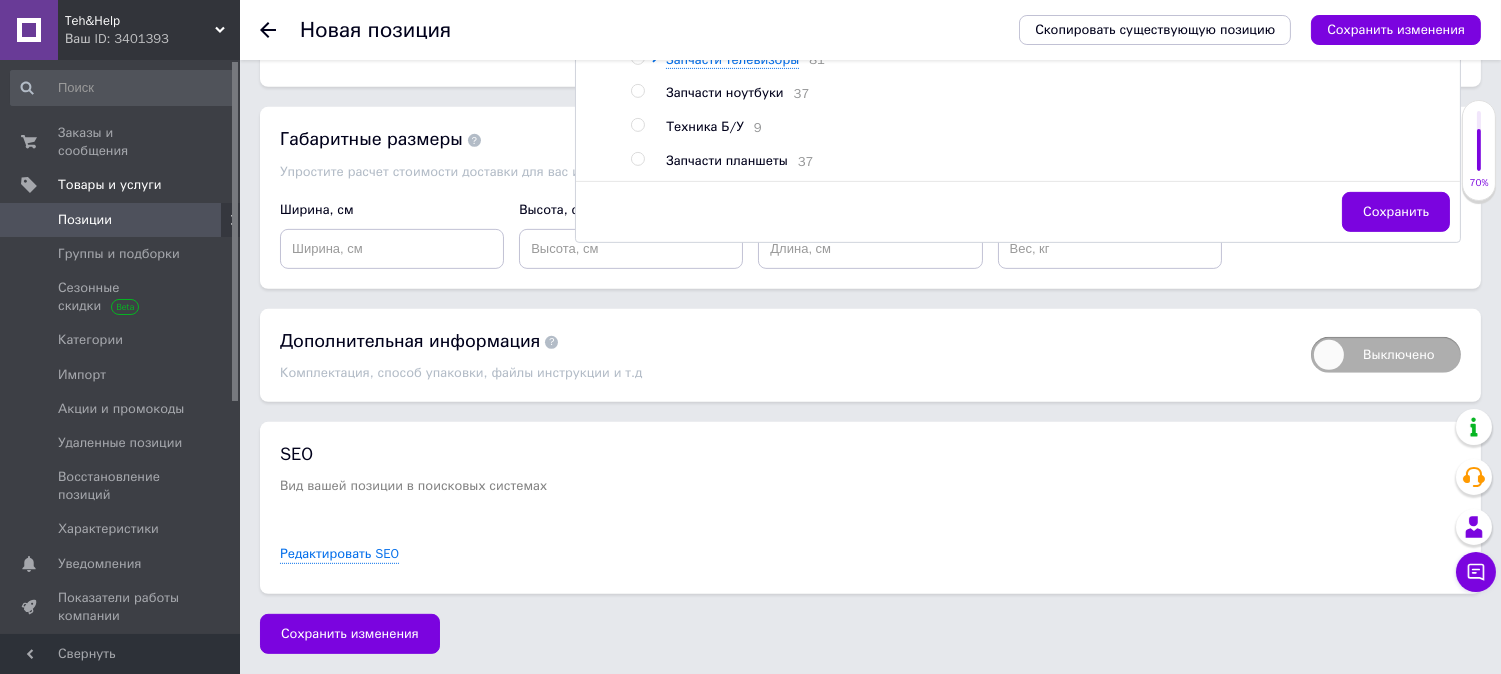 scroll, scrollTop: 1666, scrollLeft: 0, axis: vertical 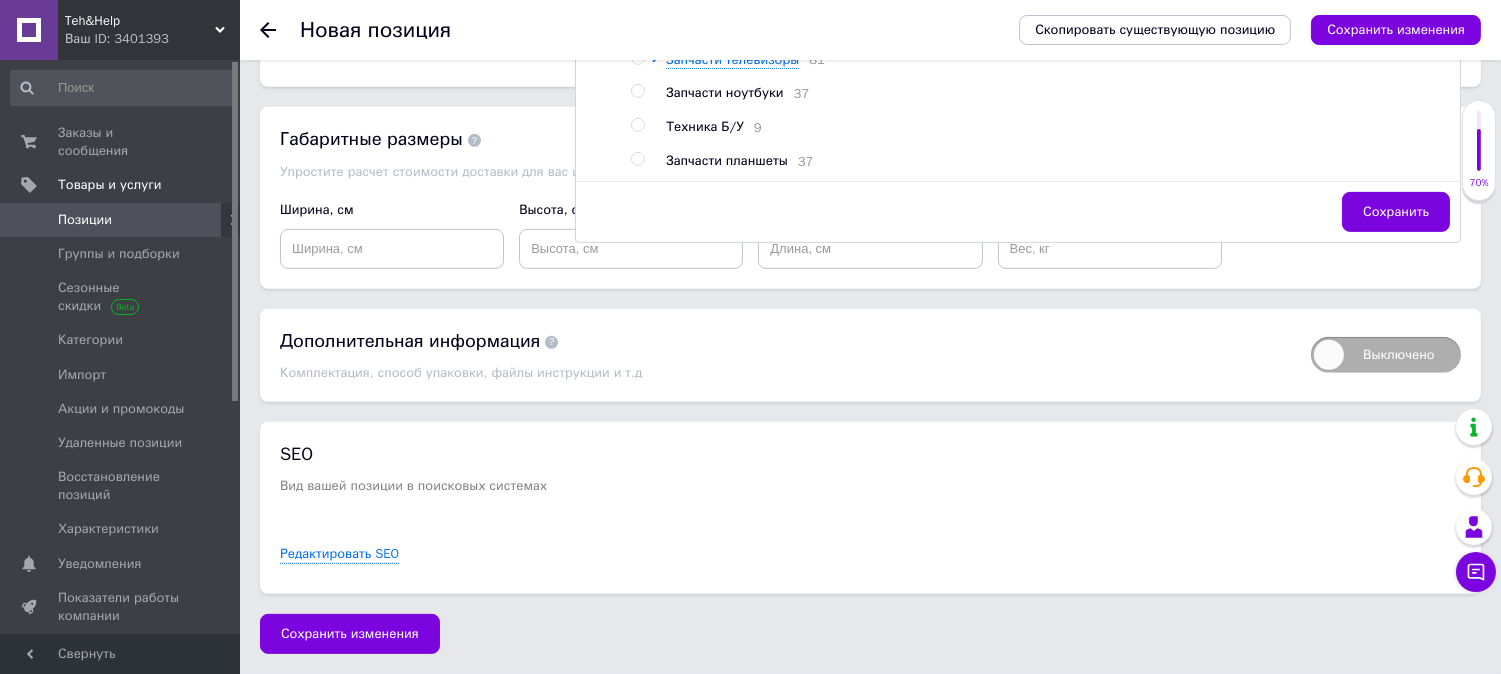 click at bounding box center [637, 159] 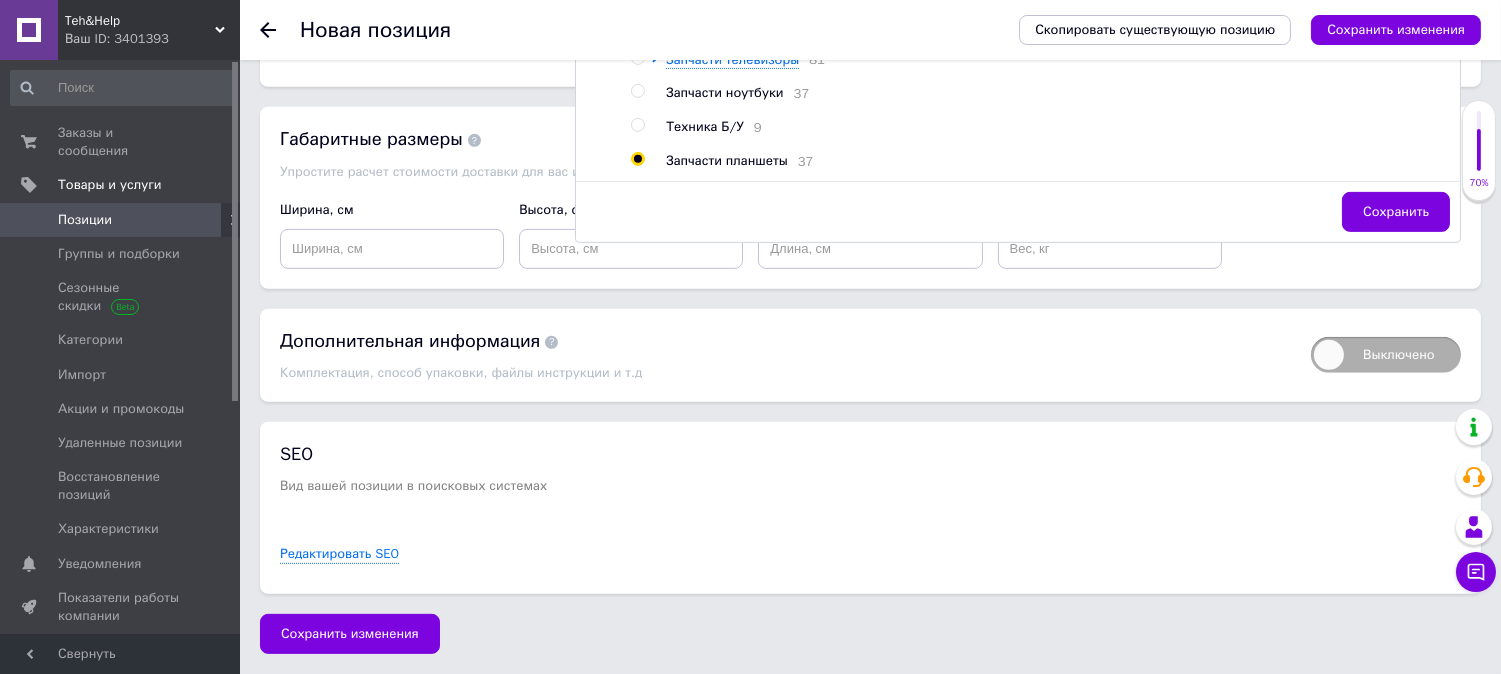 radio on "true" 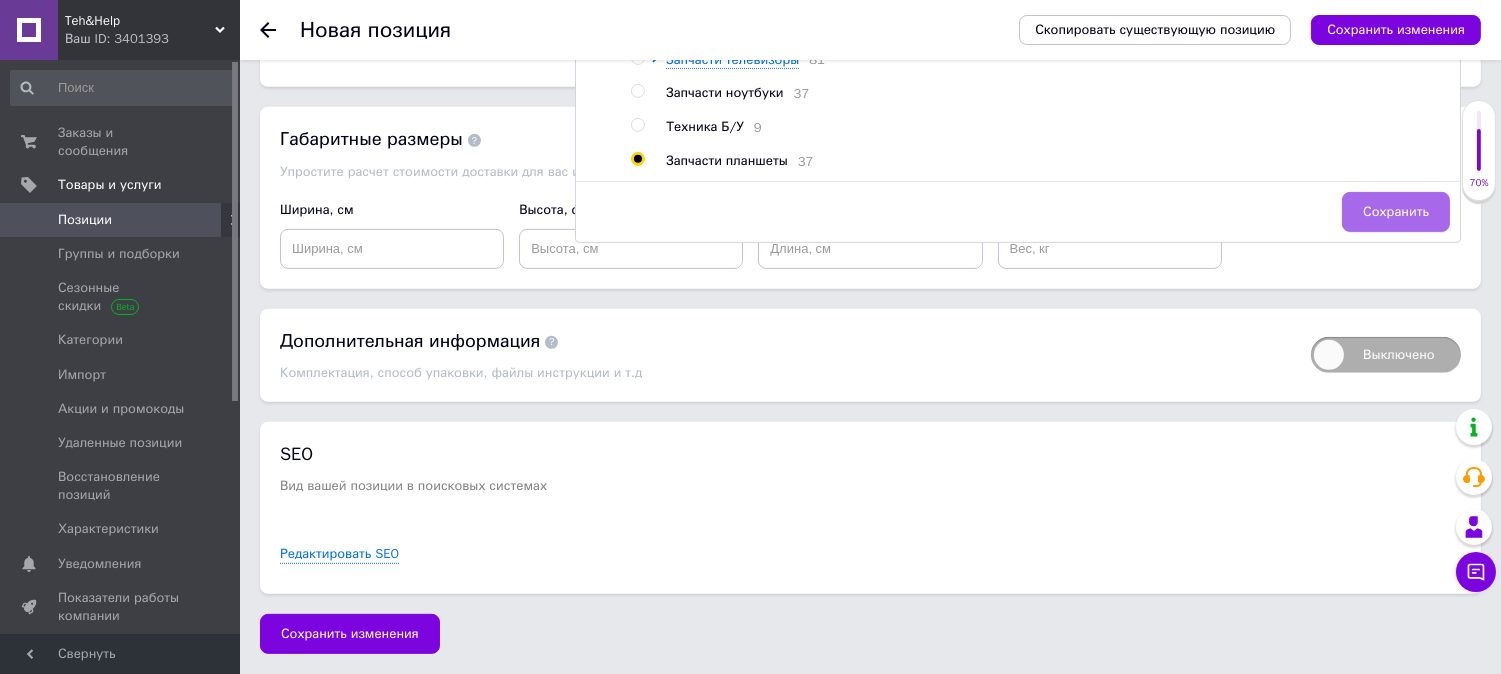 click on "Сохранить" at bounding box center [1396, 212] 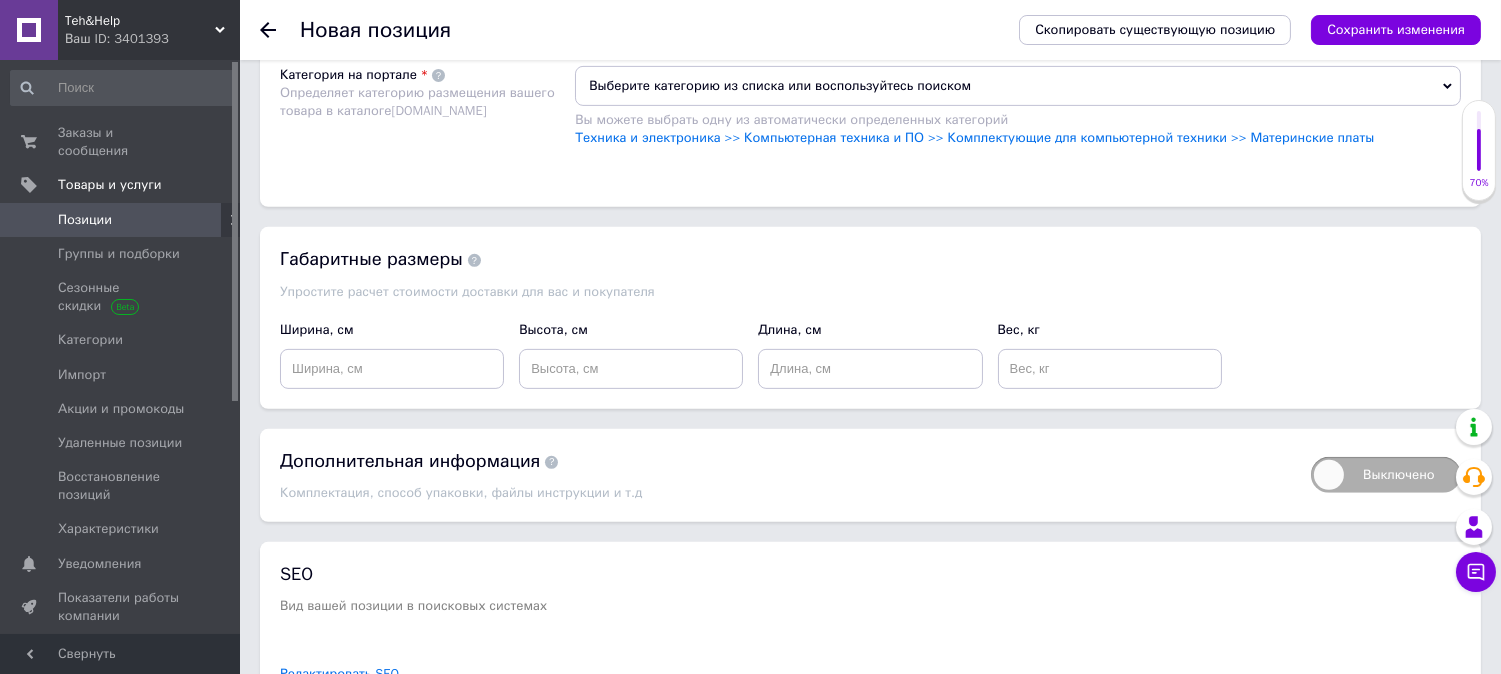 scroll, scrollTop: 1444, scrollLeft: 0, axis: vertical 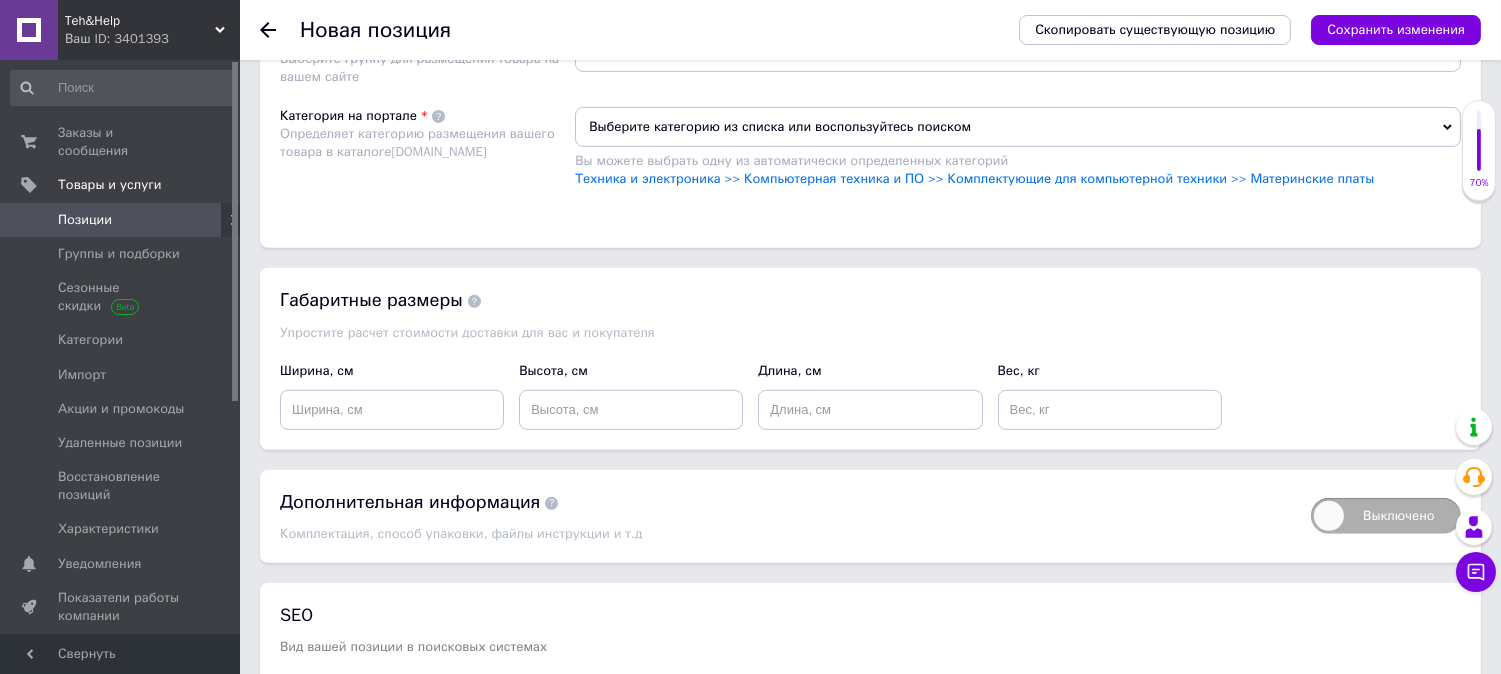 click on "Выберите категорию из списка или воспользуйтесь поиском" at bounding box center (1018, 127) 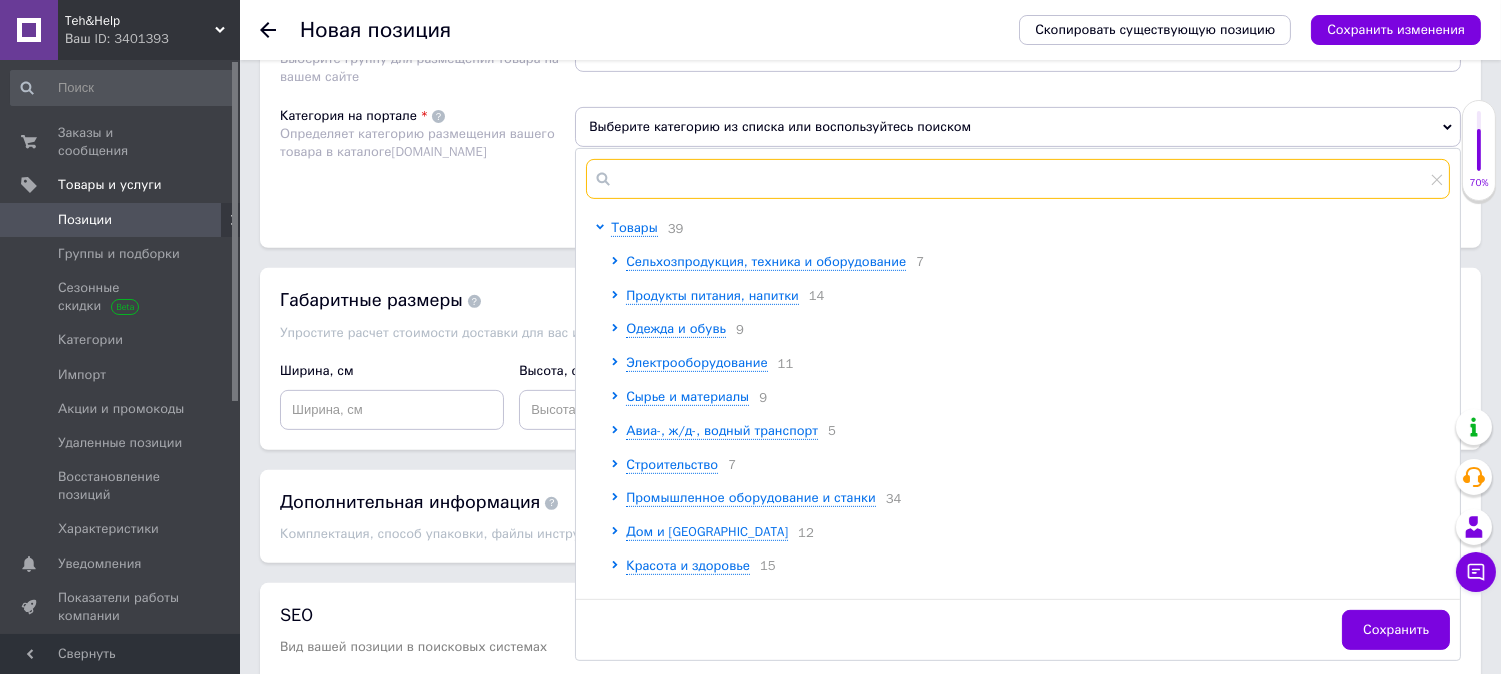 click at bounding box center [1018, 179] 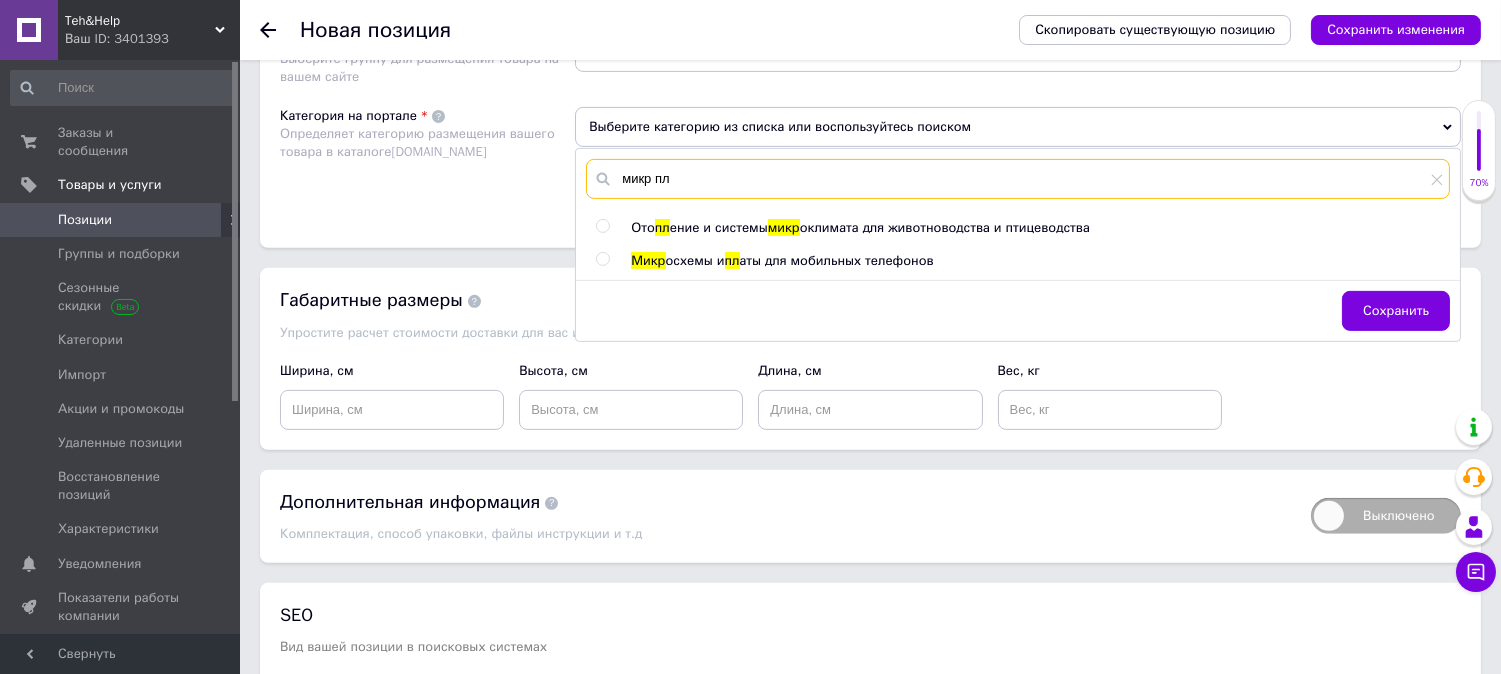 type on "микр пл" 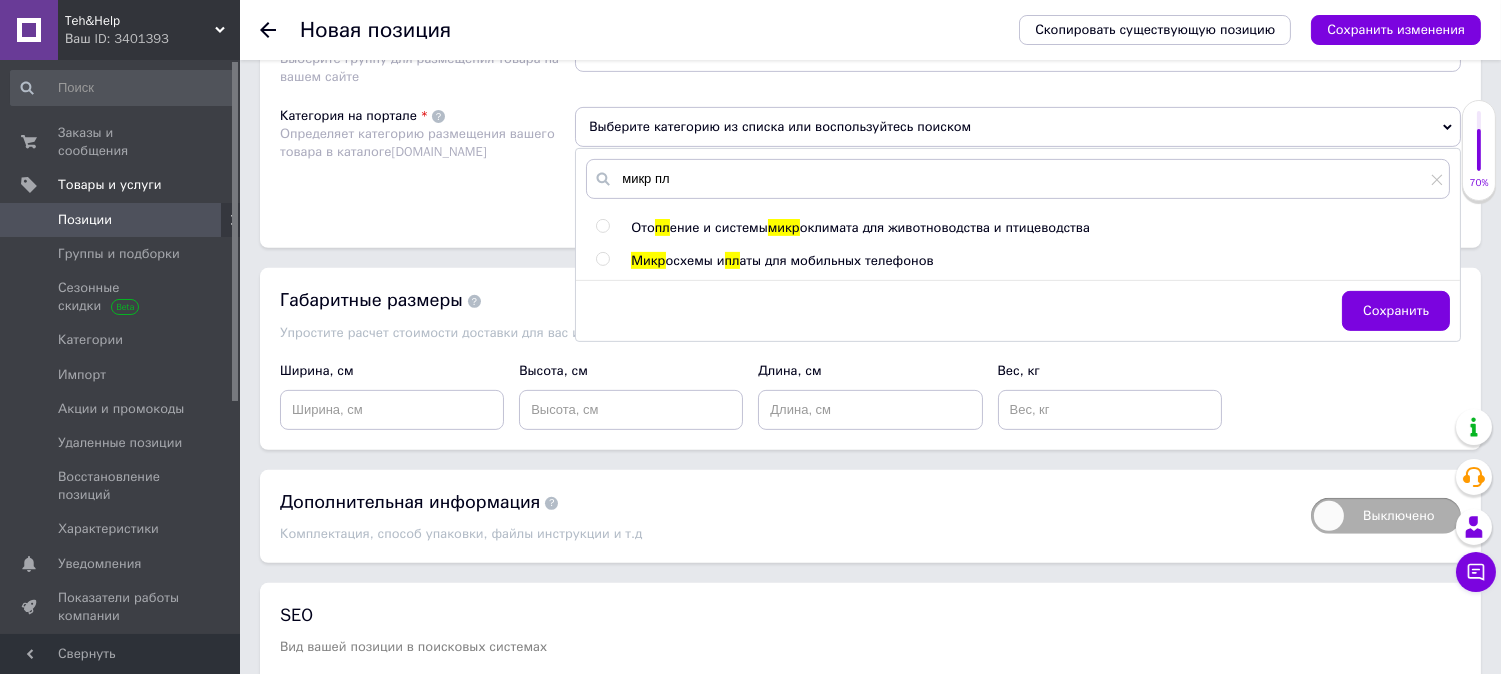 click at bounding box center (602, 259) 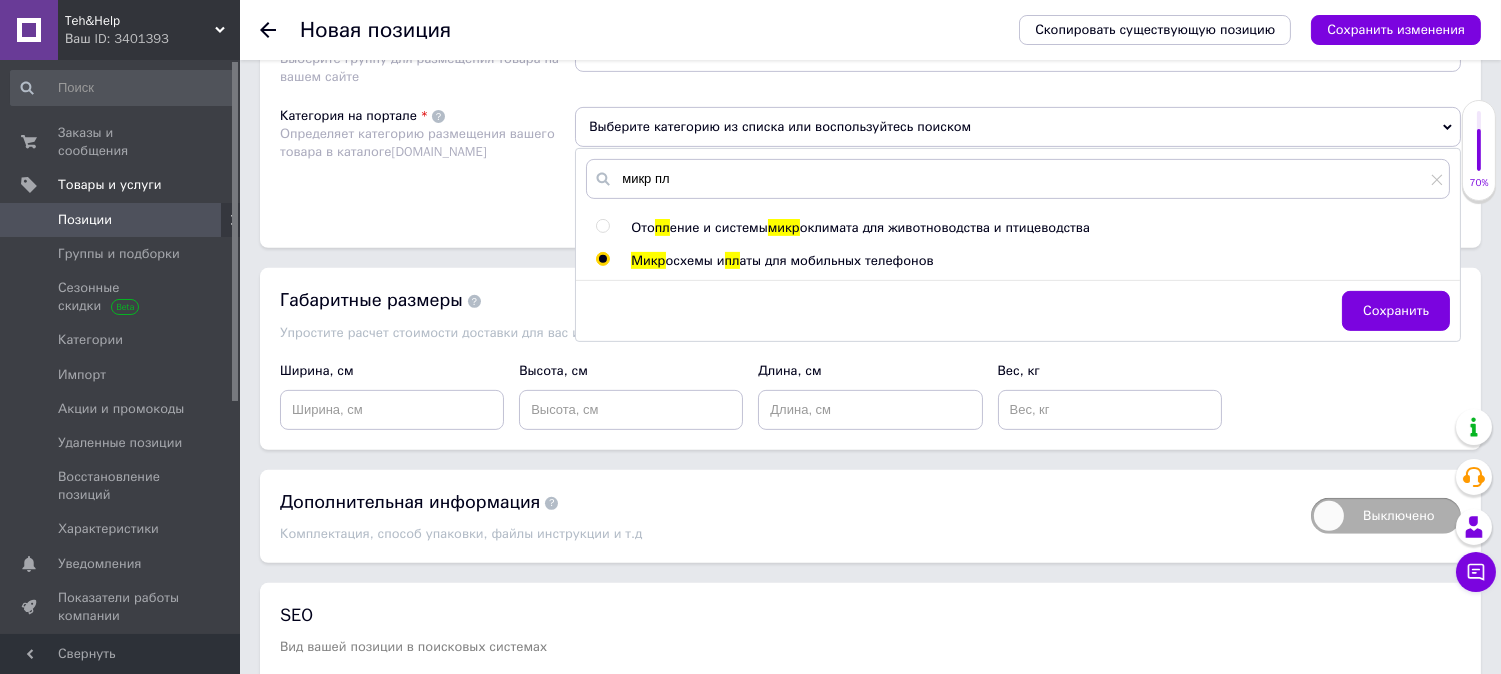 radio on "true" 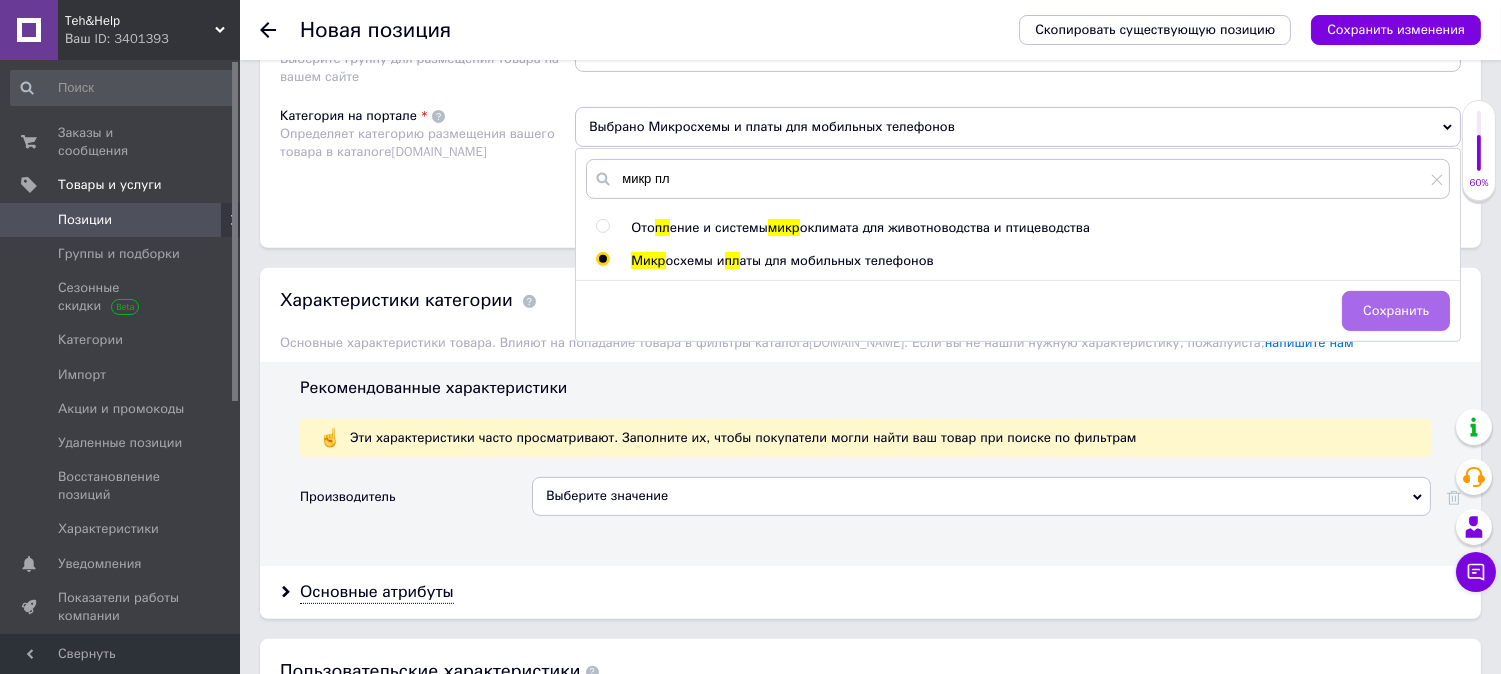 click on "Сохранить" at bounding box center (1396, 311) 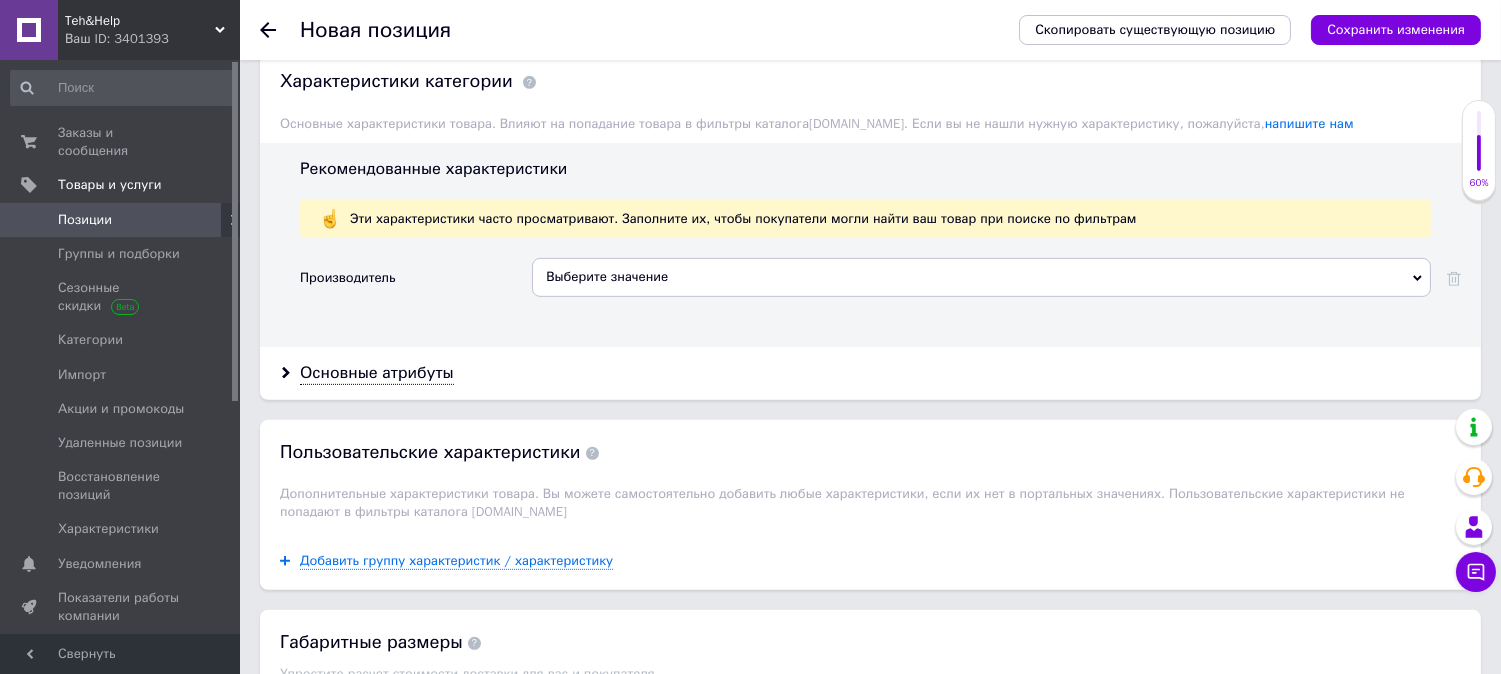 scroll, scrollTop: 1666, scrollLeft: 0, axis: vertical 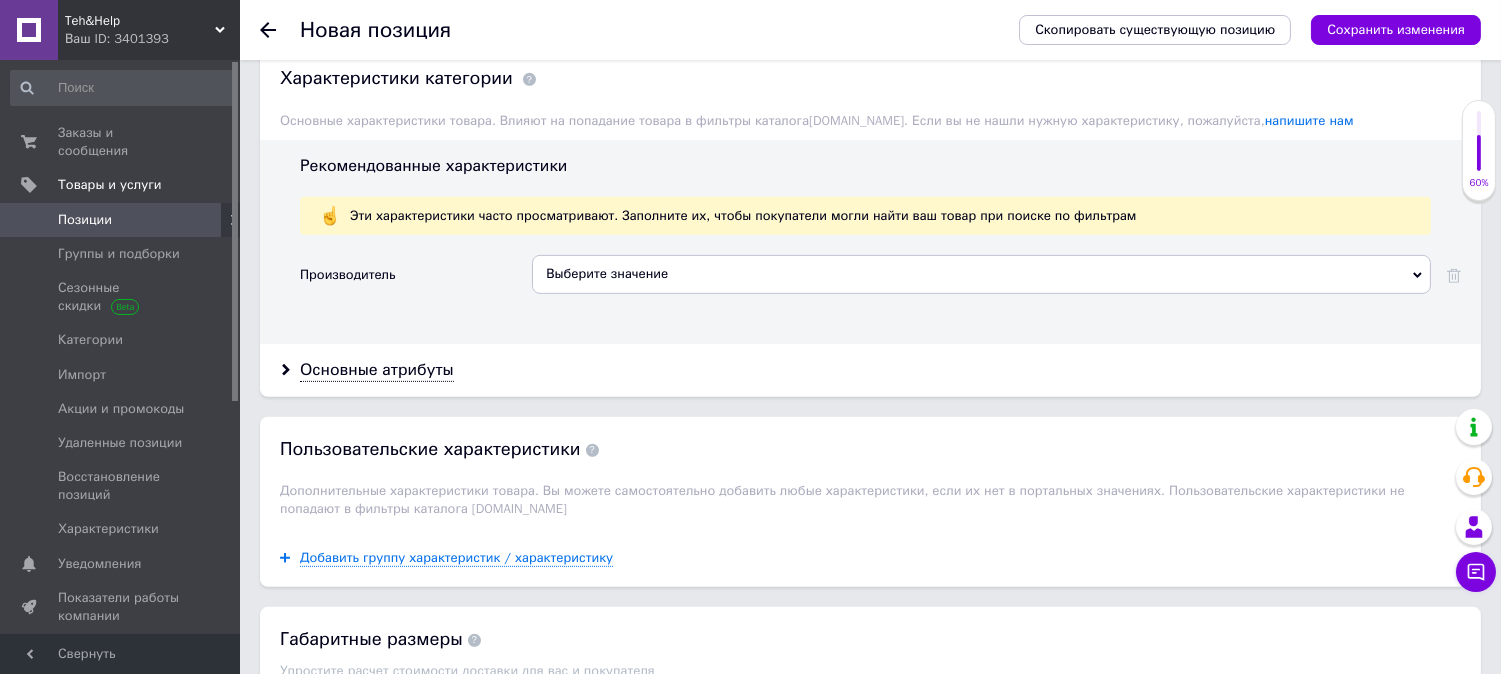 click on "Выберите значение" at bounding box center [981, 274] 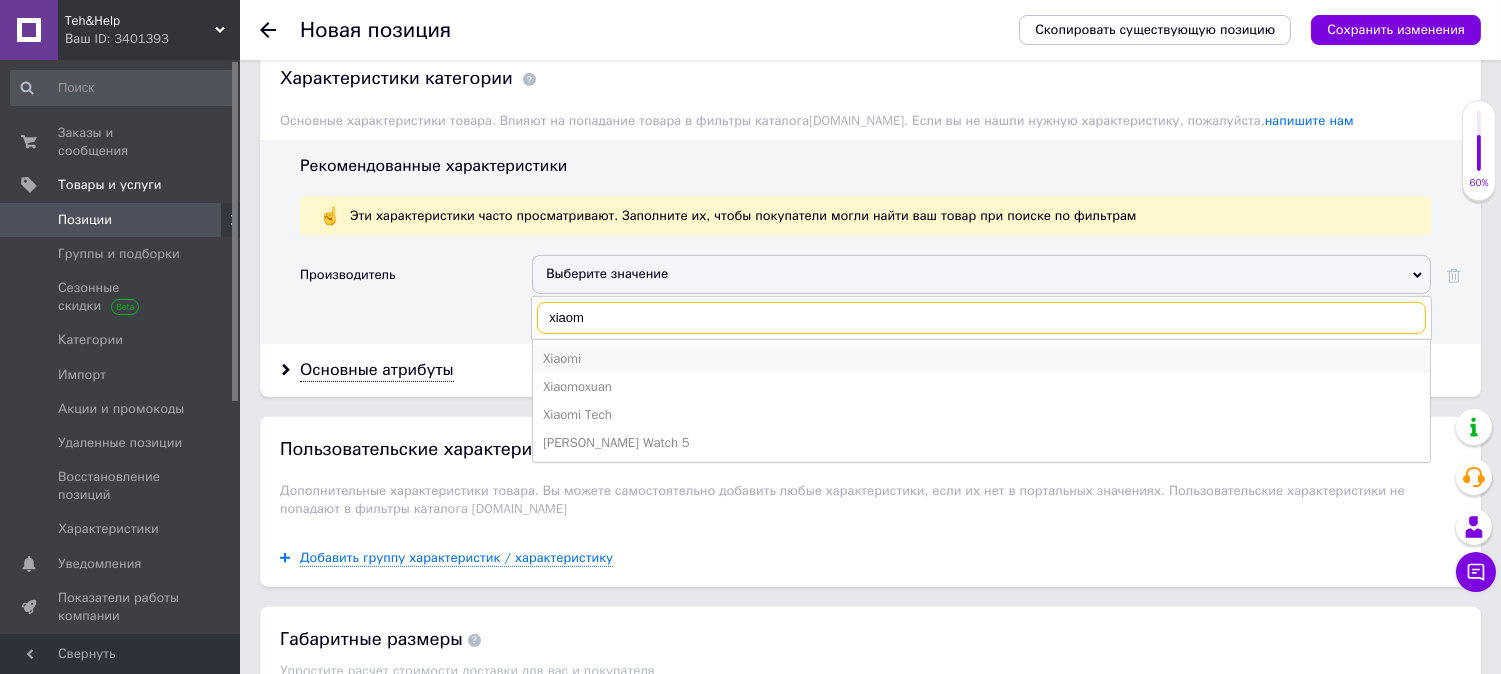 type on "xiaom" 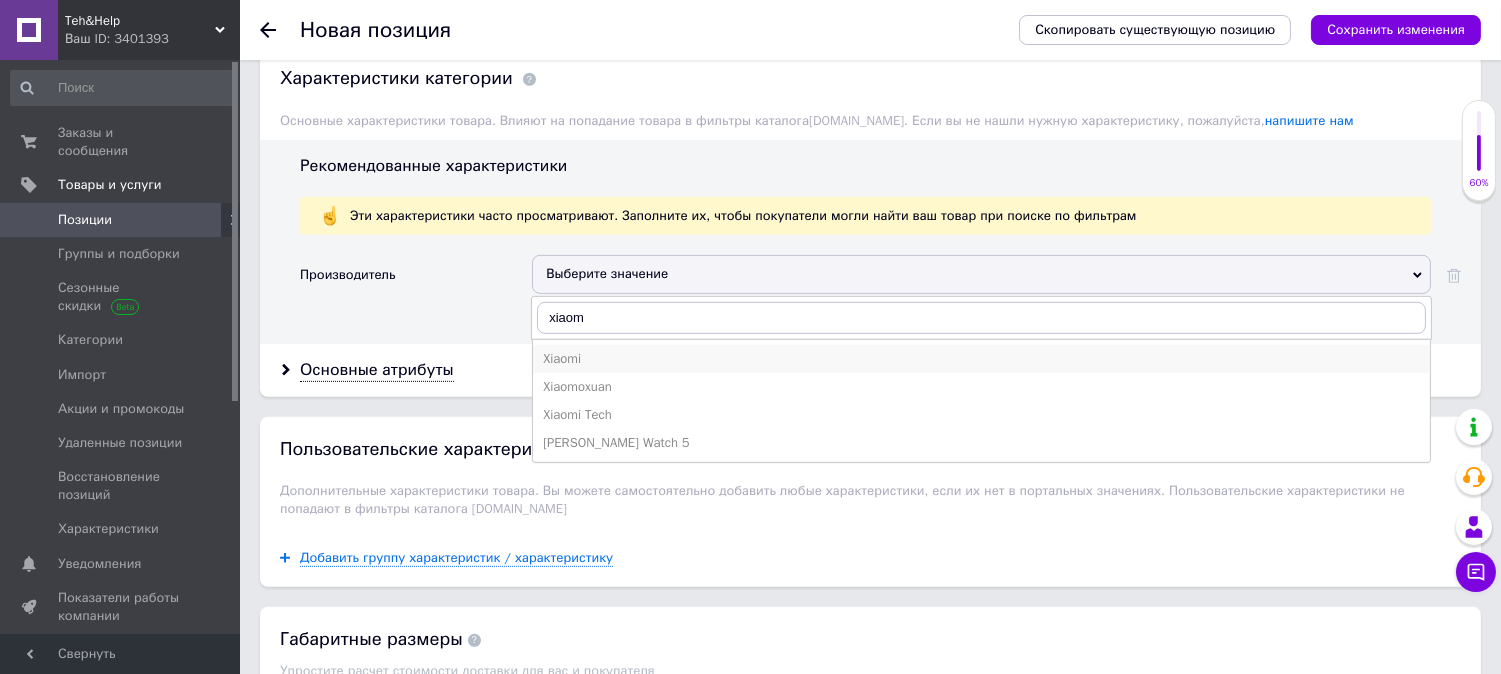click on "Xiaomi" at bounding box center [981, 359] 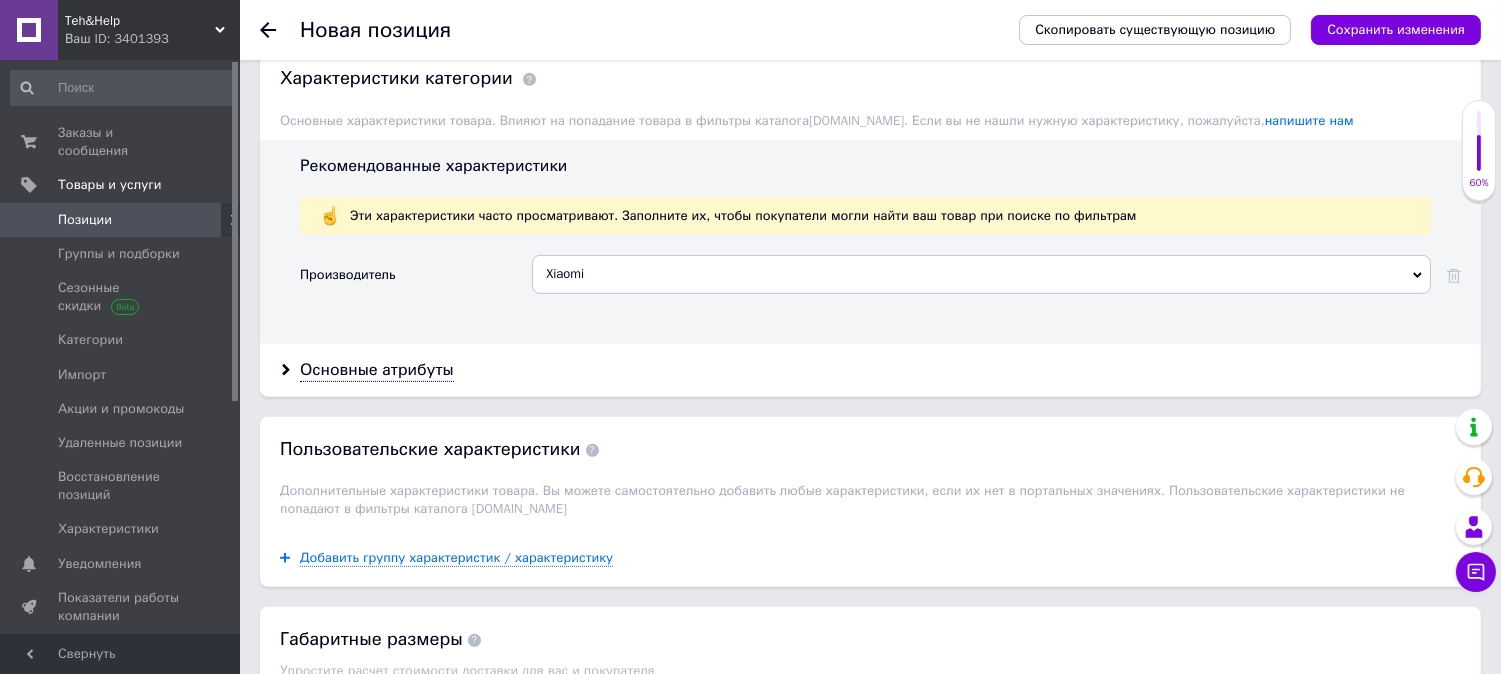 scroll, scrollTop: 1777, scrollLeft: 0, axis: vertical 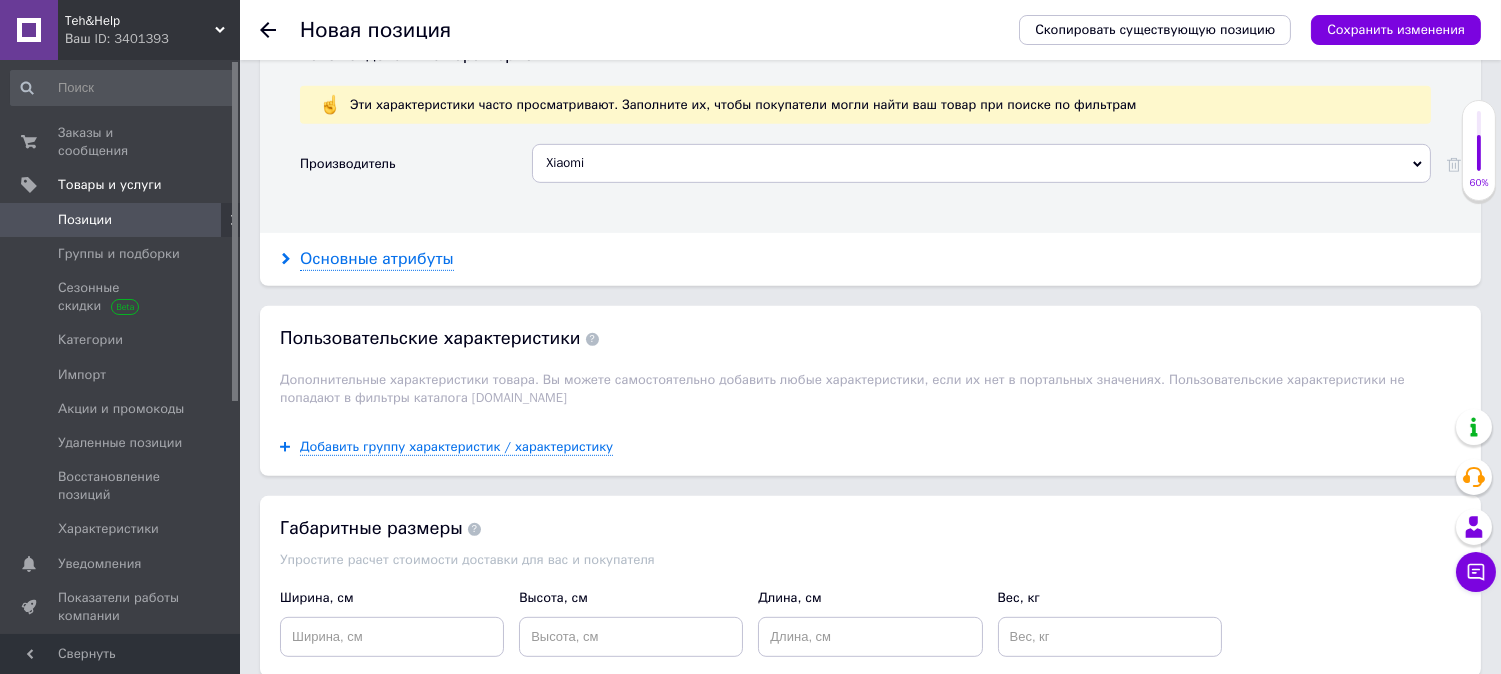 click on "Основные атрибуты" at bounding box center [377, 259] 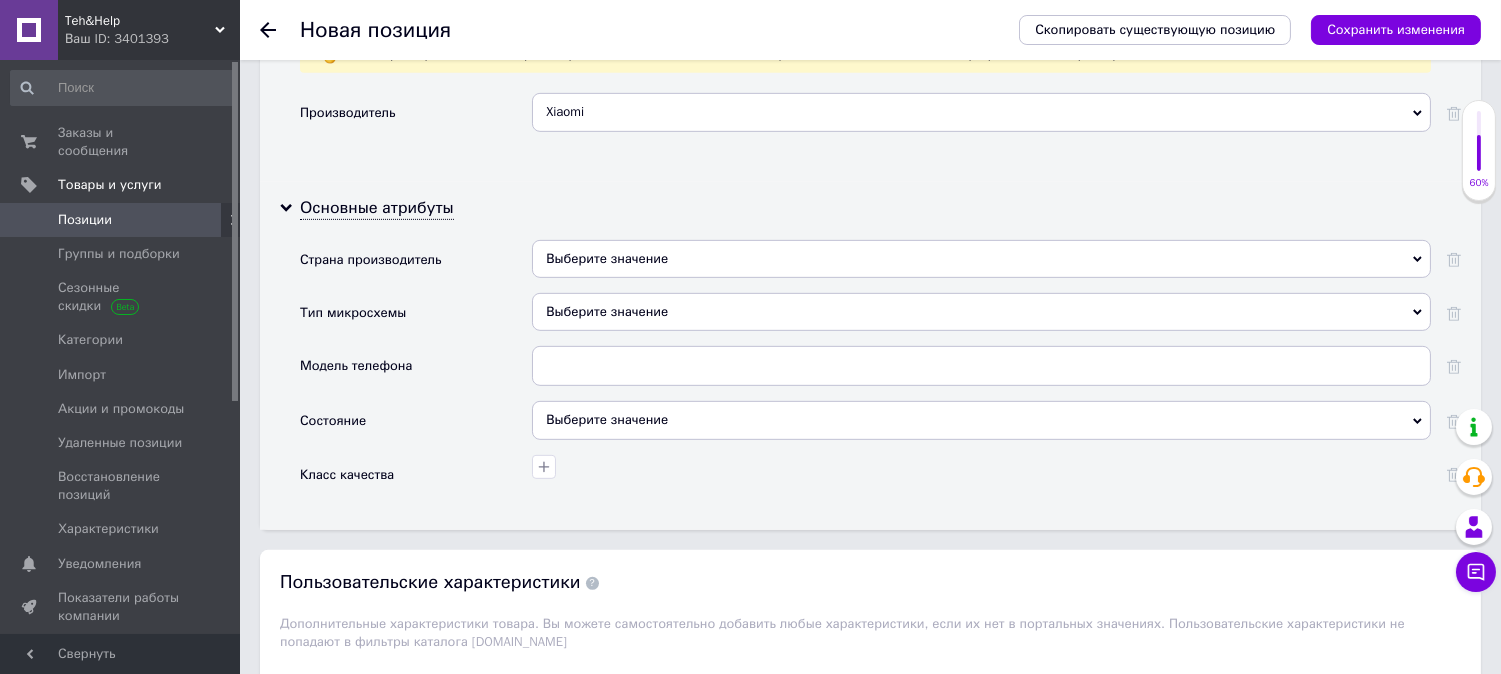 scroll, scrollTop: 1866, scrollLeft: 0, axis: vertical 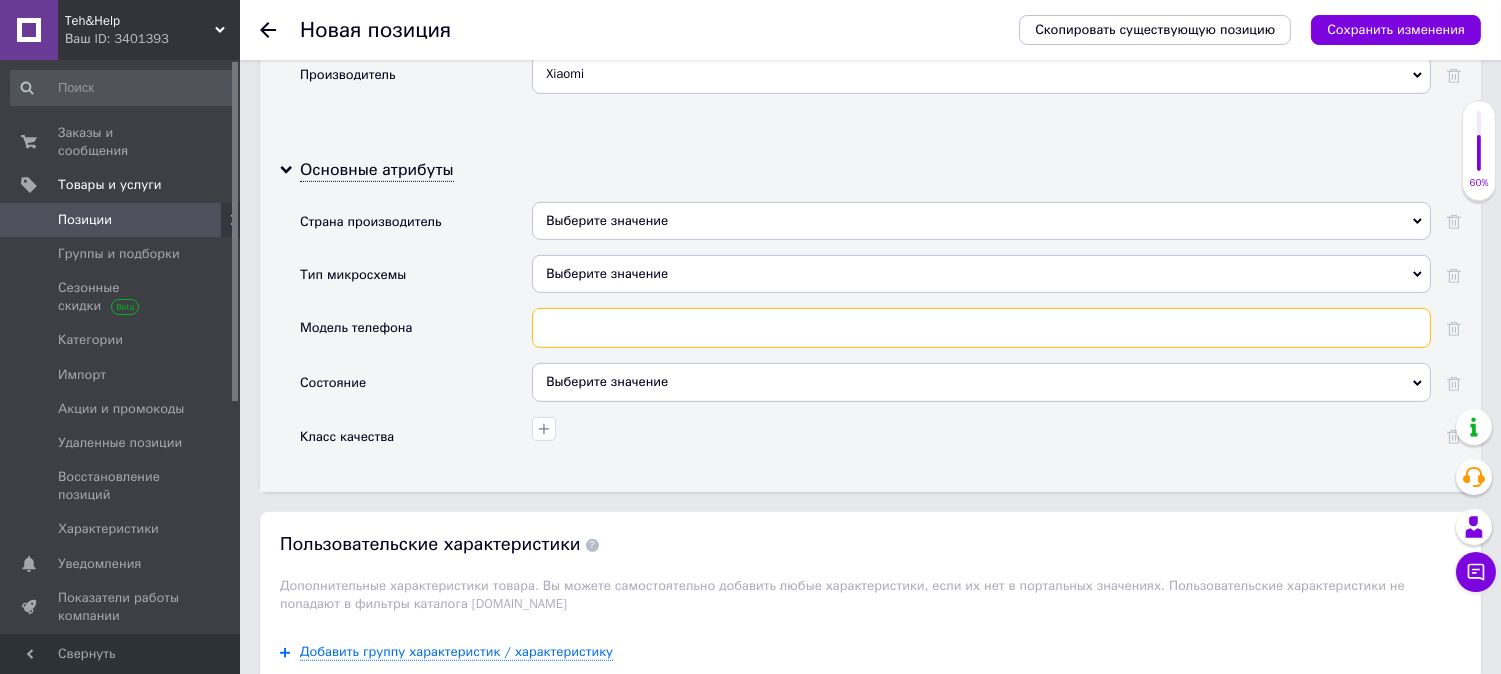 paste on "Xiaomi Mi Pad 2" 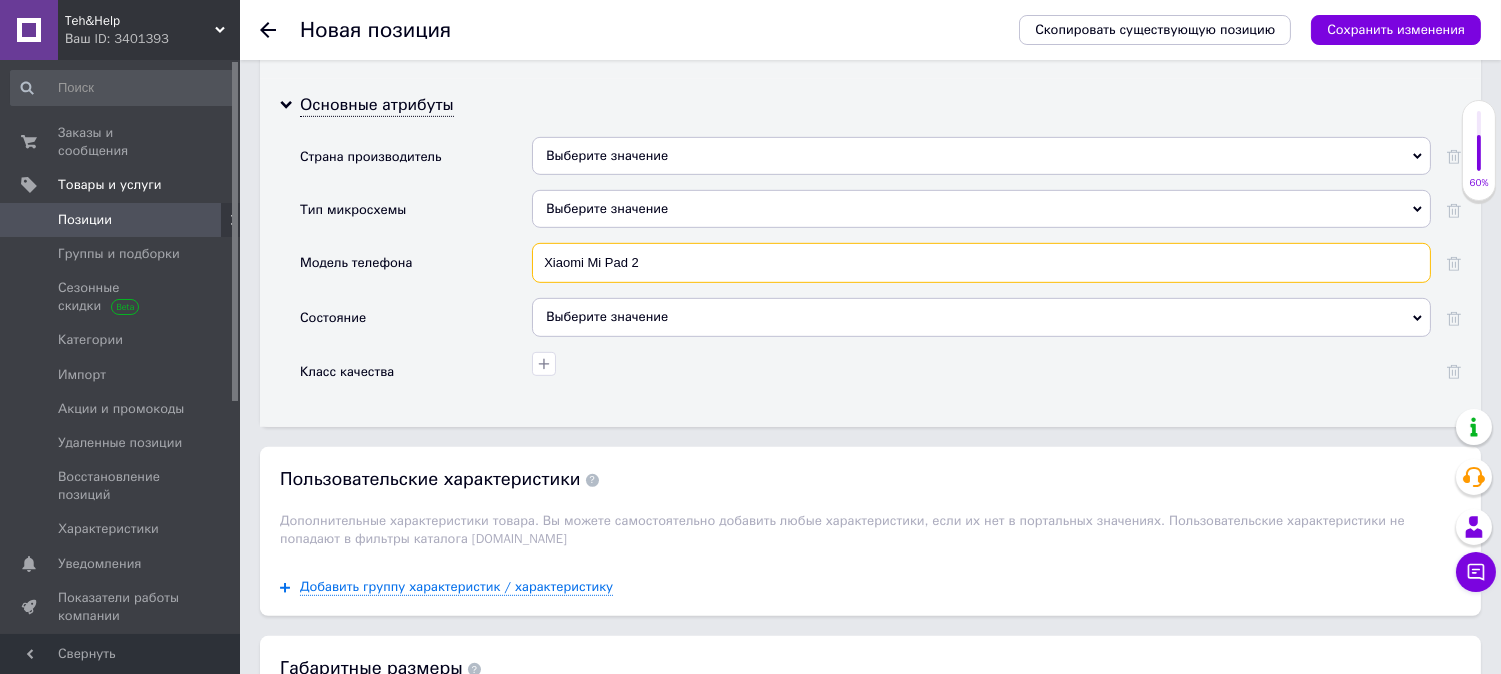 scroll, scrollTop: 1977, scrollLeft: 0, axis: vertical 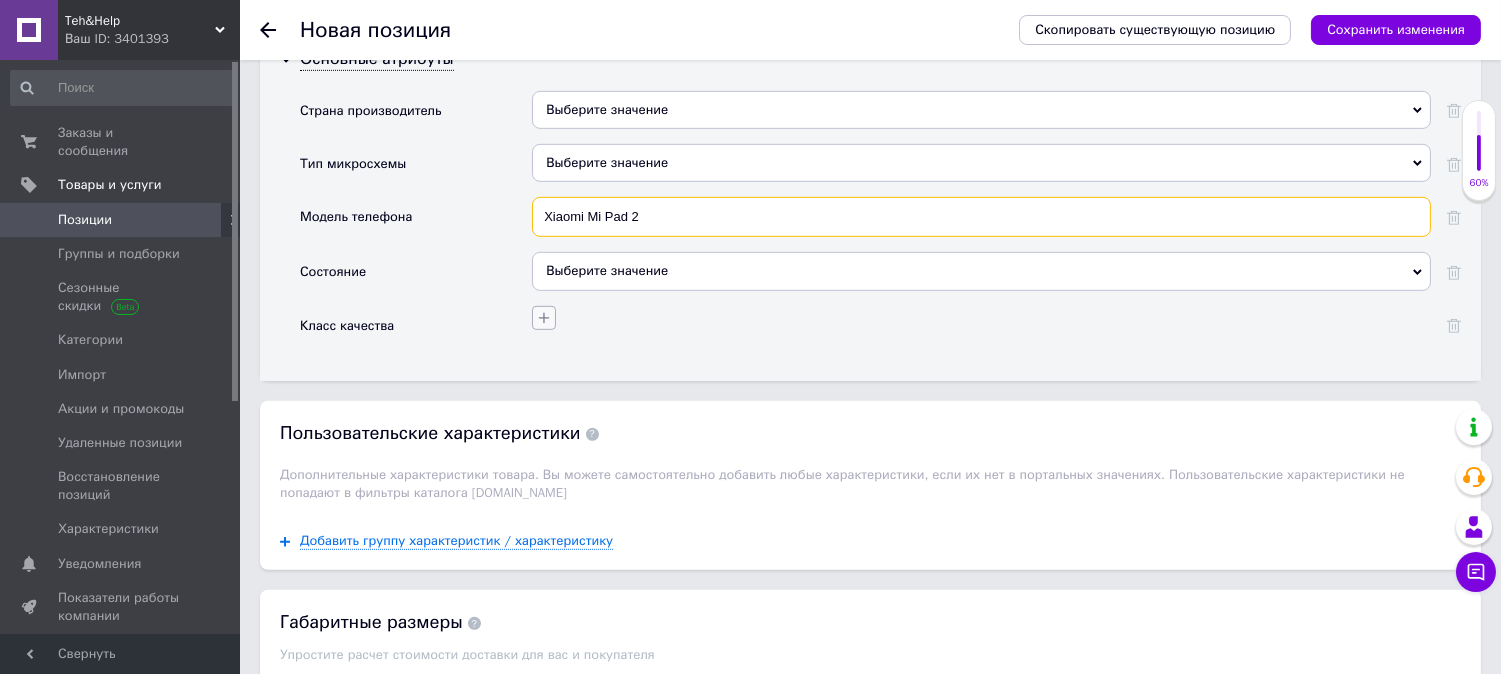type on "Xiaomi Mi Pad 2" 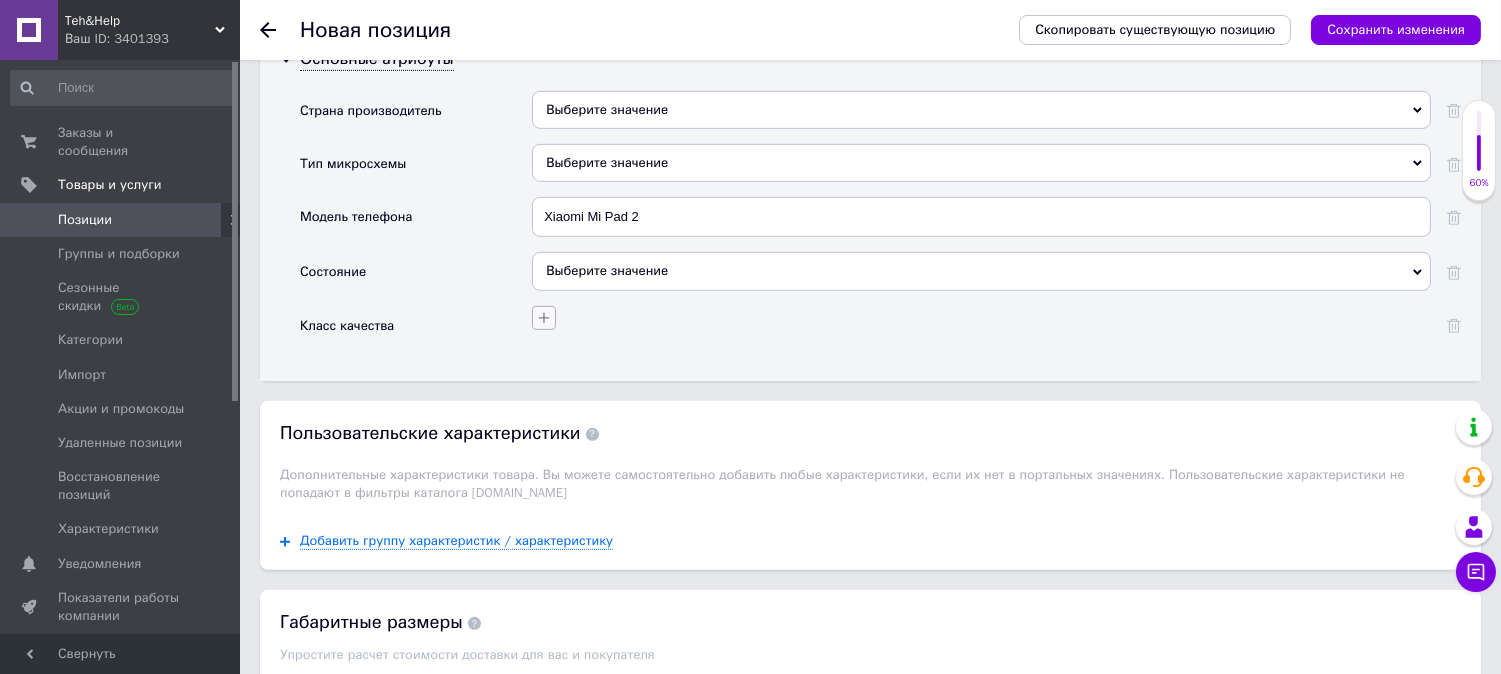 click 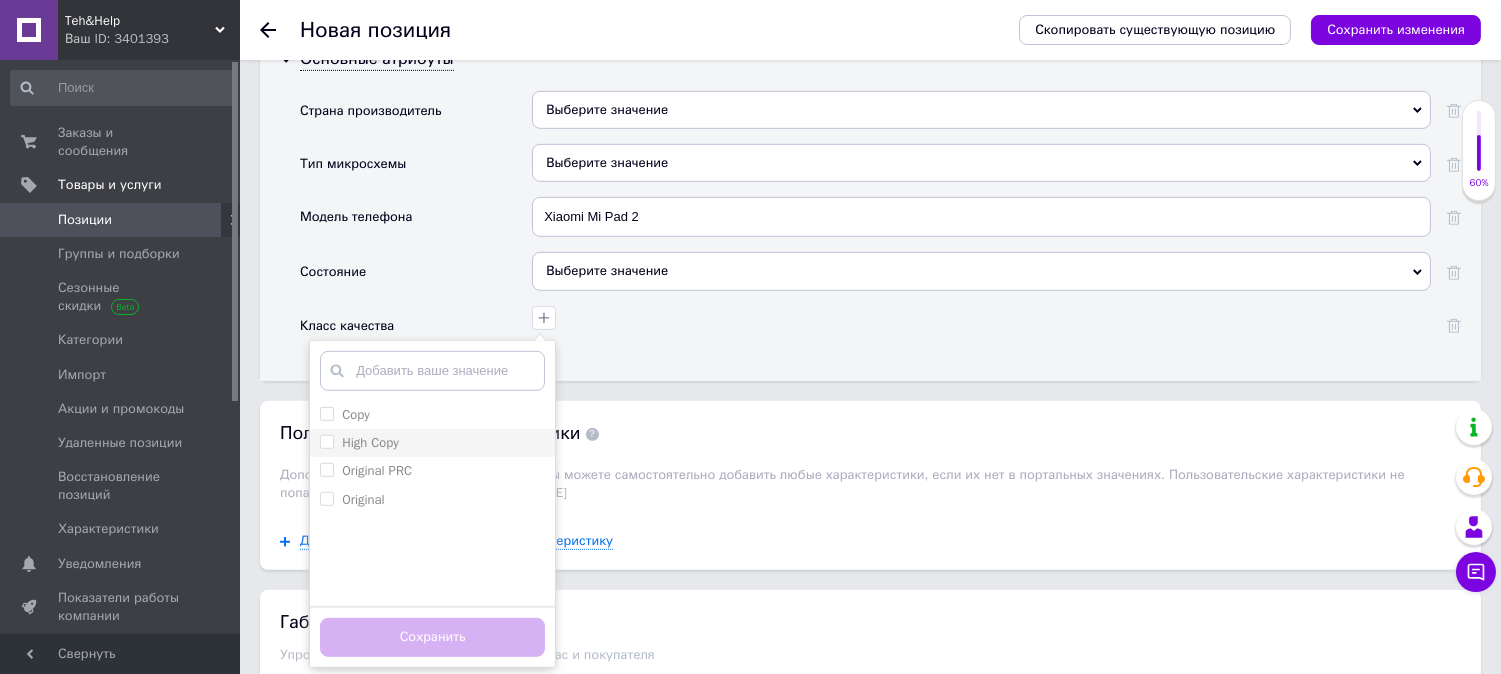 scroll, scrollTop: 2088, scrollLeft: 0, axis: vertical 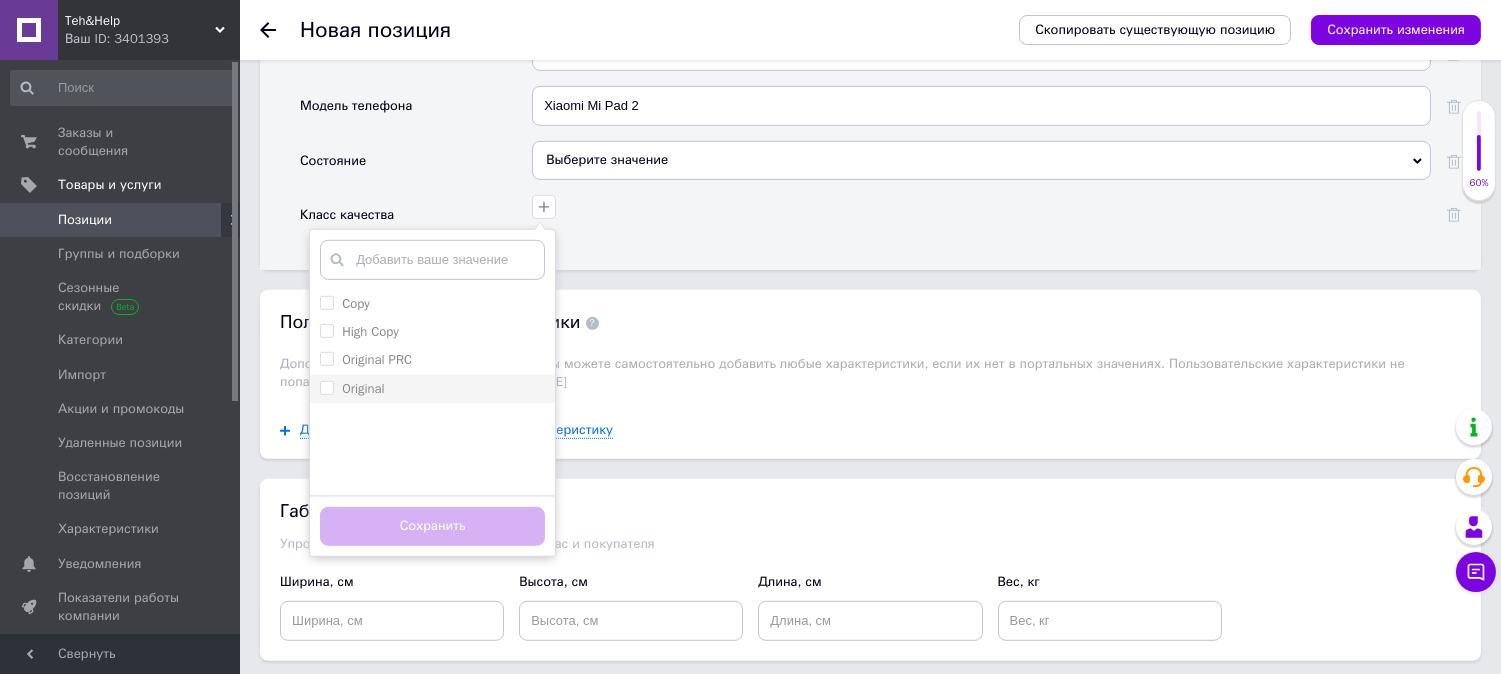 click on "Original" at bounding box center (326, 387) 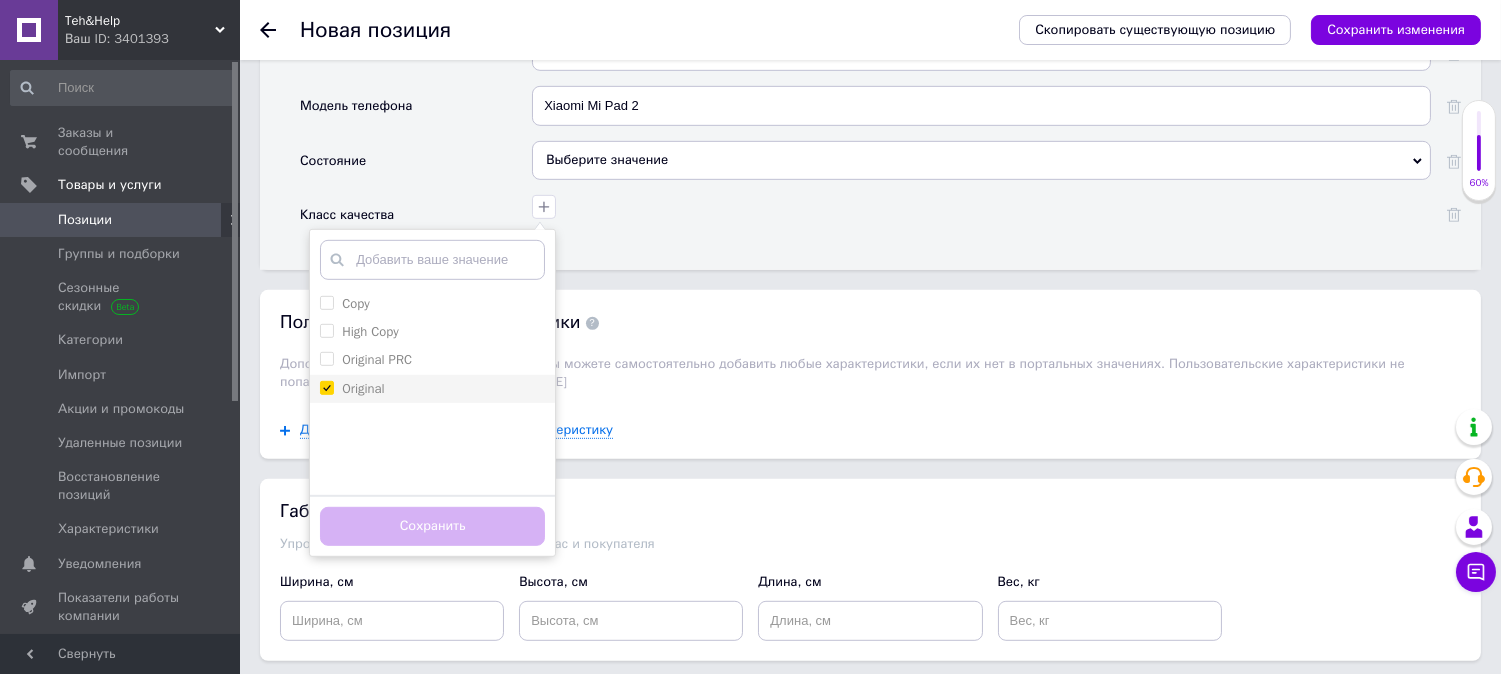 checkbox on "true" 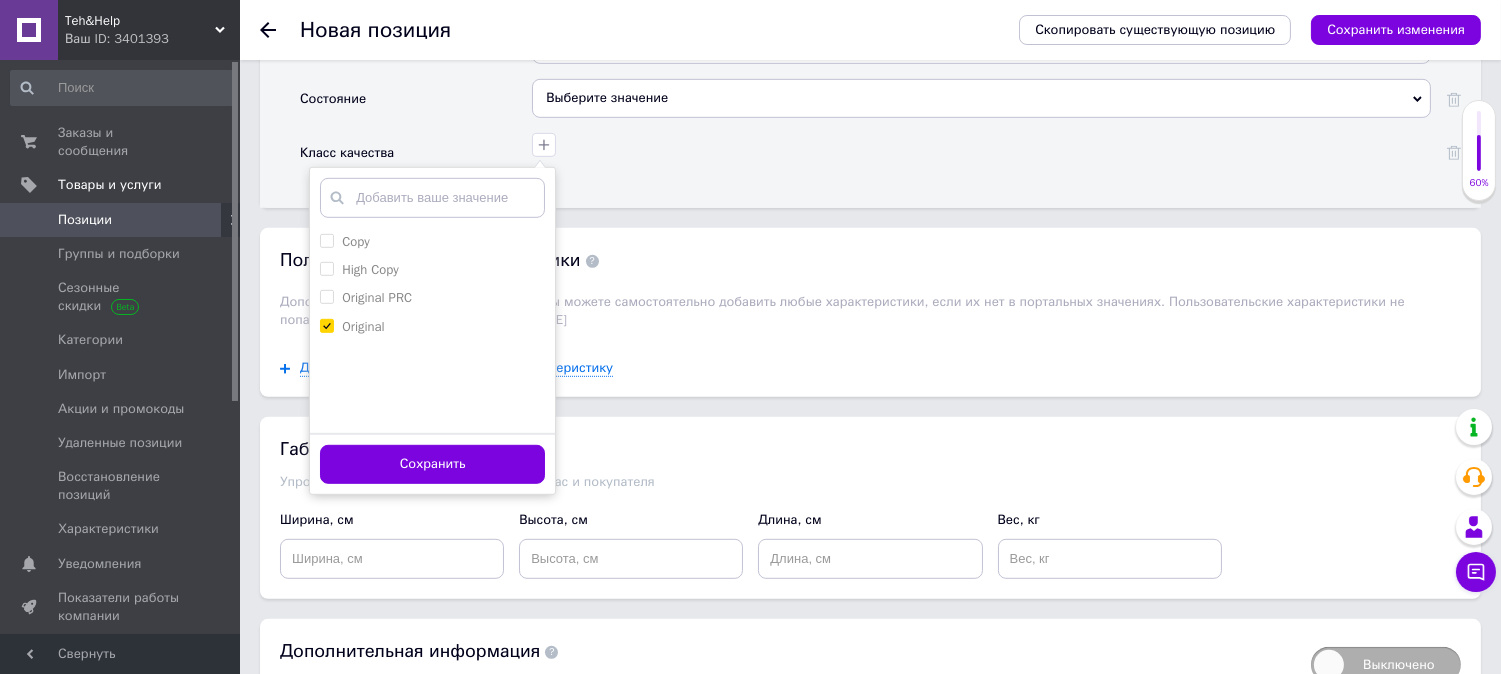 scroll, scrollTop: 2200, scrollLeft: 0, axis: vertical 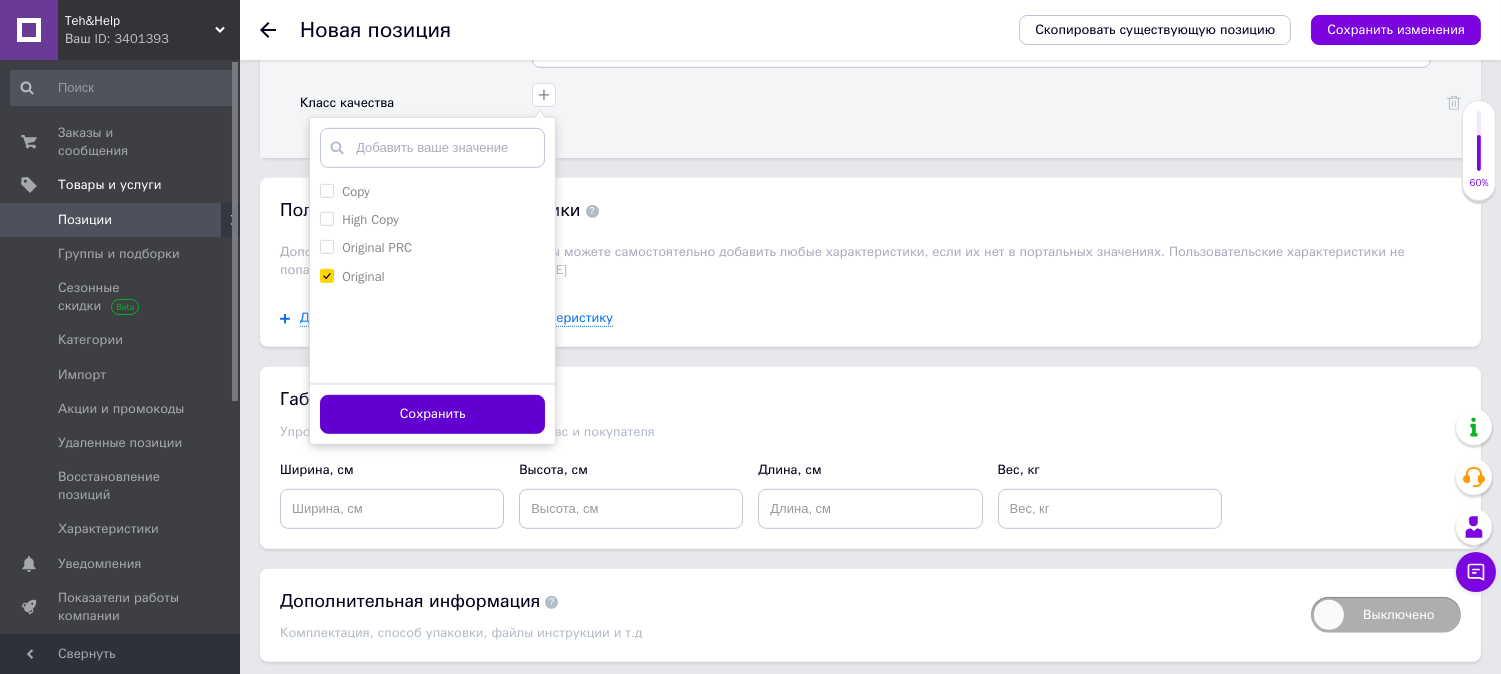 click on "Сохранить" at bounding box center (432, 414) 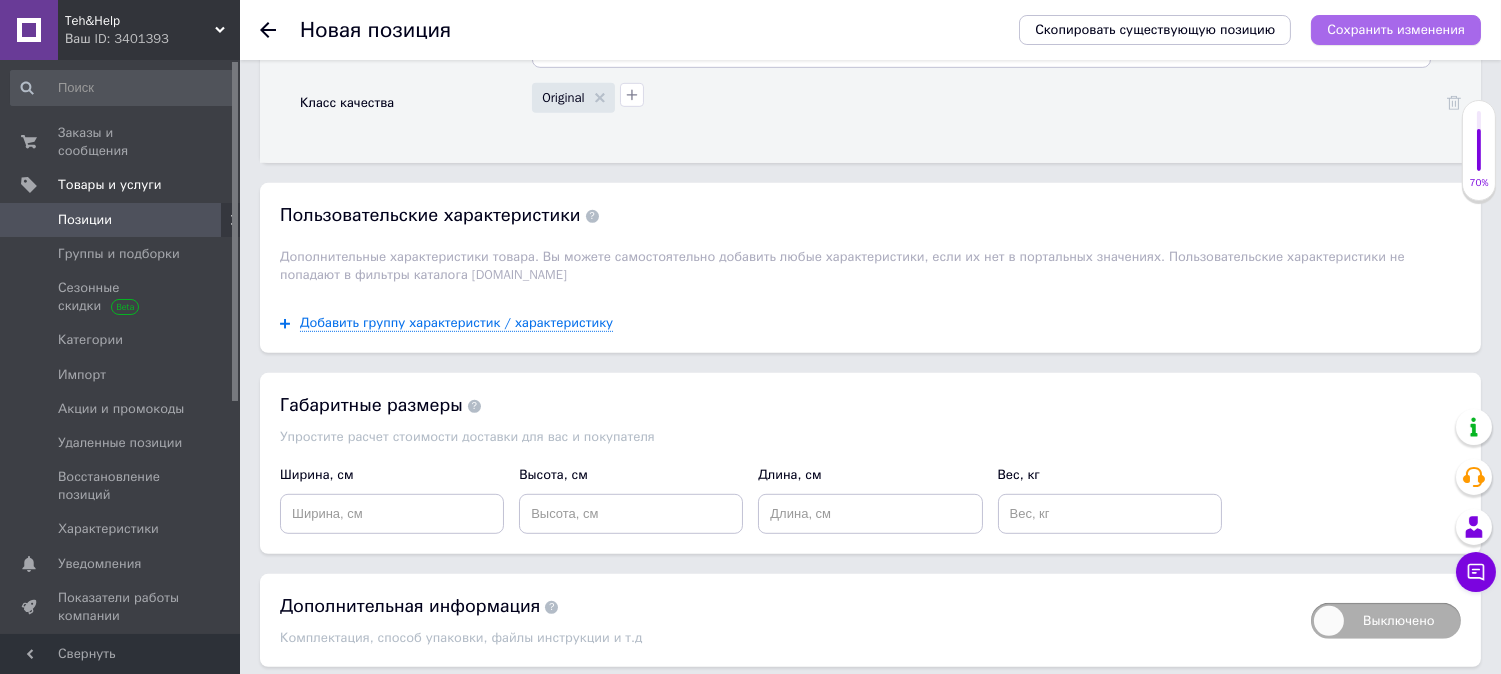 click on "Сохранить изменения" at bounding box center (1396, 29) 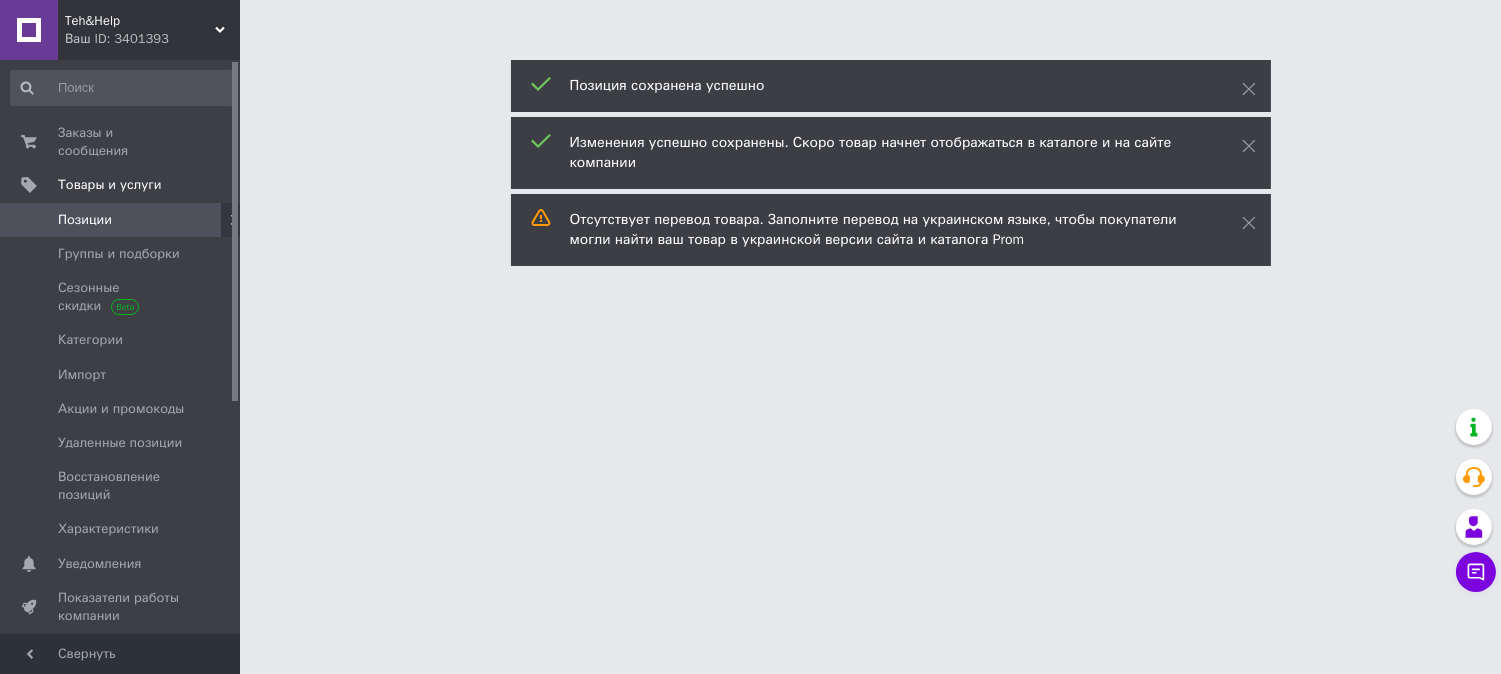 scroll, scrollTop: 0, scrollLeft: 0, axis: both 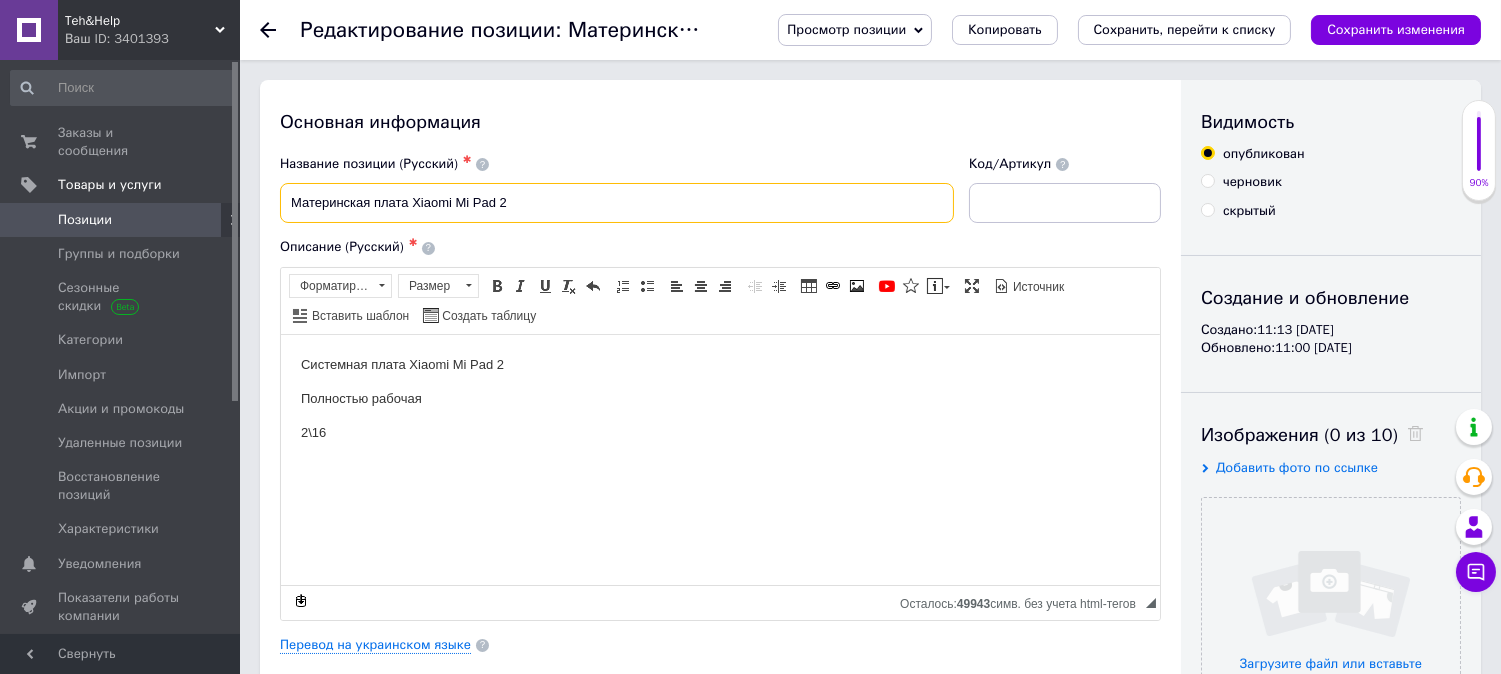 drag, startPoint x: 500, startPoint y: 206, endPoint x: 340, endPoint y: 208, distance: 160.0125 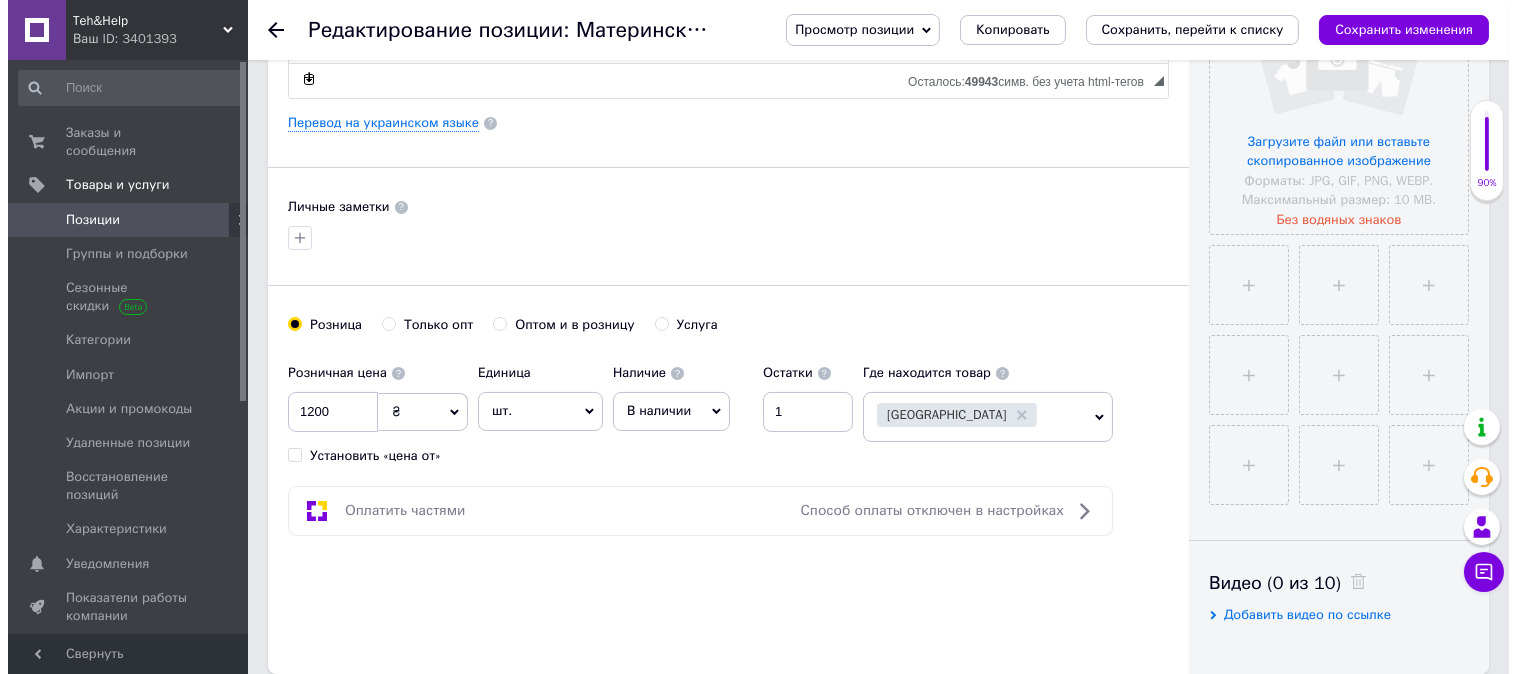 scroll, scrollTop: 444, scrollLeft: 0, axis: vertical 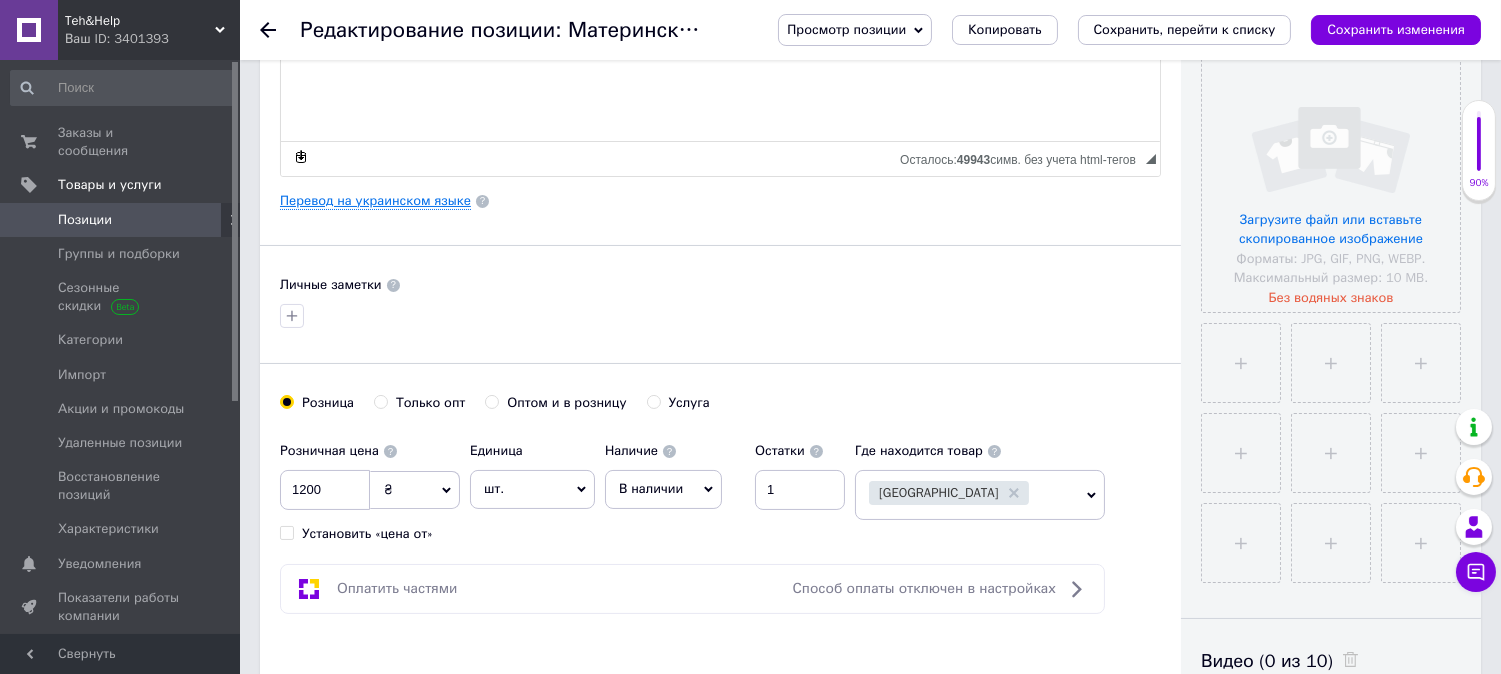 click on "Перевод на украинском языке" at bounding box center (375, 201) 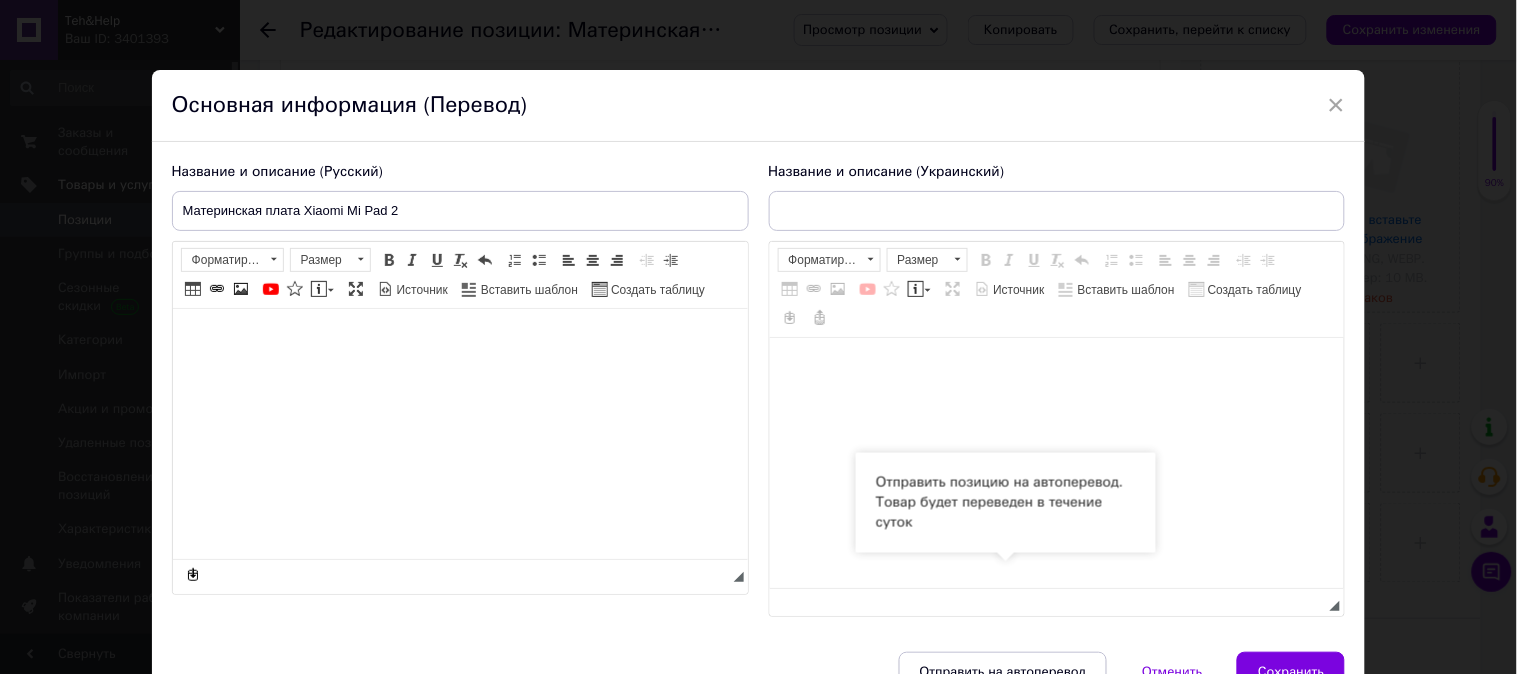 scroll, scrollTop: 108, scrollLeft: 0, axis: vertical 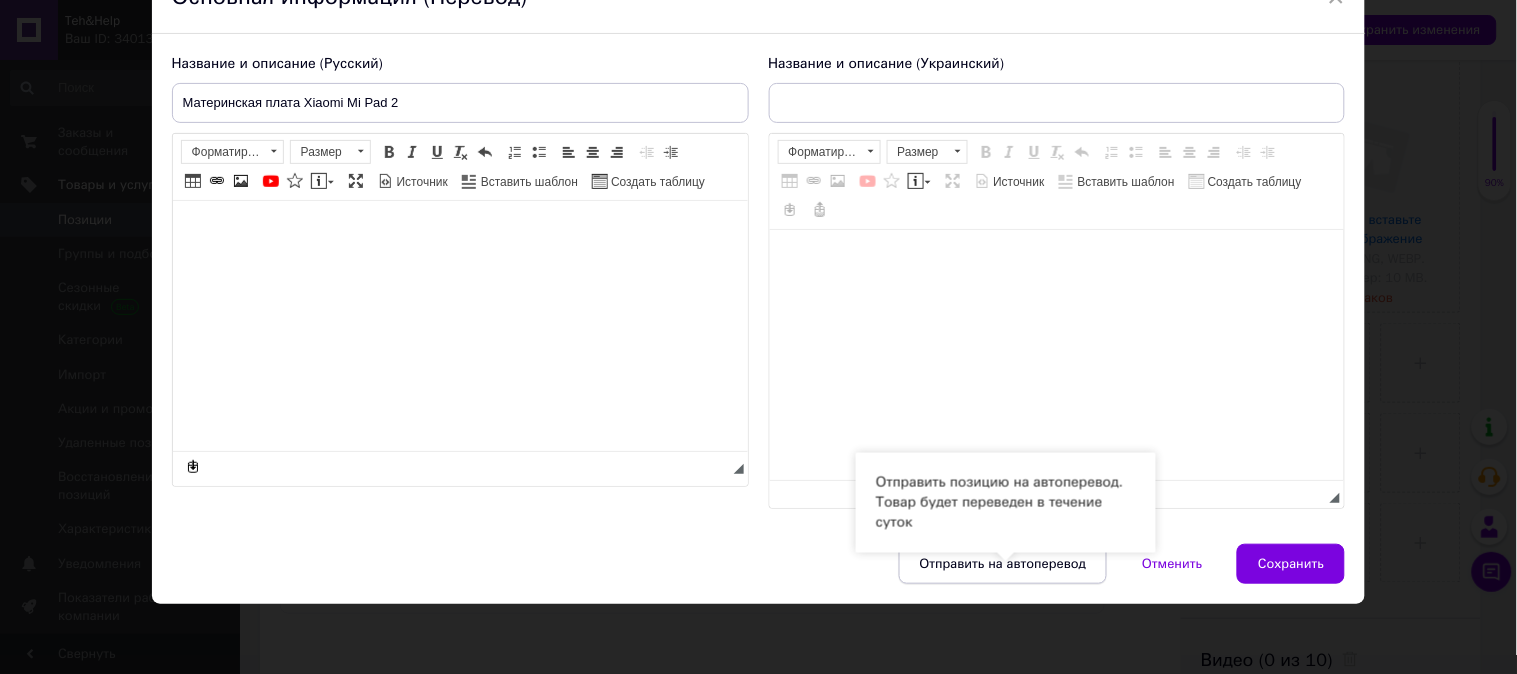 click on "Отправить на автоперевод" at bounding box center (1003, 564) 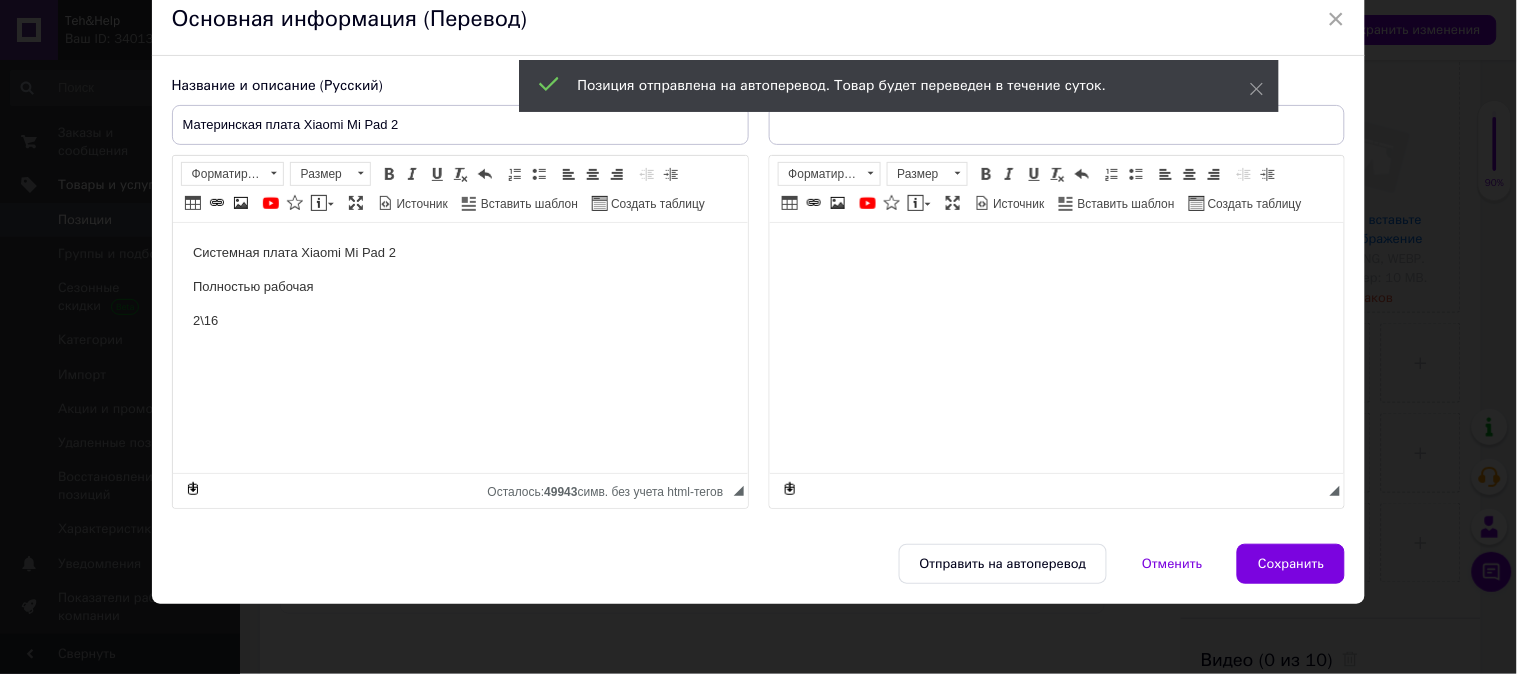 click on "Отправить на автоперевод   Отменить   Сохранить" at bounding box center [759, 574] 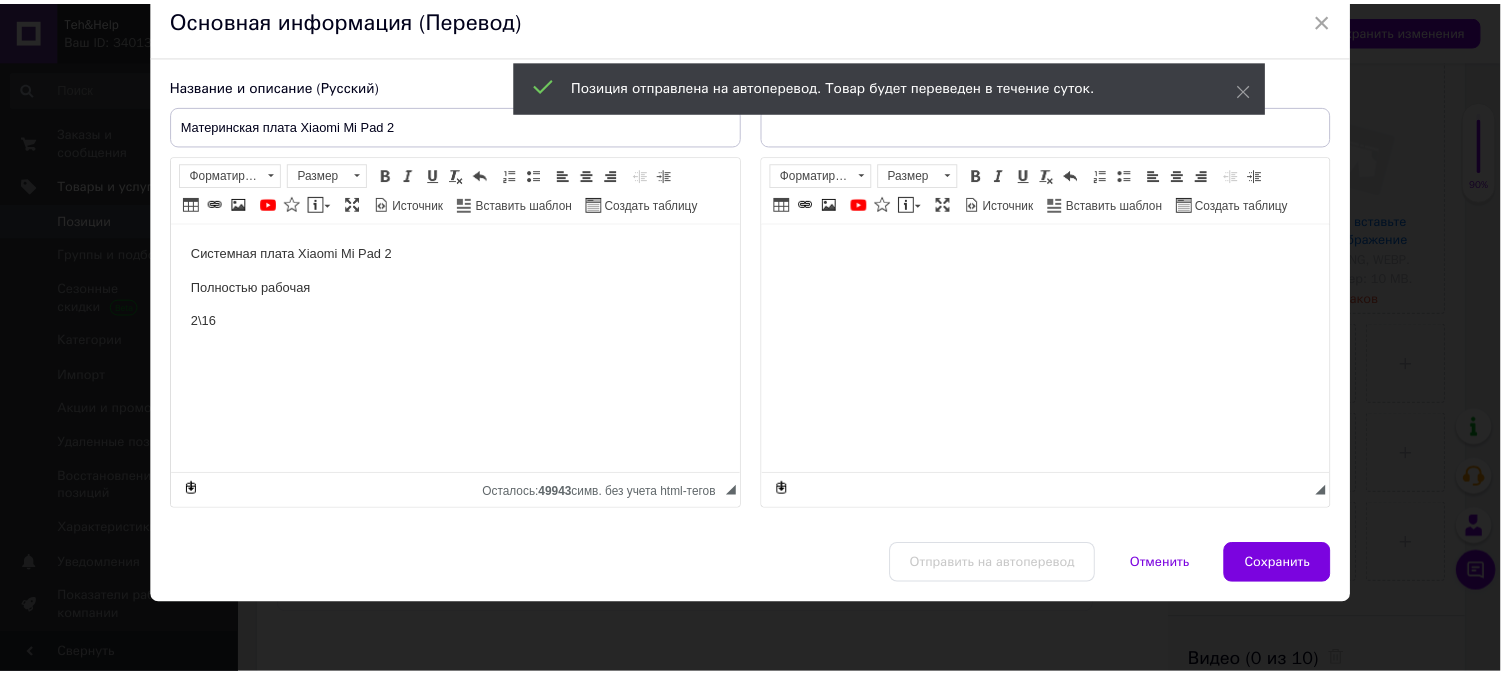 scroll, scrollTop: 0, scrollLeft: 0, axis: both 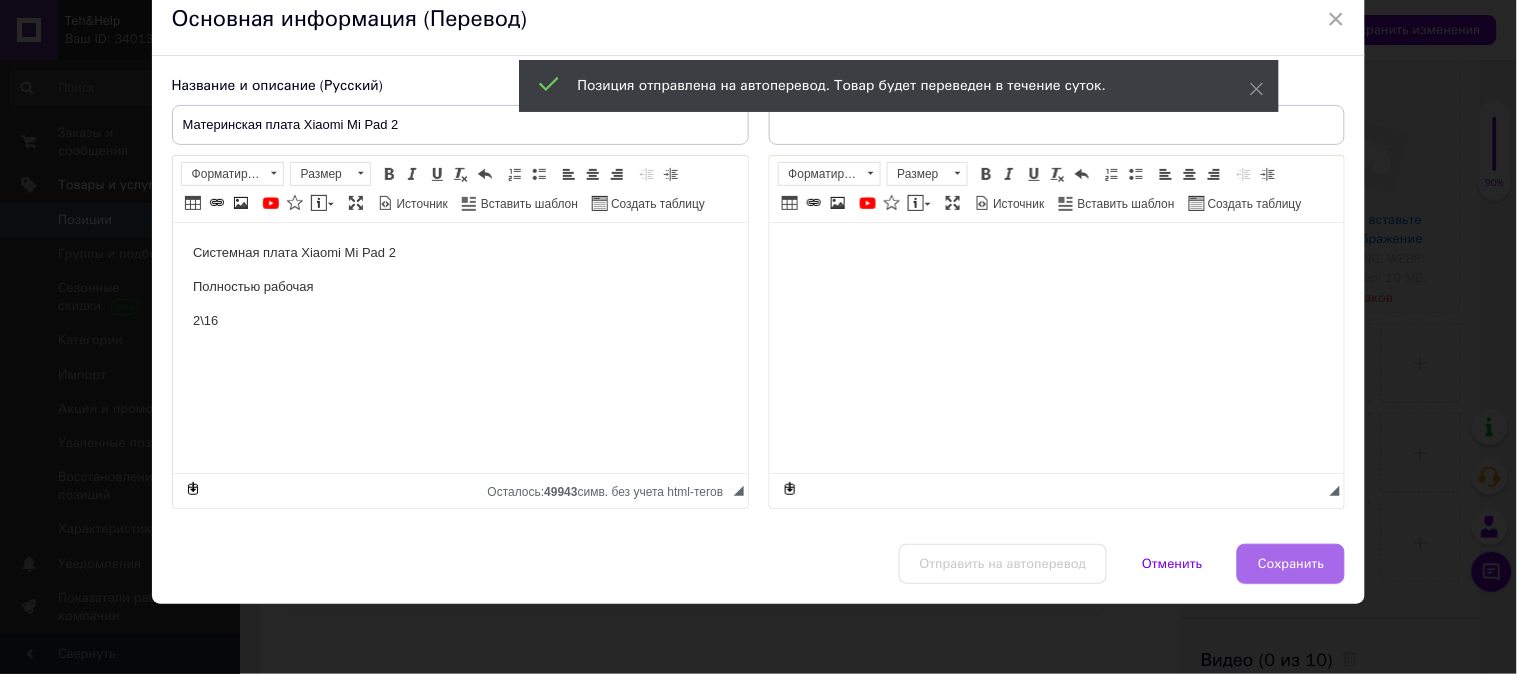 click on "Сохранить" at bounding box center (1291, 564) 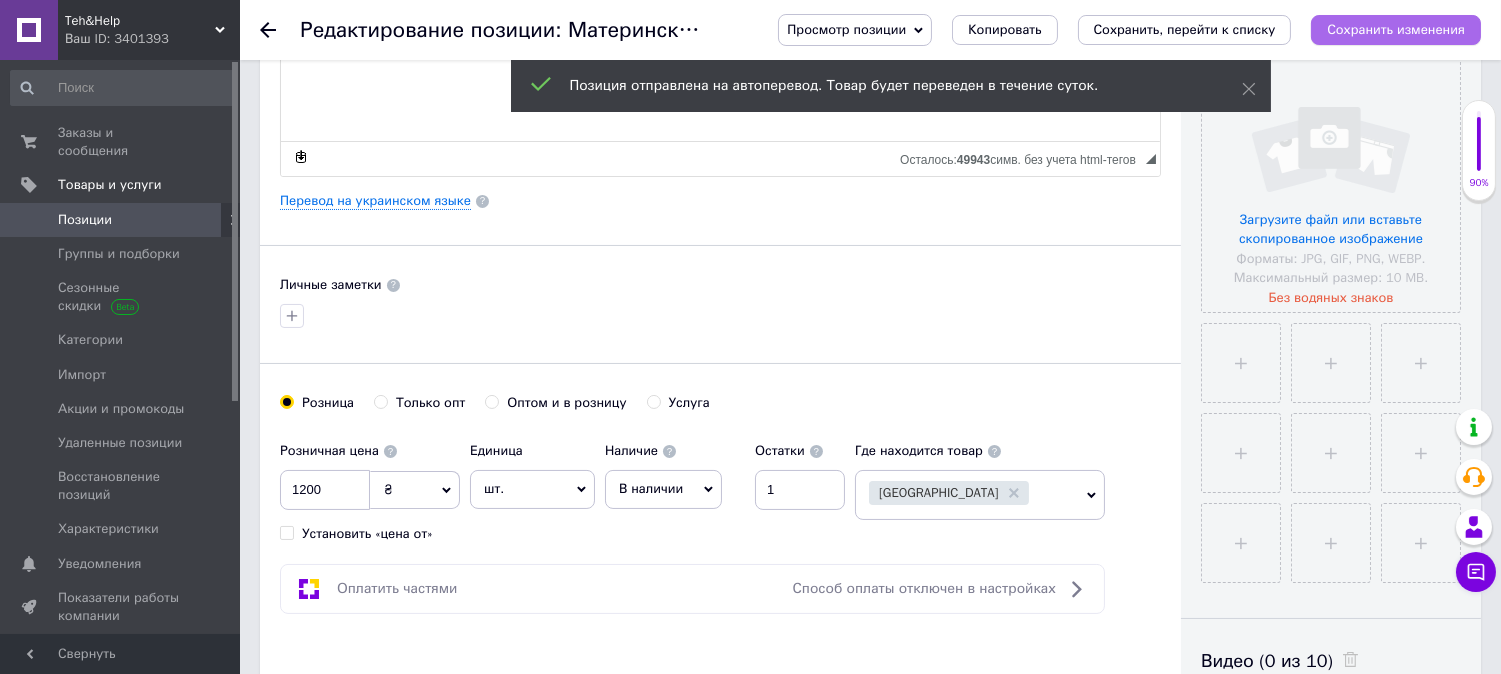 click on "Сохранить изменения" at bounding box center (1396, 30) 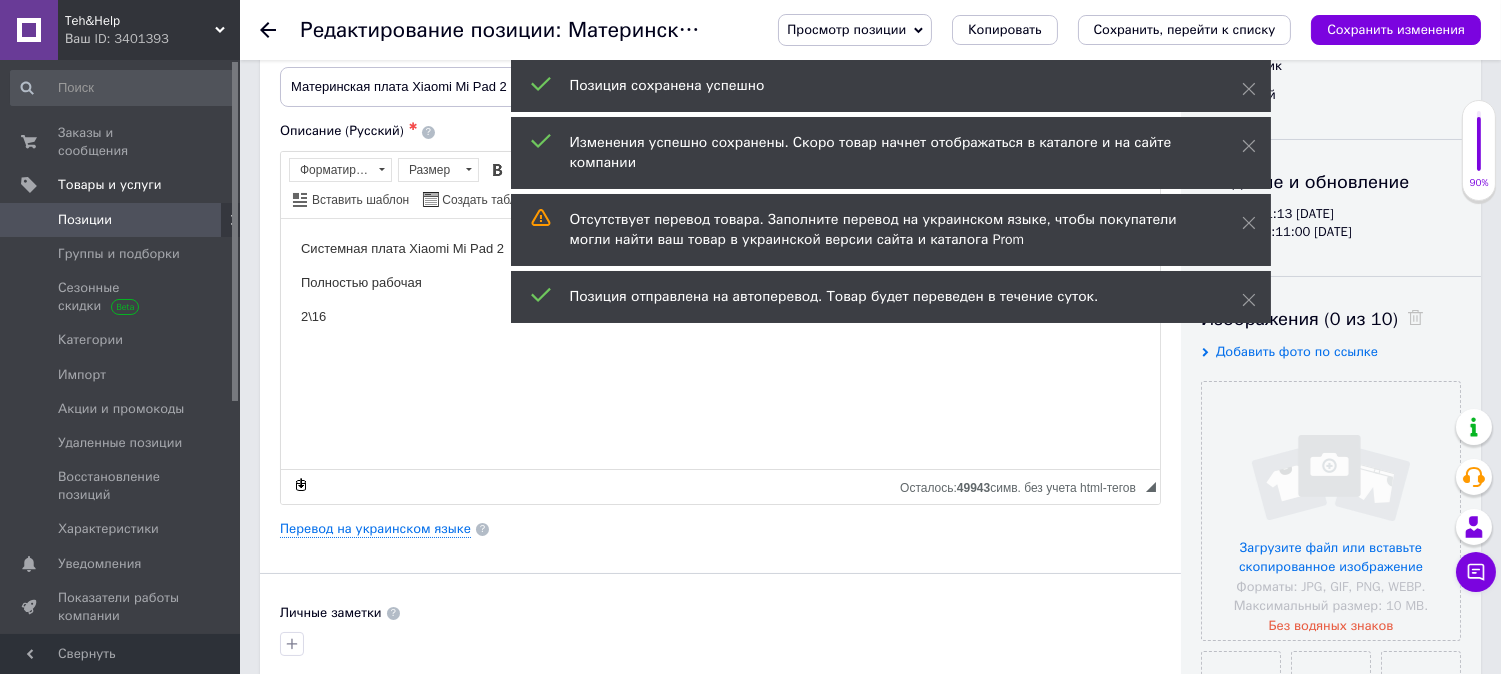 scroll, scrollTop: 0, scrollLeft: 0, axis: both 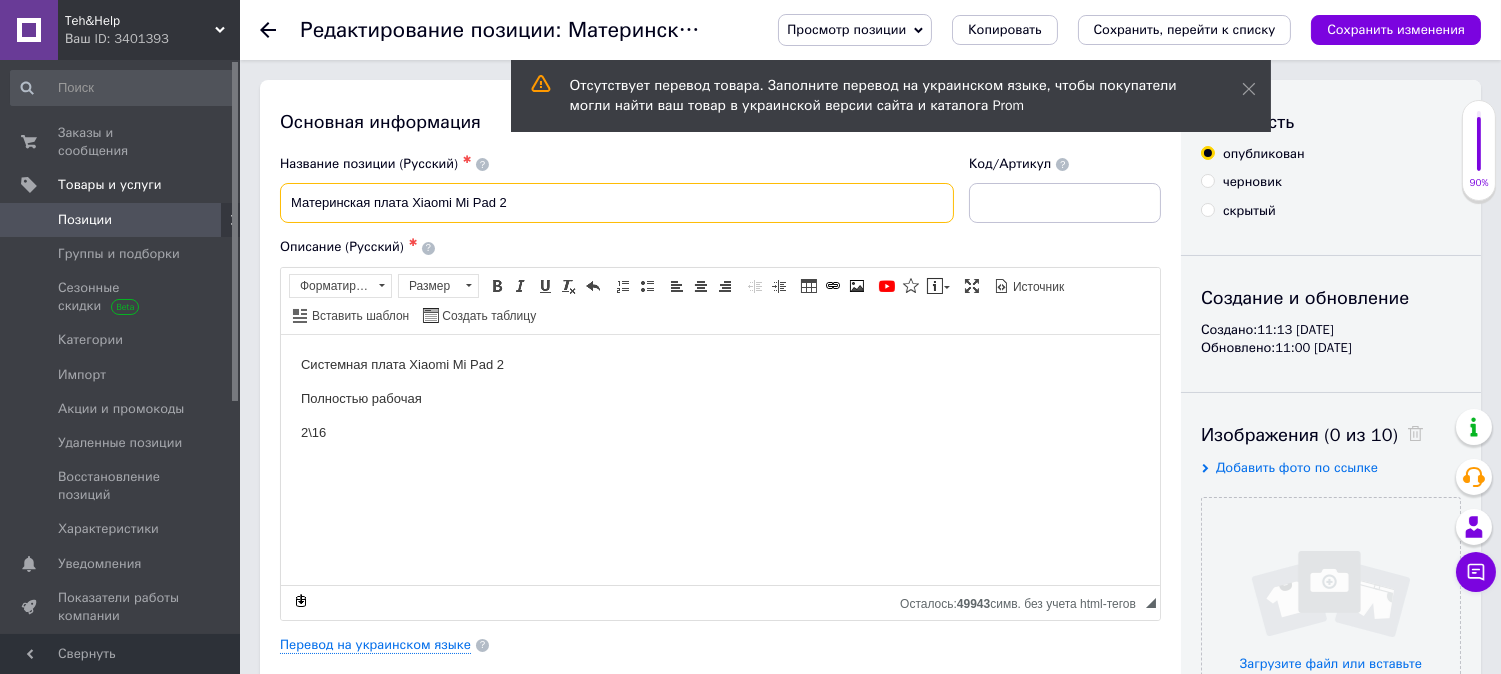 drag, startPoint x: 414, startPoint y: 205, endPoint x: 526, endPoint y: 205, distance: 112 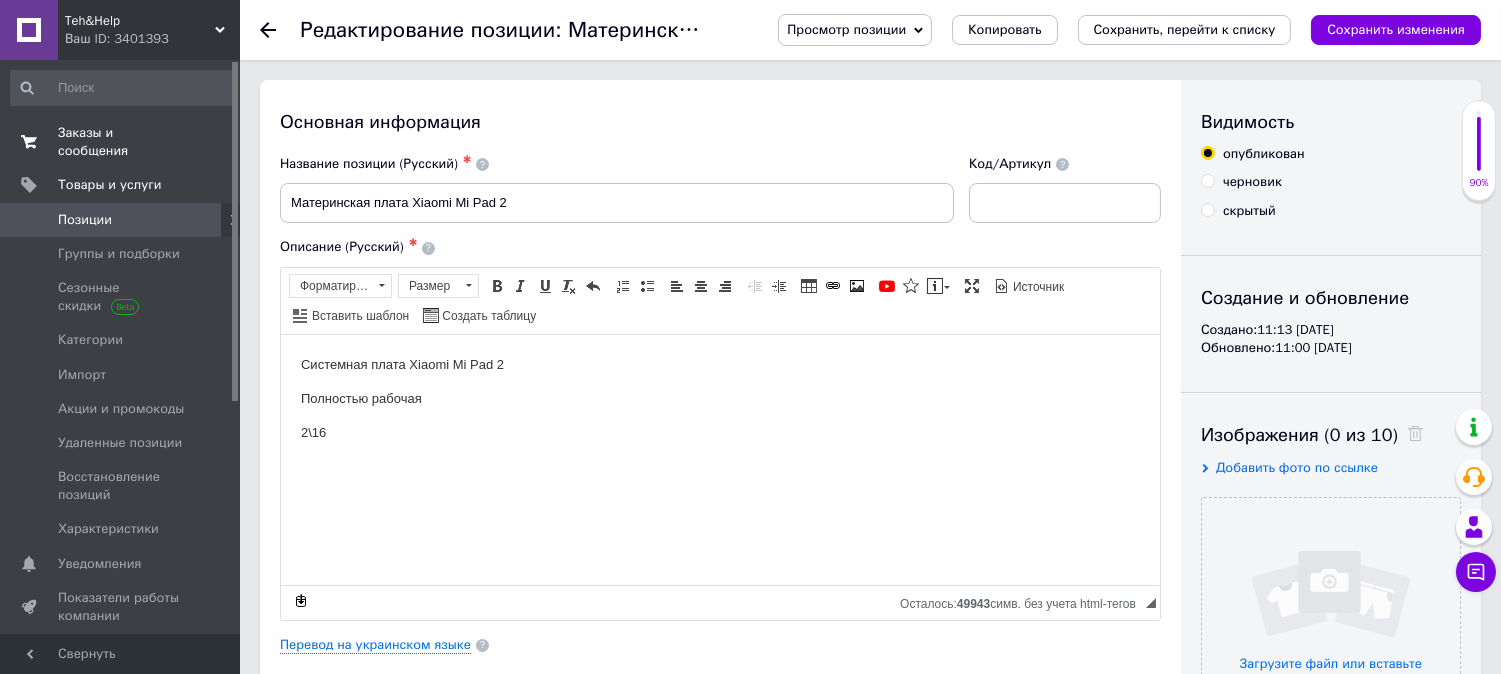 click on "Заказы и сообщения" at bounding box center [121, 142] 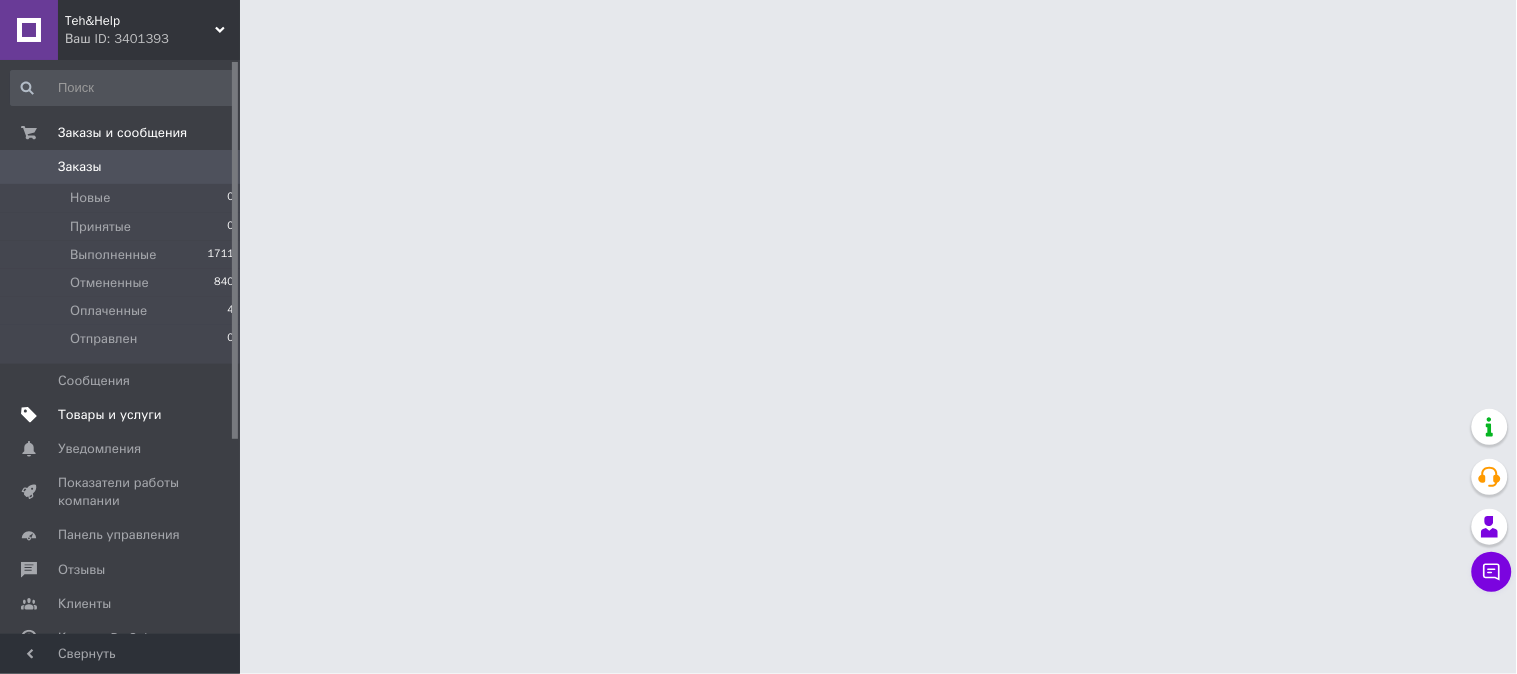 click on "Товары и услуги" at bounding box center (110, 415) 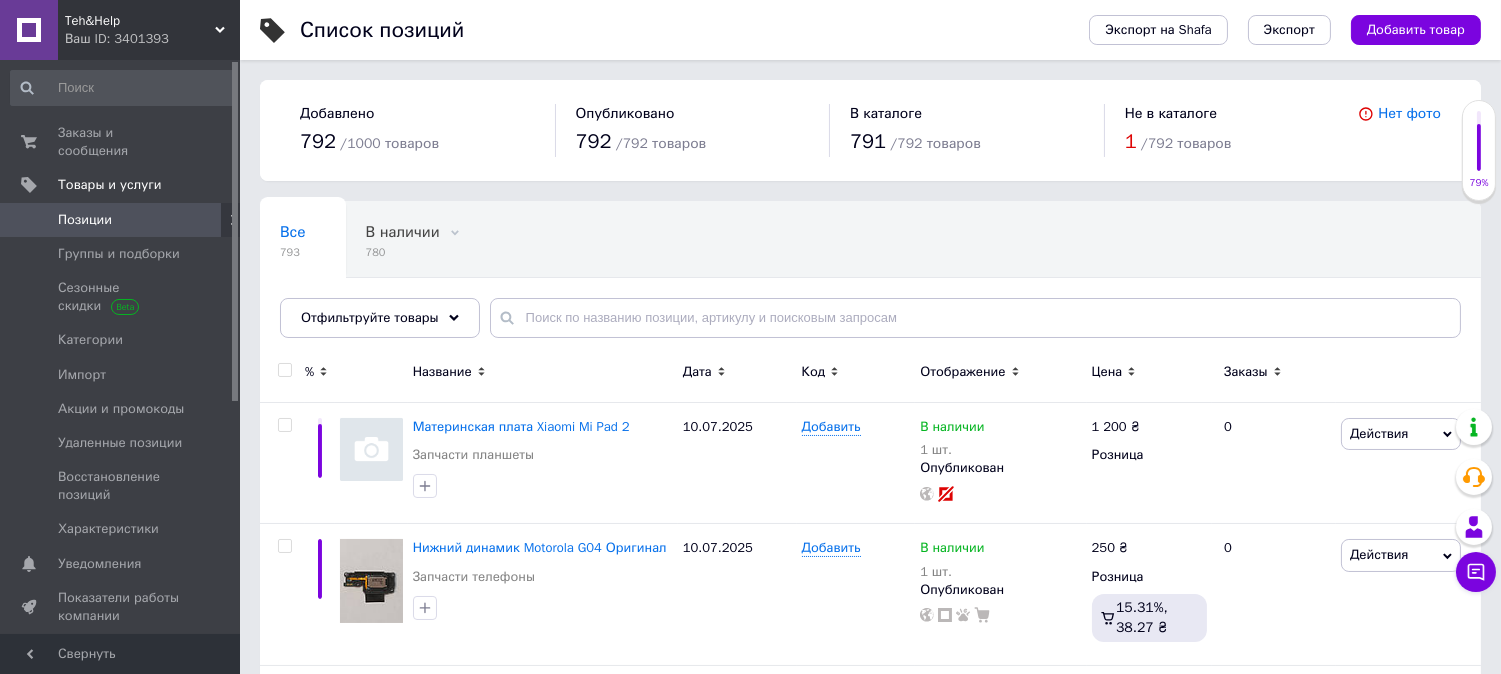 drag, startPoint x: 1425, startPoint y: 31, endPoint x: 468, endPoint y: 432, distance: 1037.6174 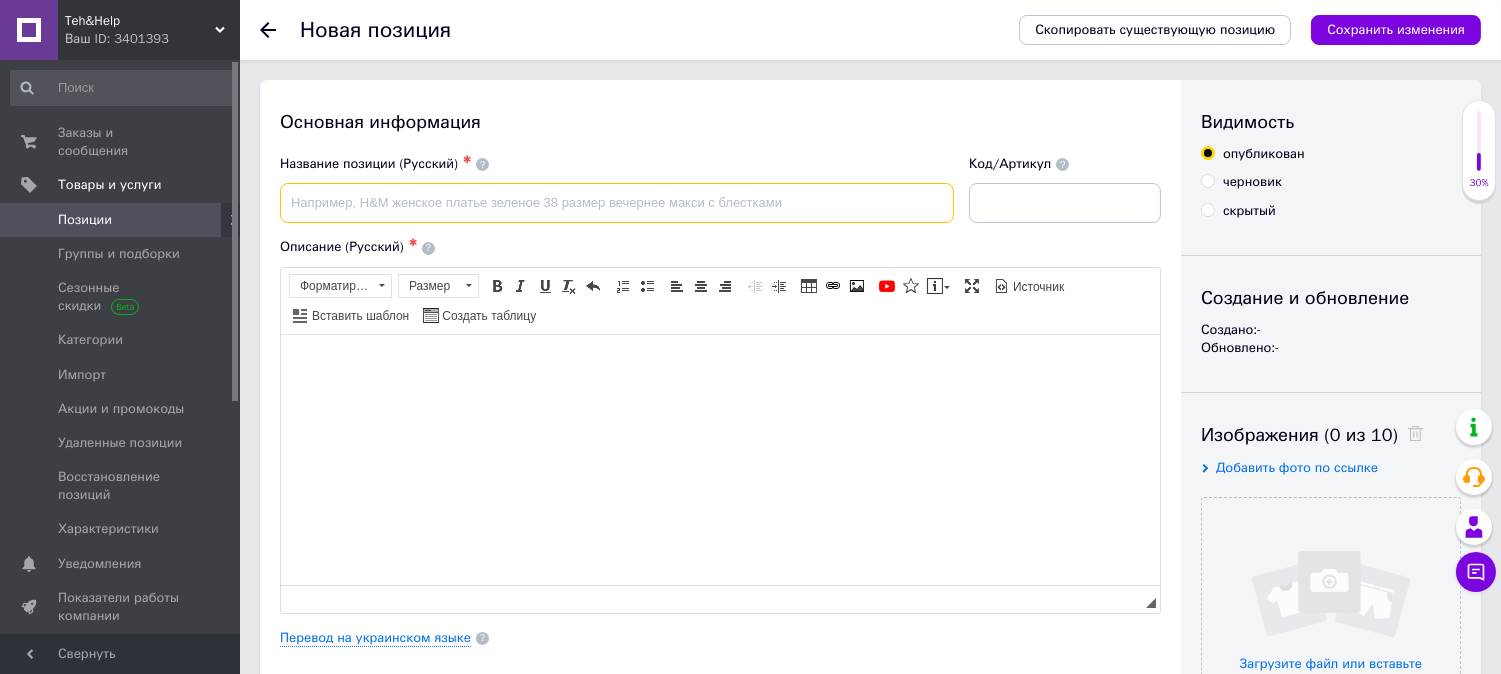 click at bounding box center [617, 203] 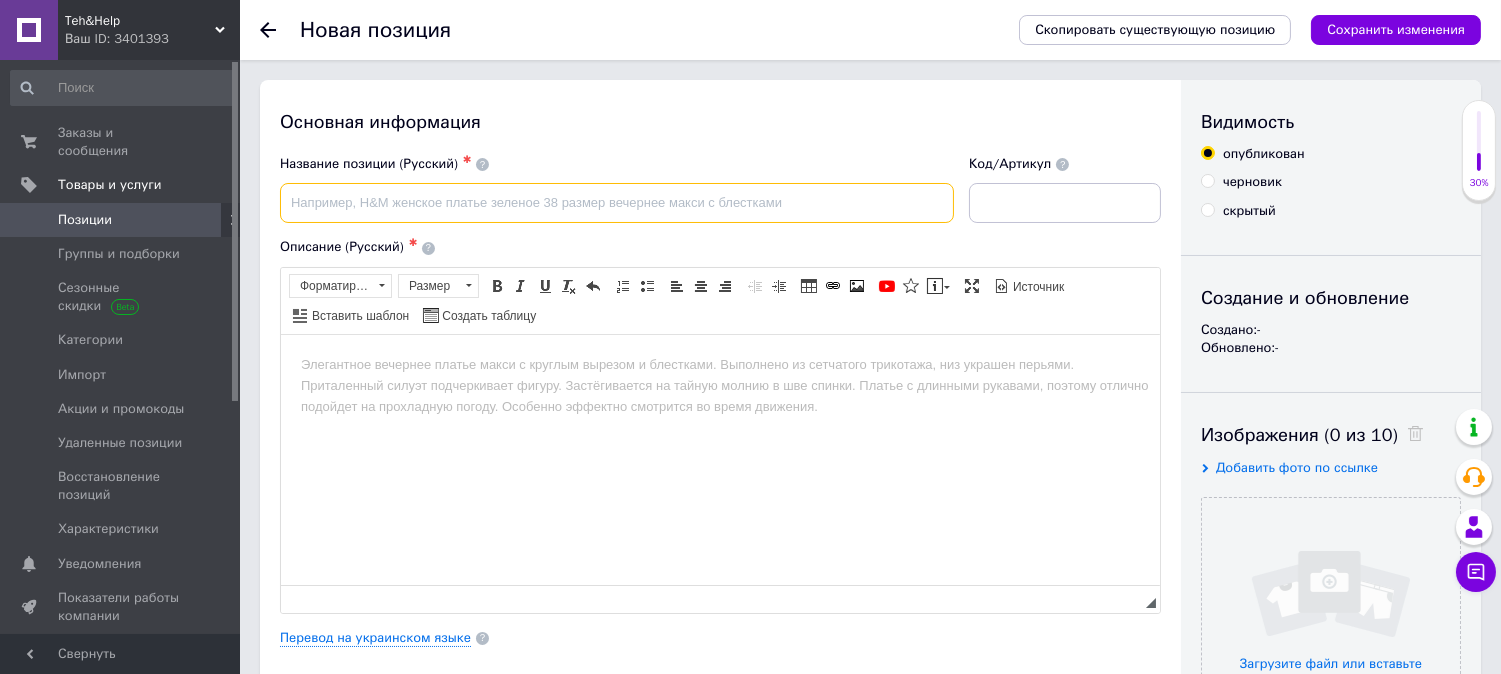 scroll, scrollTop: 0, scrollLeft: 0, axis: both 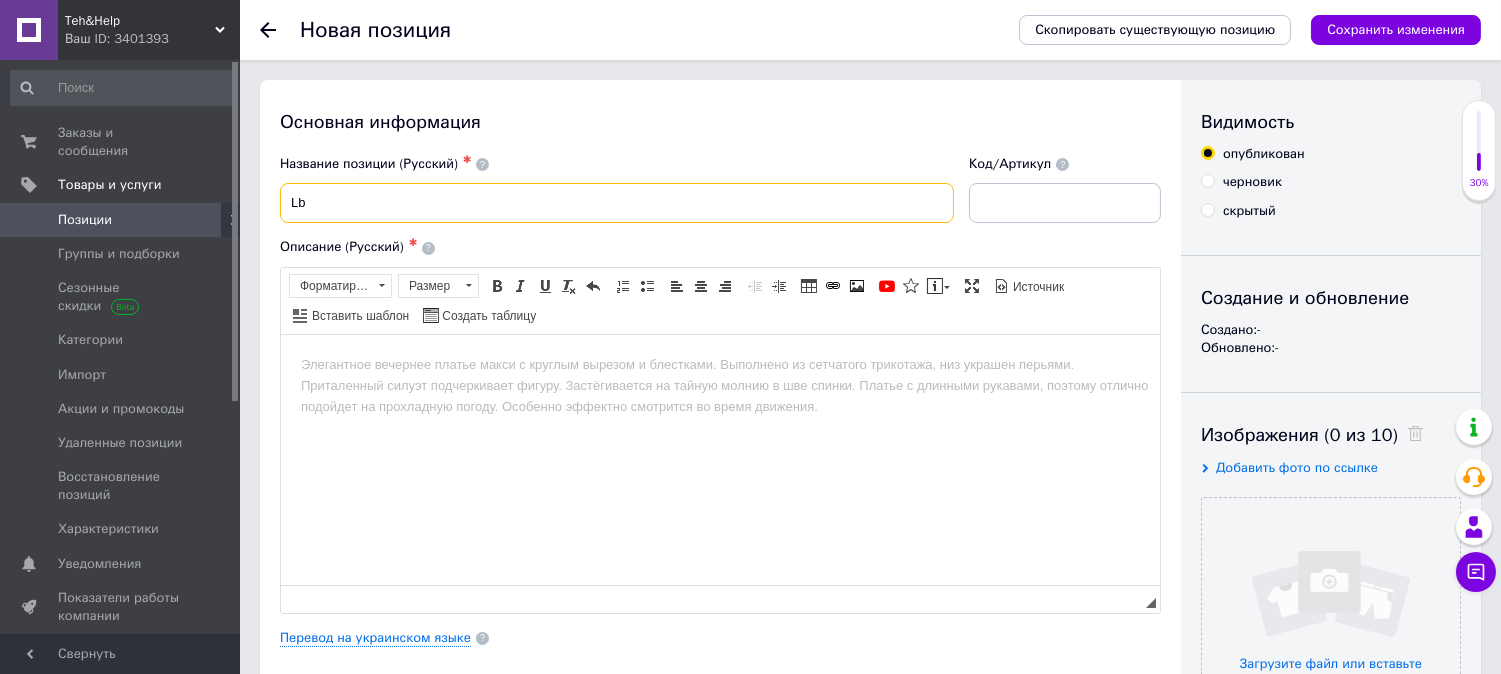 type on "L" 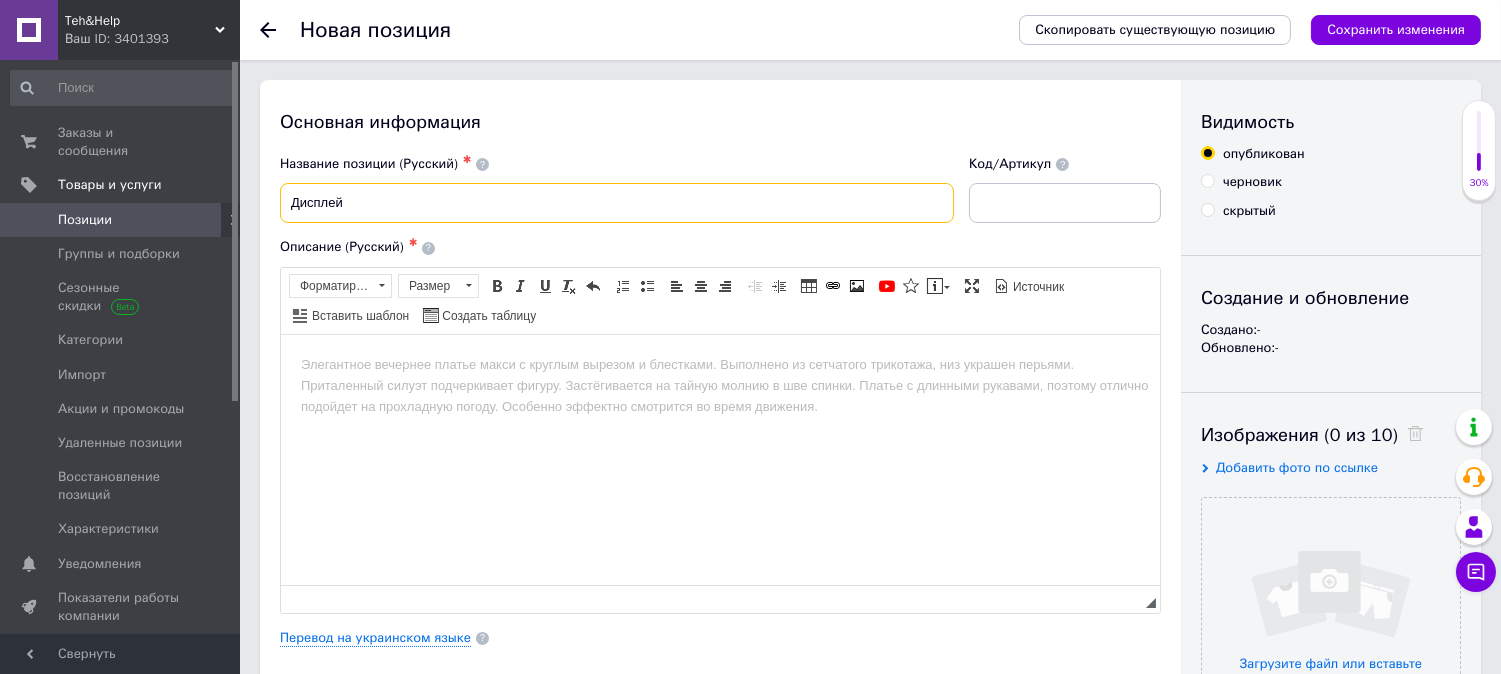 paste on "Xiaomi Mi Pad 2" 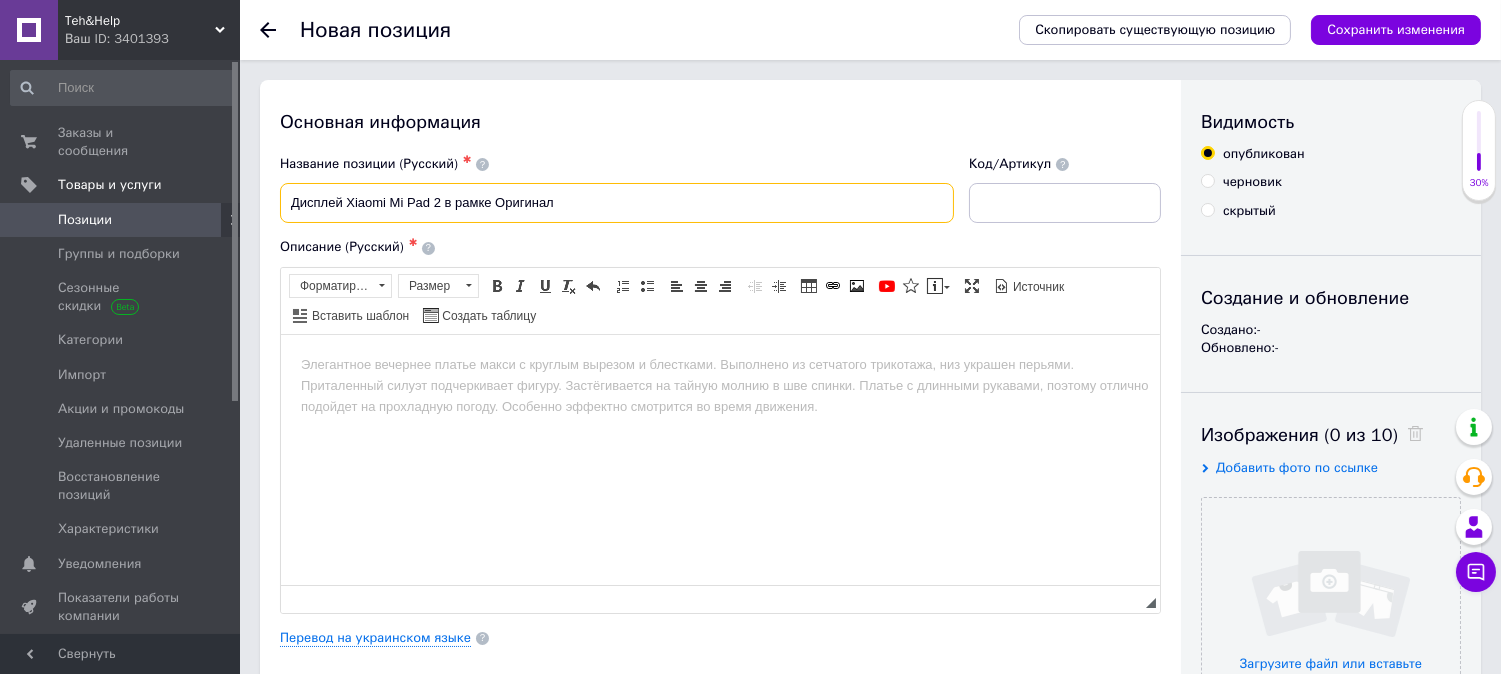 drag, startPoint x: 571, startPoint y: 194, endPoint x: 211, endPoint y: 207, distance: 360.23465 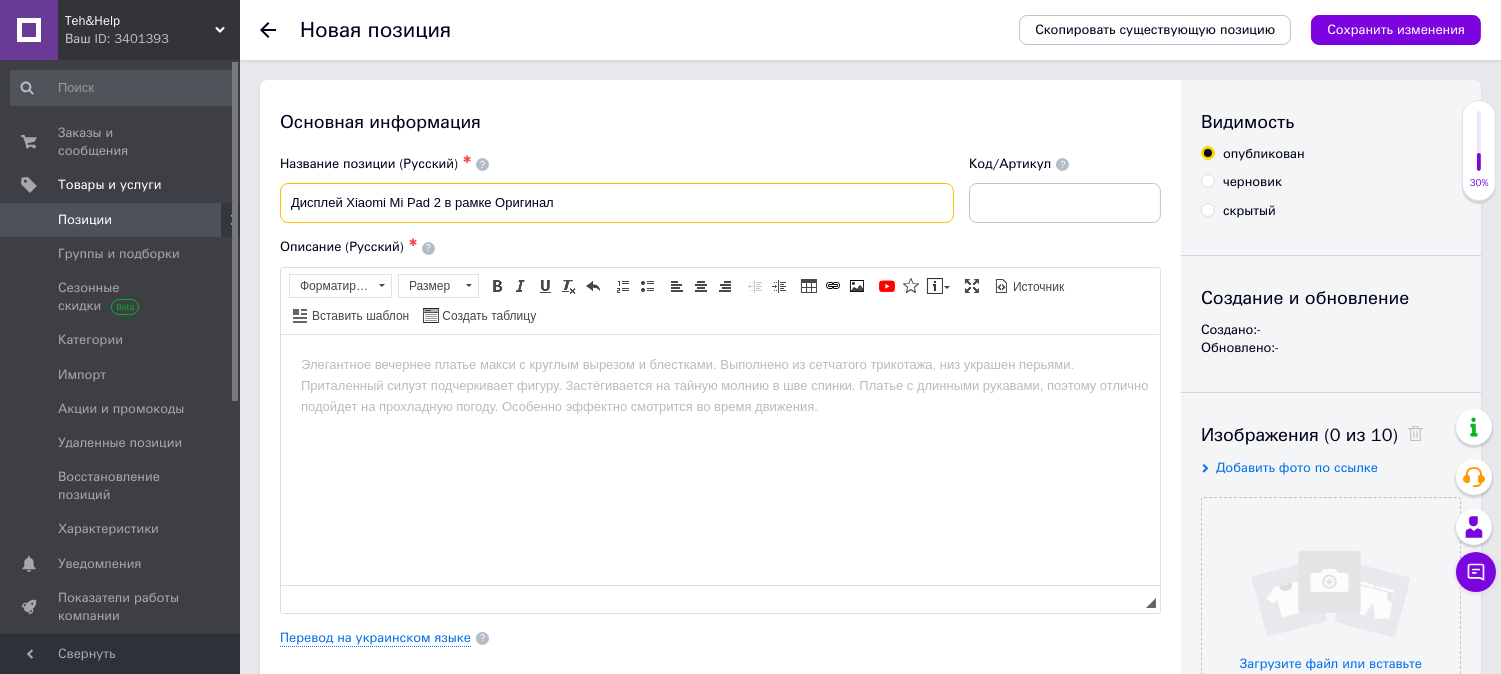 type on "Дисплей Xiaomi Mi Pad 2 в рамке Оригинал" 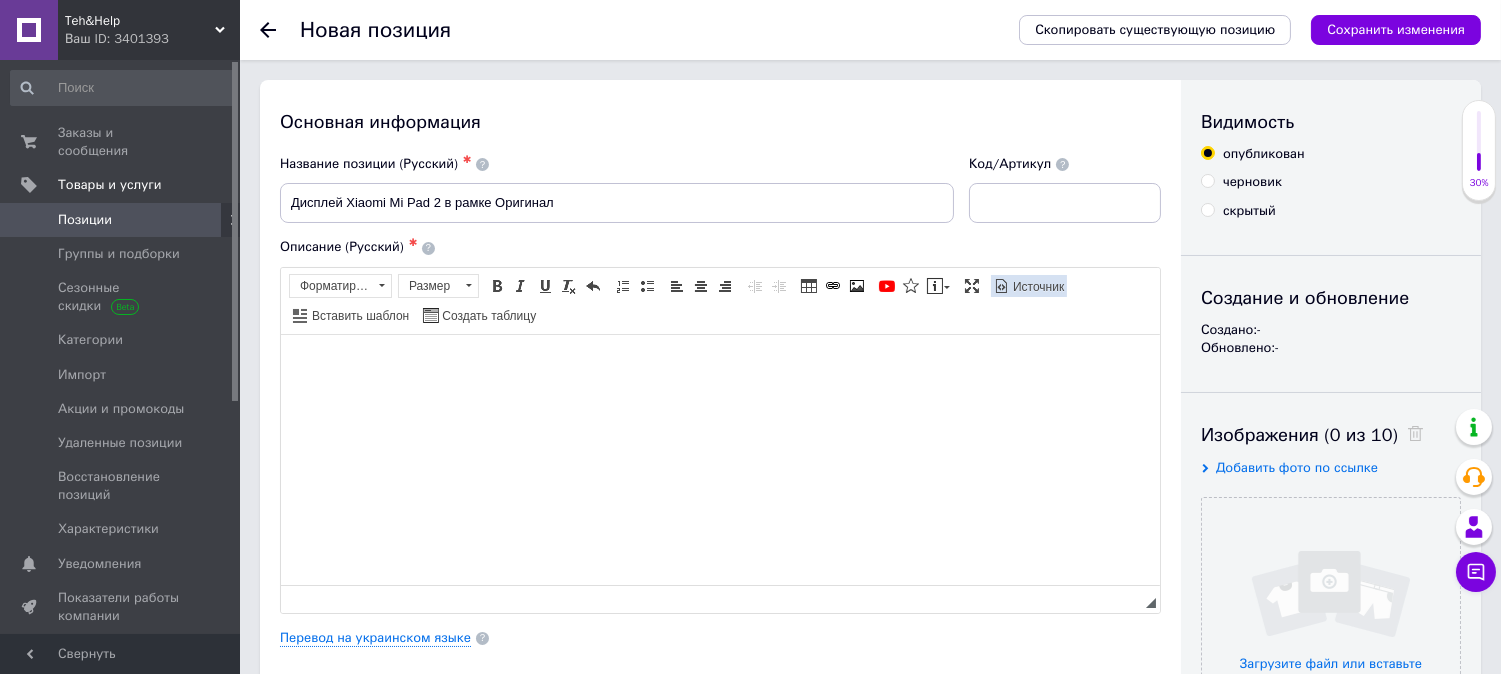 drag, startPoint x: 100, startPoint y: 67, endPoint x: 1041, endPoint y: 292, distance: 967.5257 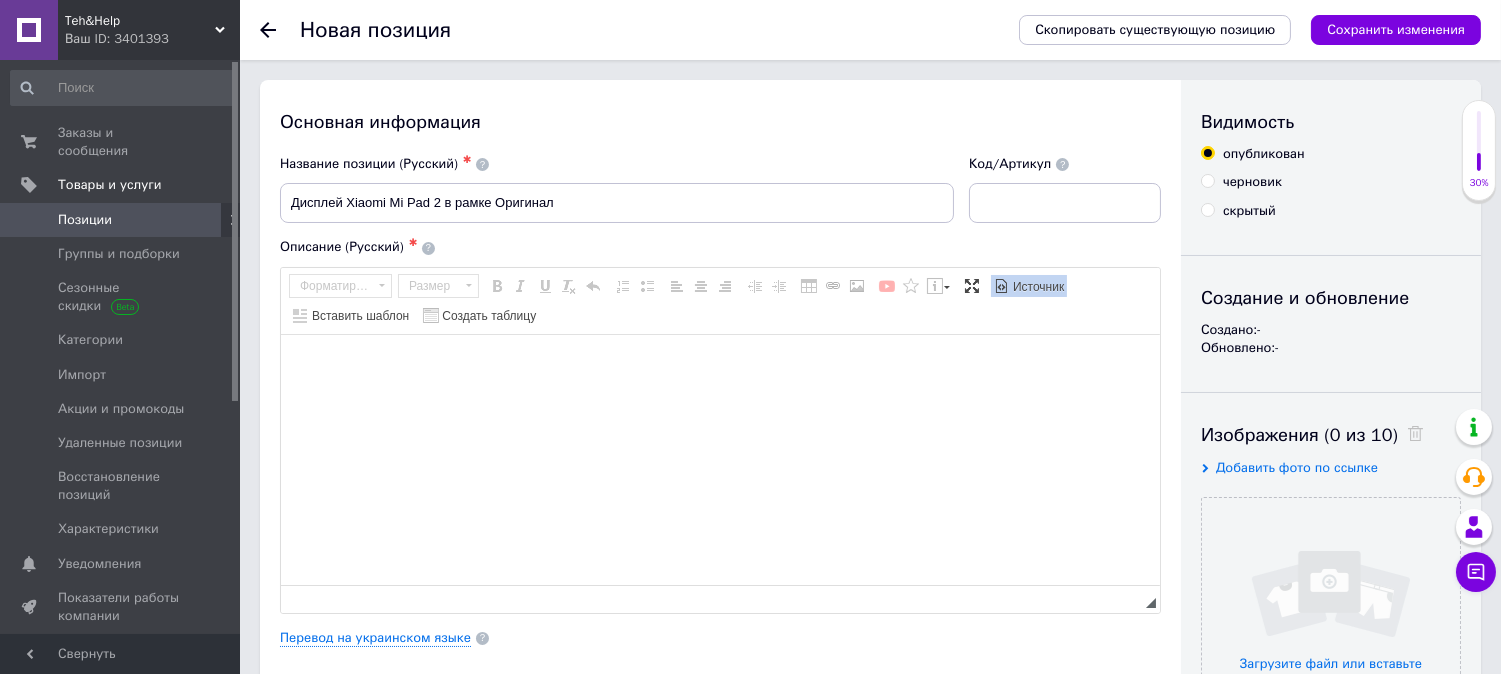 paste on "Дисплей Xiaomi Mi Pad 2 в рамке Оригинал" 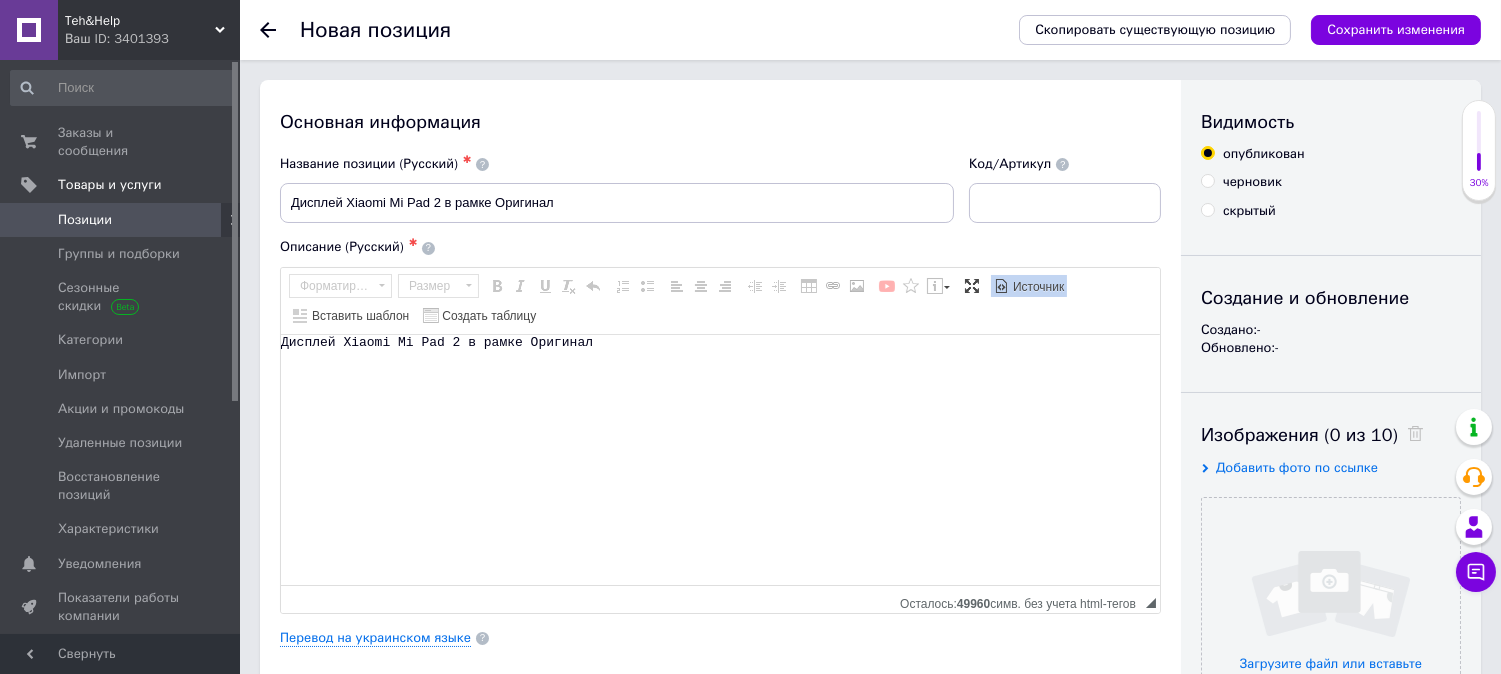 click on "Источник" at bounding box center [1037, 287] 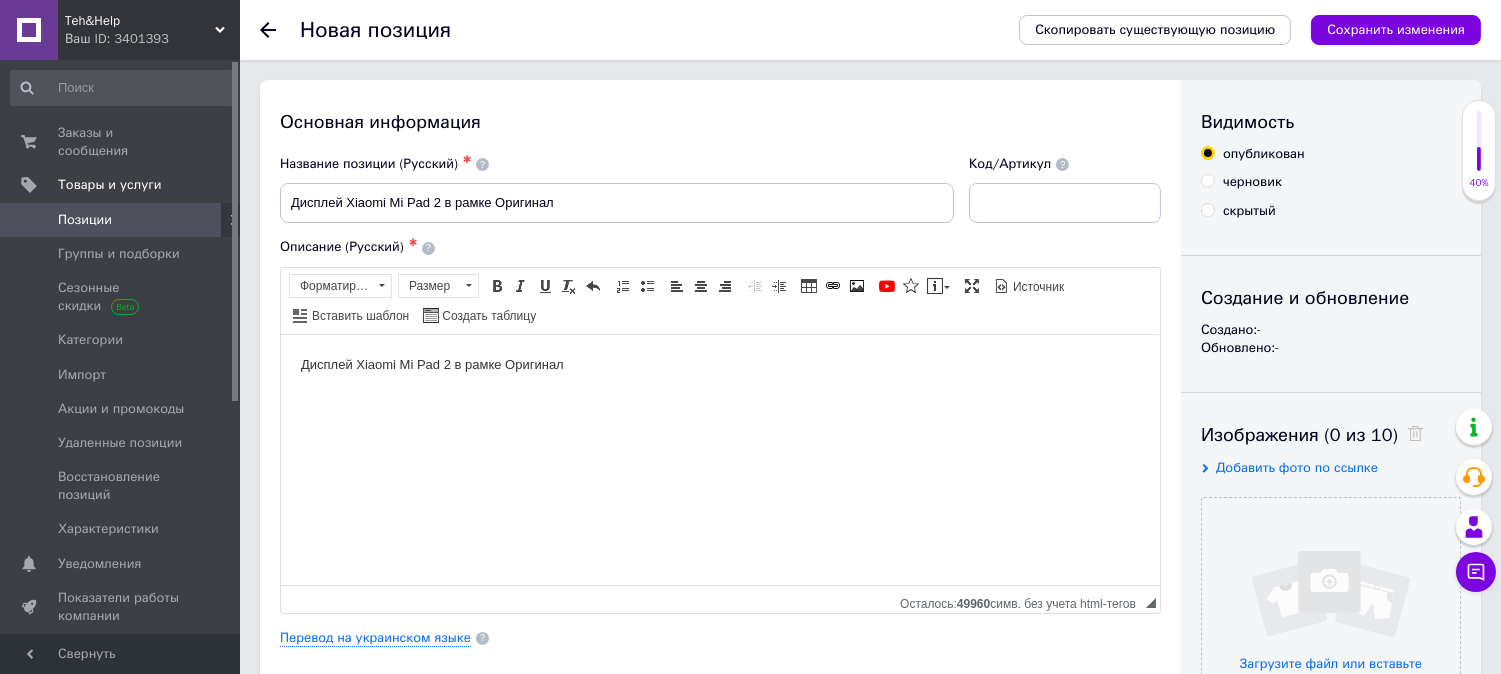 scroll, scrollTop: 0, scrollLeft: 0, axis: both 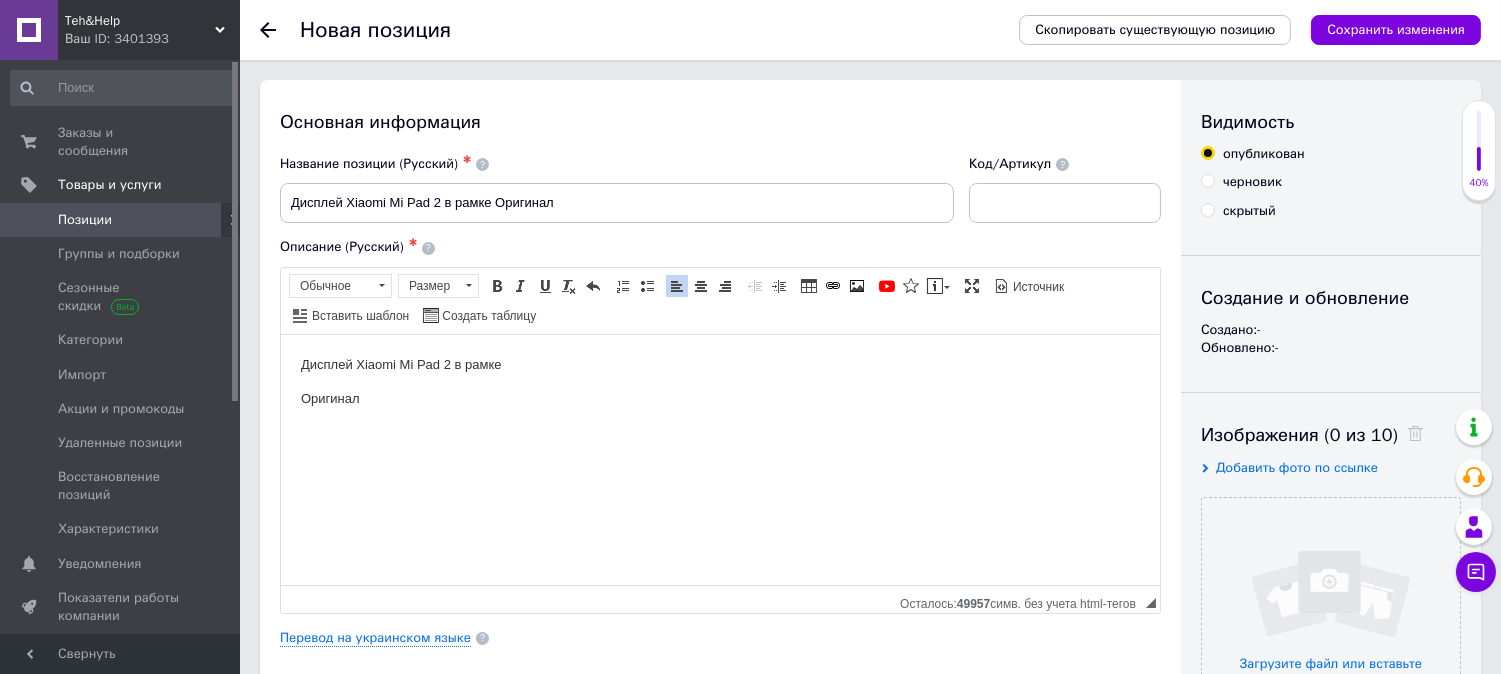 click on "Дисплей Xiaomi Mi Pad 2 в рамке" at bounding box center [719, 364] 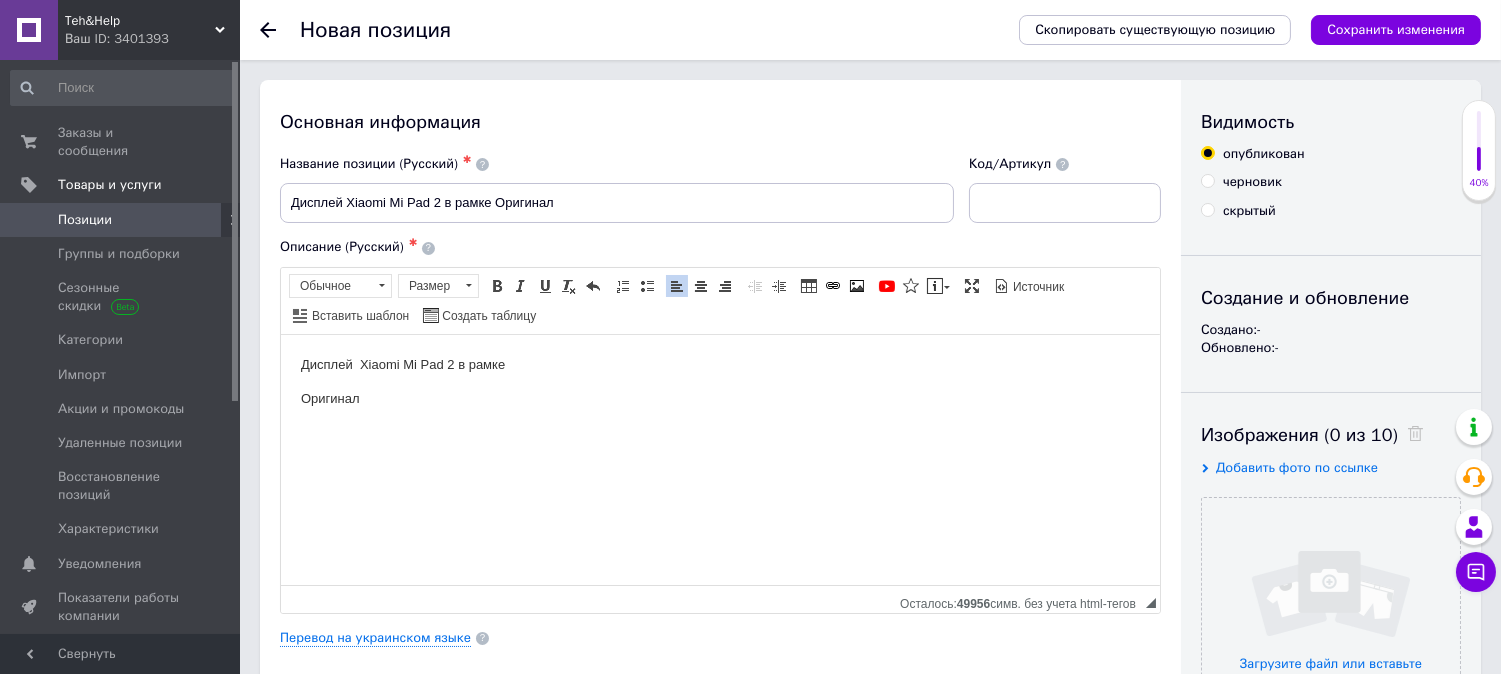 click on "Дисплей  Xiaomi Mi Pad 2 в рамке" at bounding box center [719, 364] 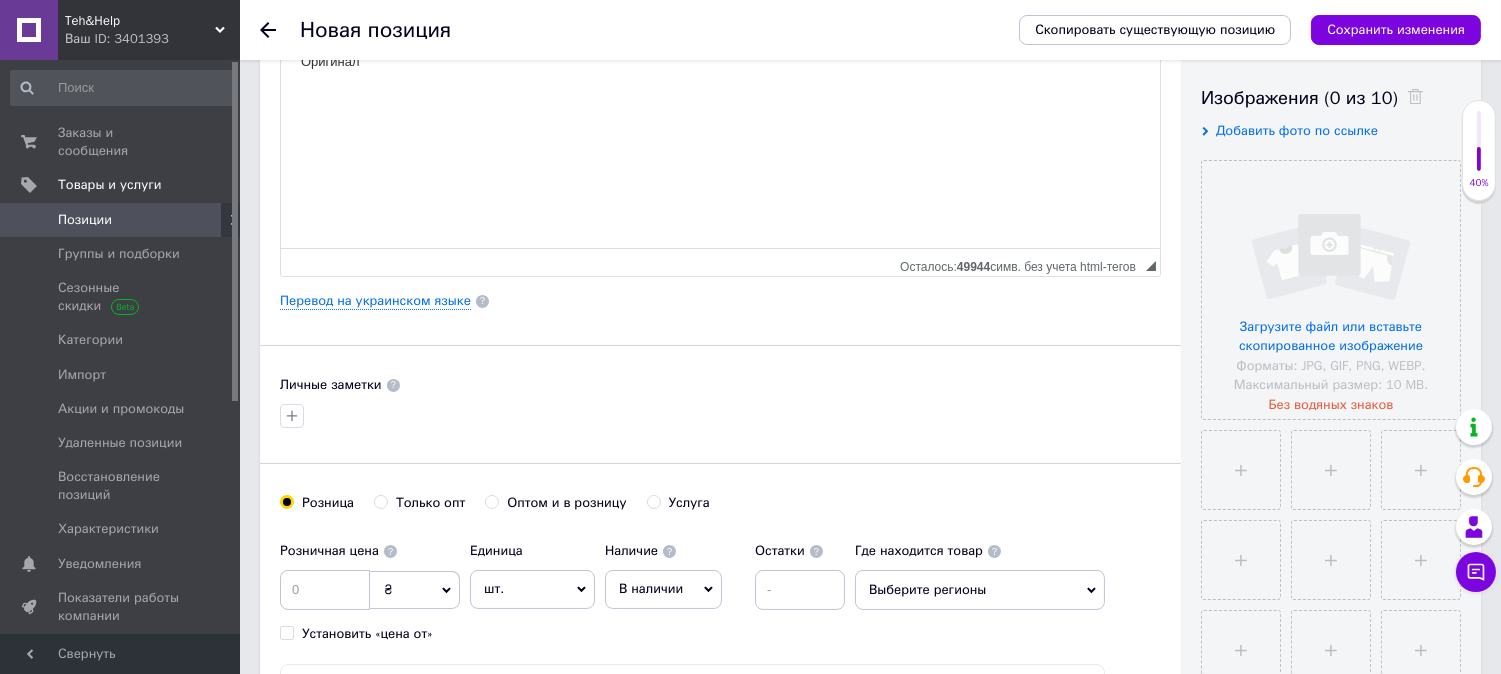 scroll, scrollTop: 333, scrollLeft: 0, axis: vertical 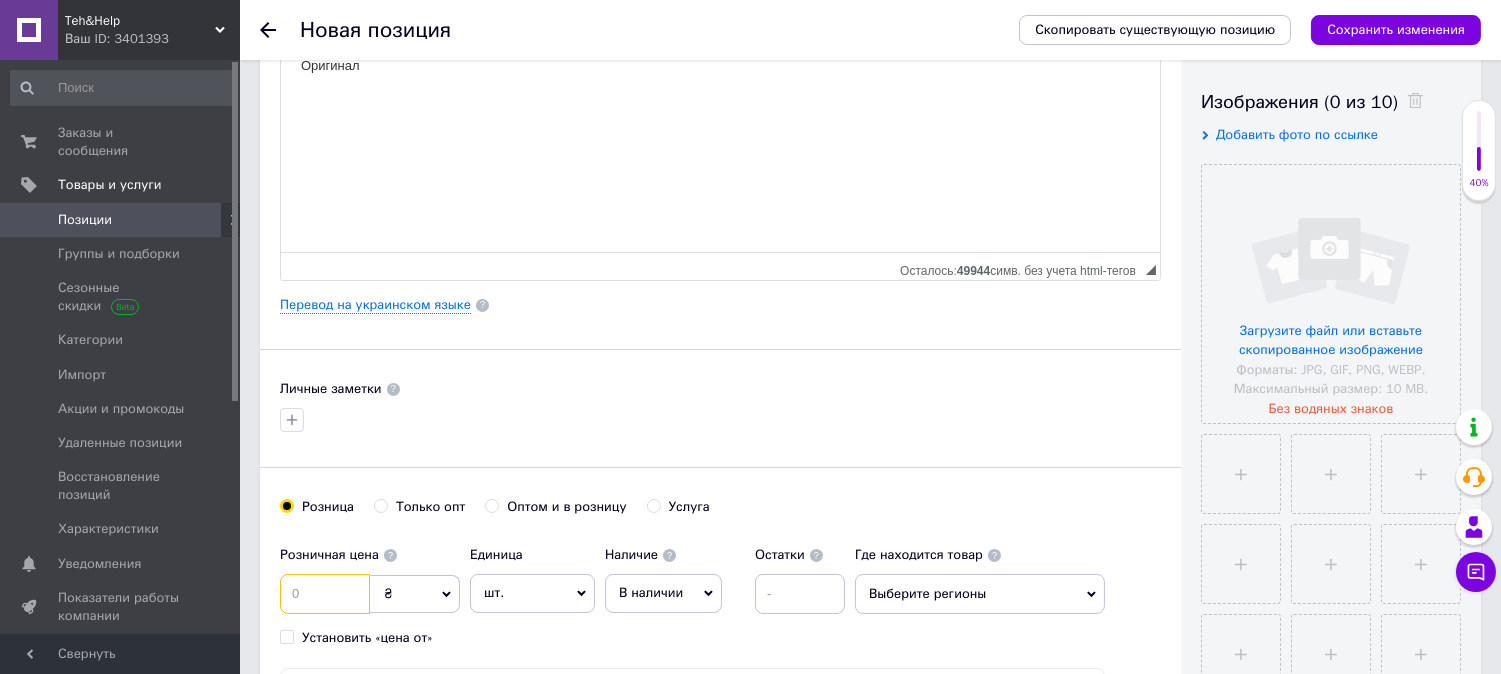 click at bounding box center [325, 594] 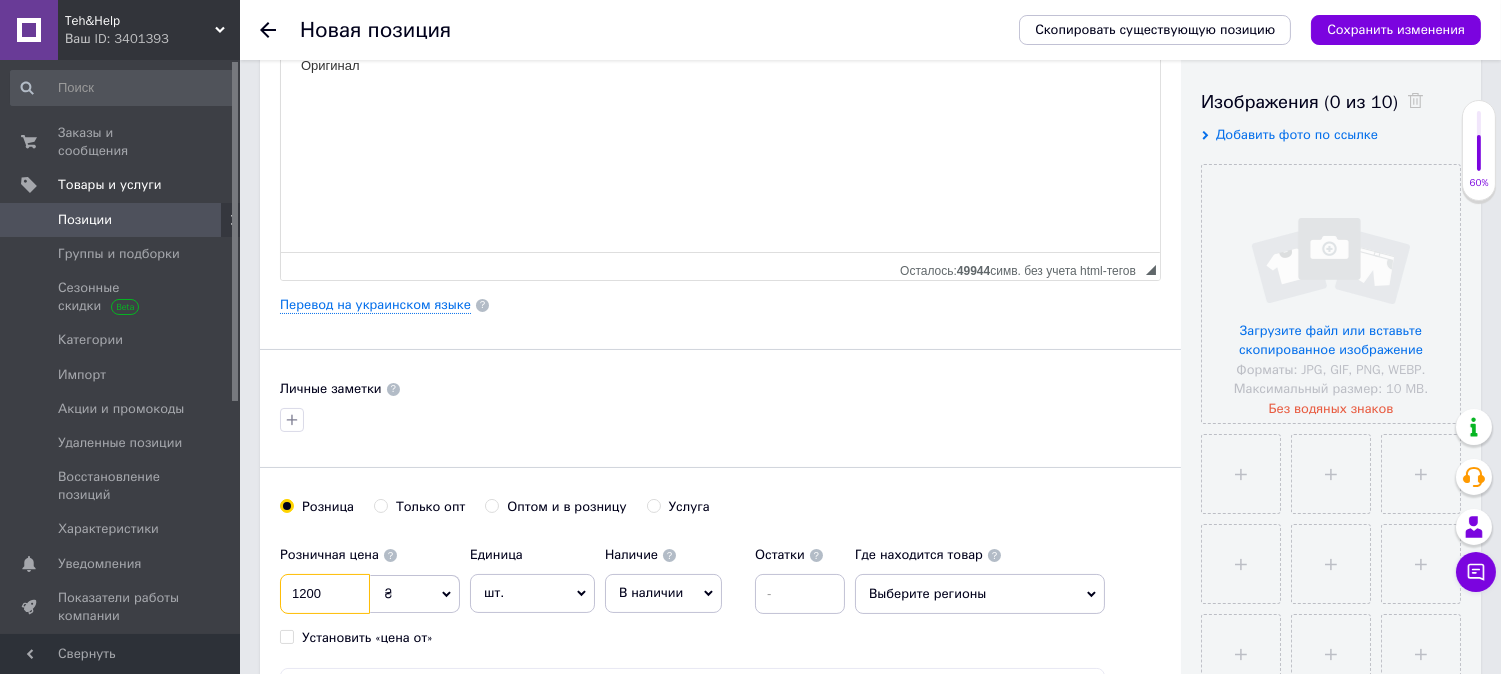 type on "1200" 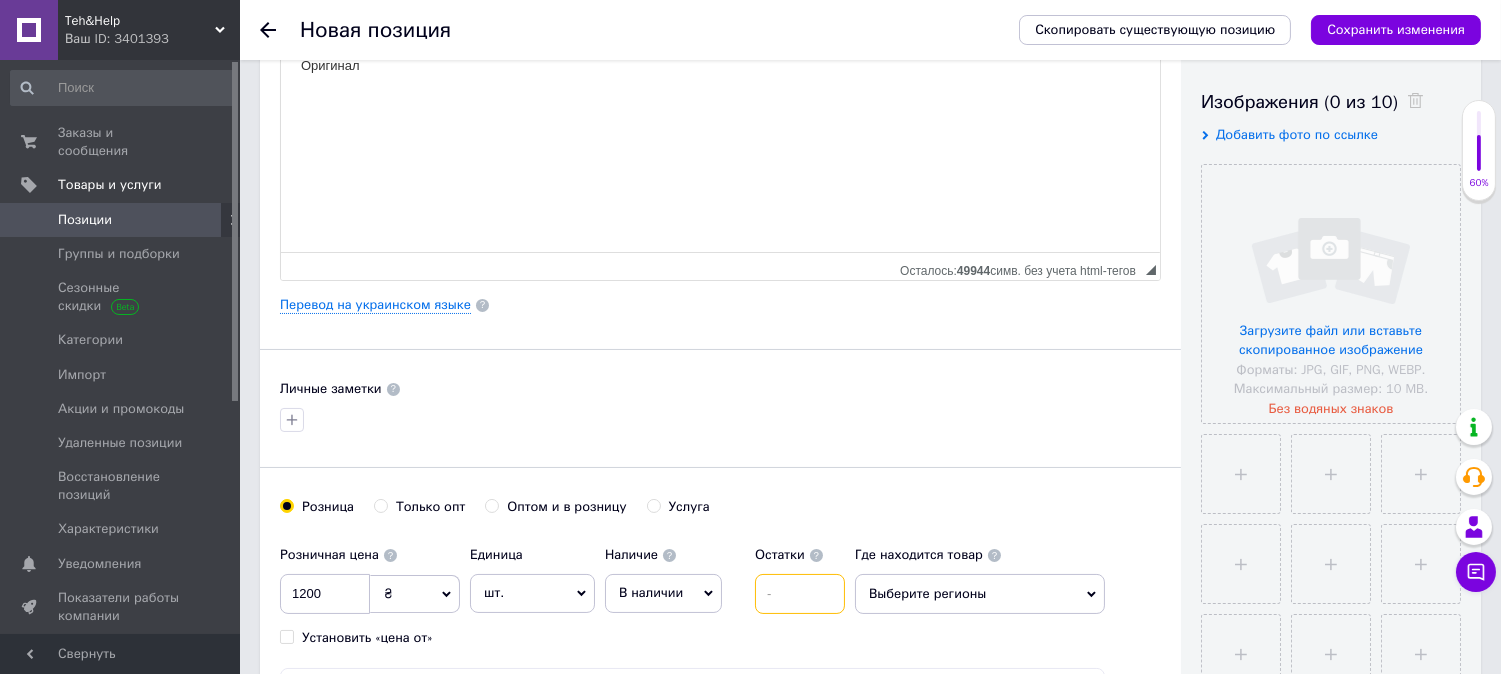 click at bounding box center [800, 594] 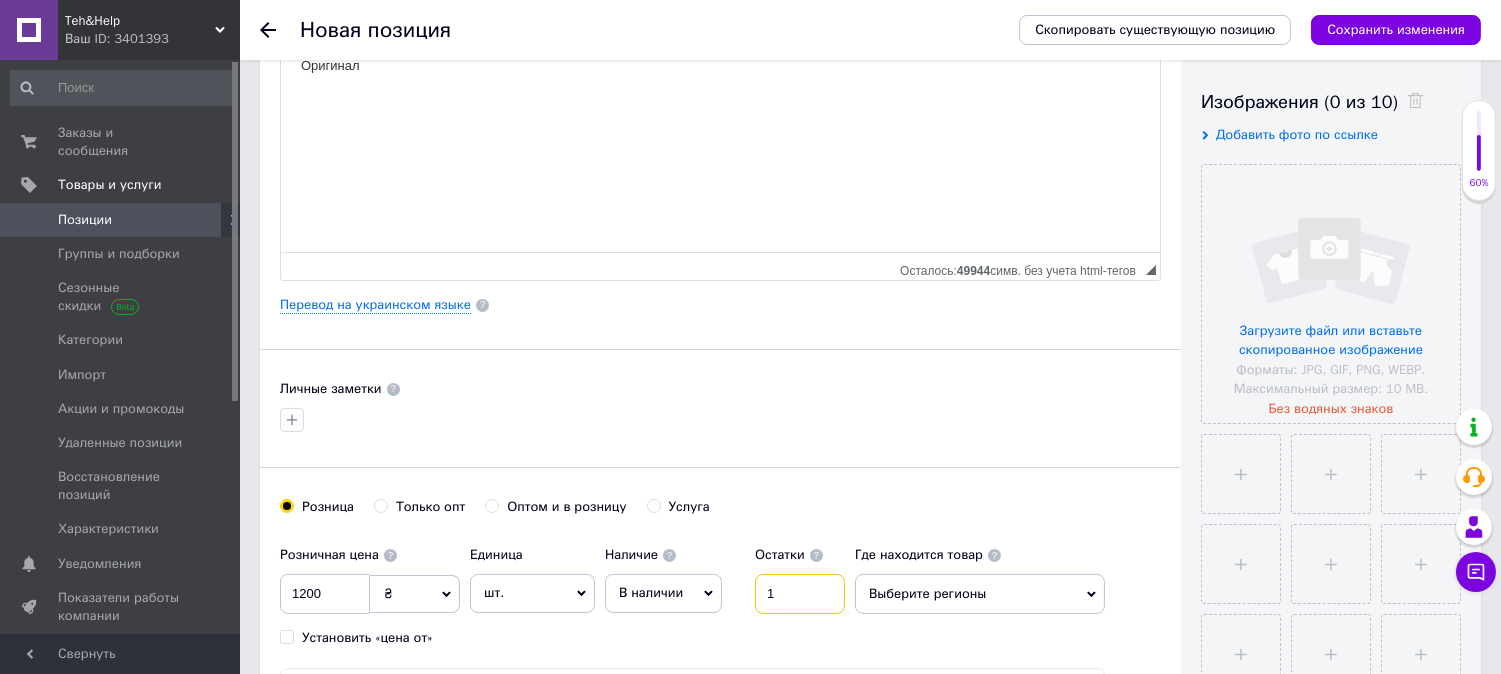 type on "1" 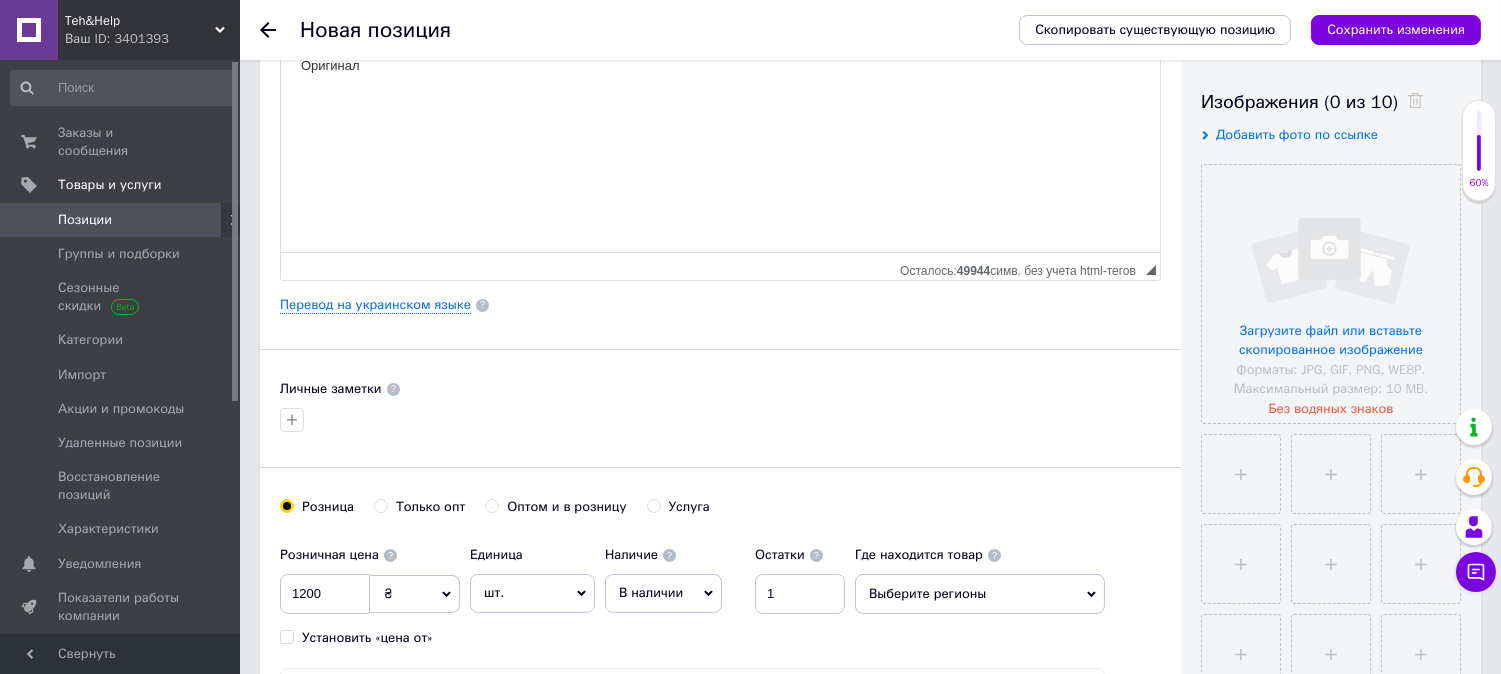 click on "Выберите регионы" at bounding box center [980, 594] 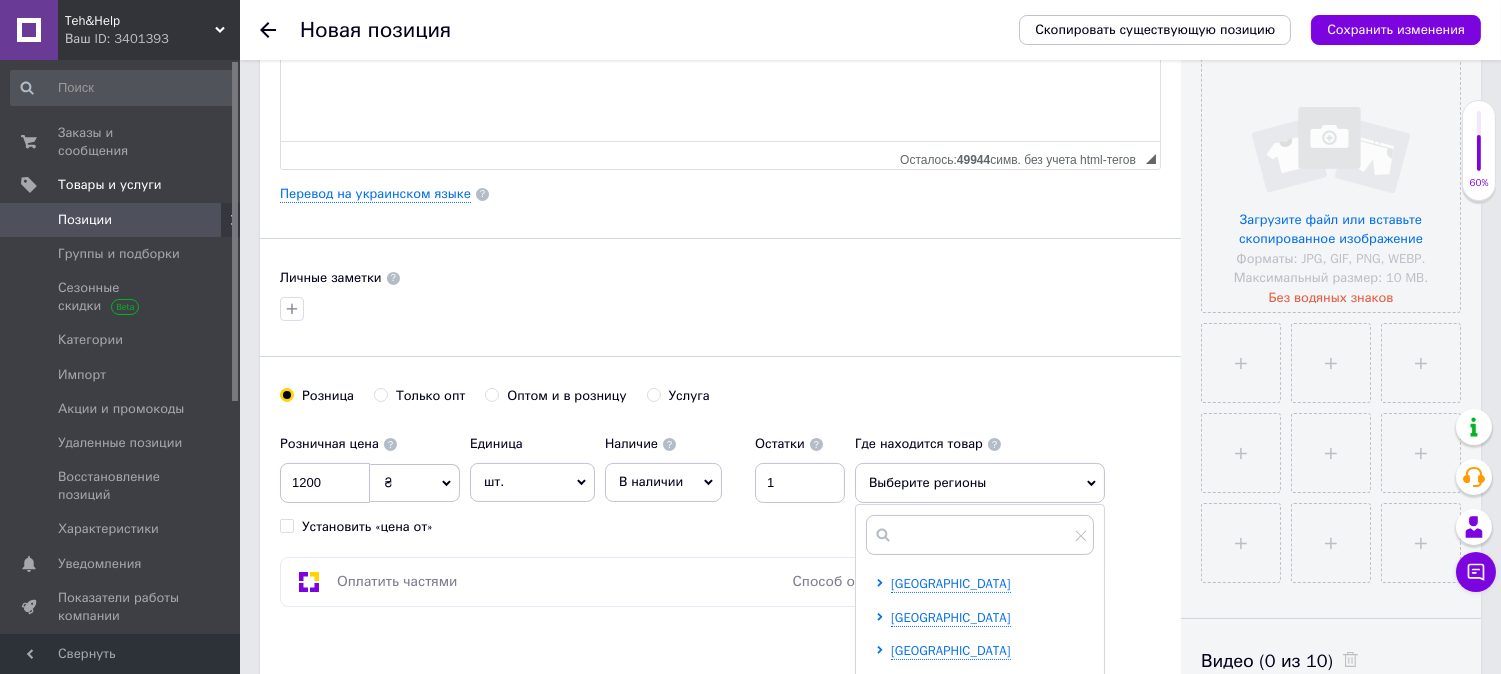 scroll, scrollTop: 888, scrollLeft: 0, axis: vertical 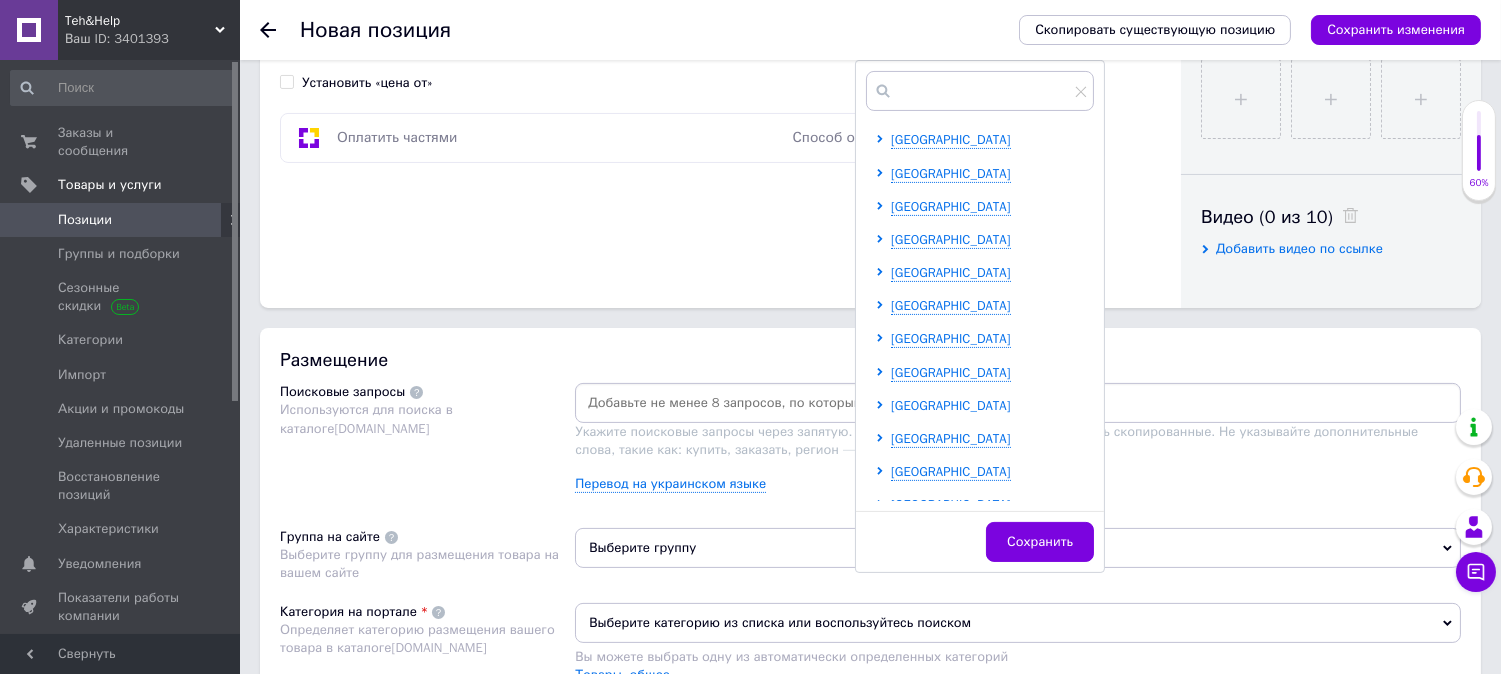 click on "[GEOGRAPHIC_DATA]" at bounding box center [951, 405] 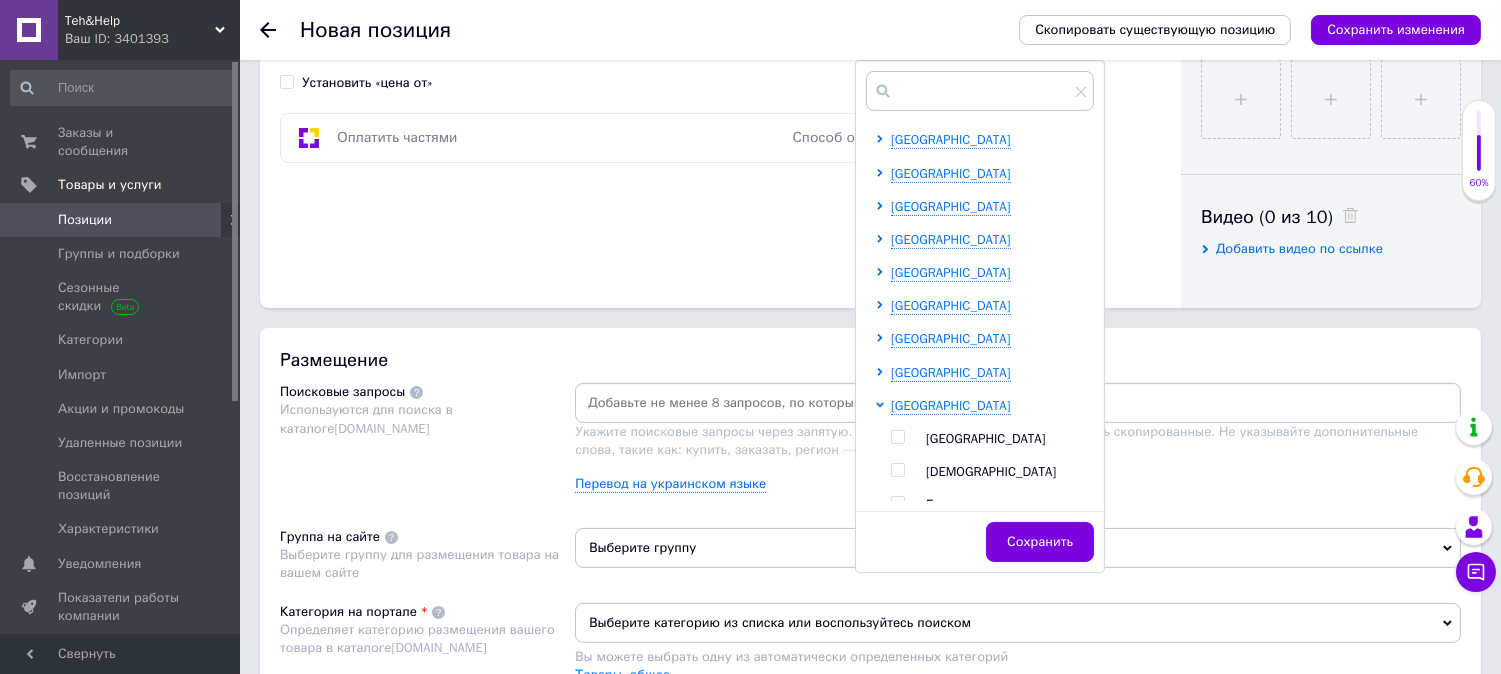 click at bounding box center (901, 439) 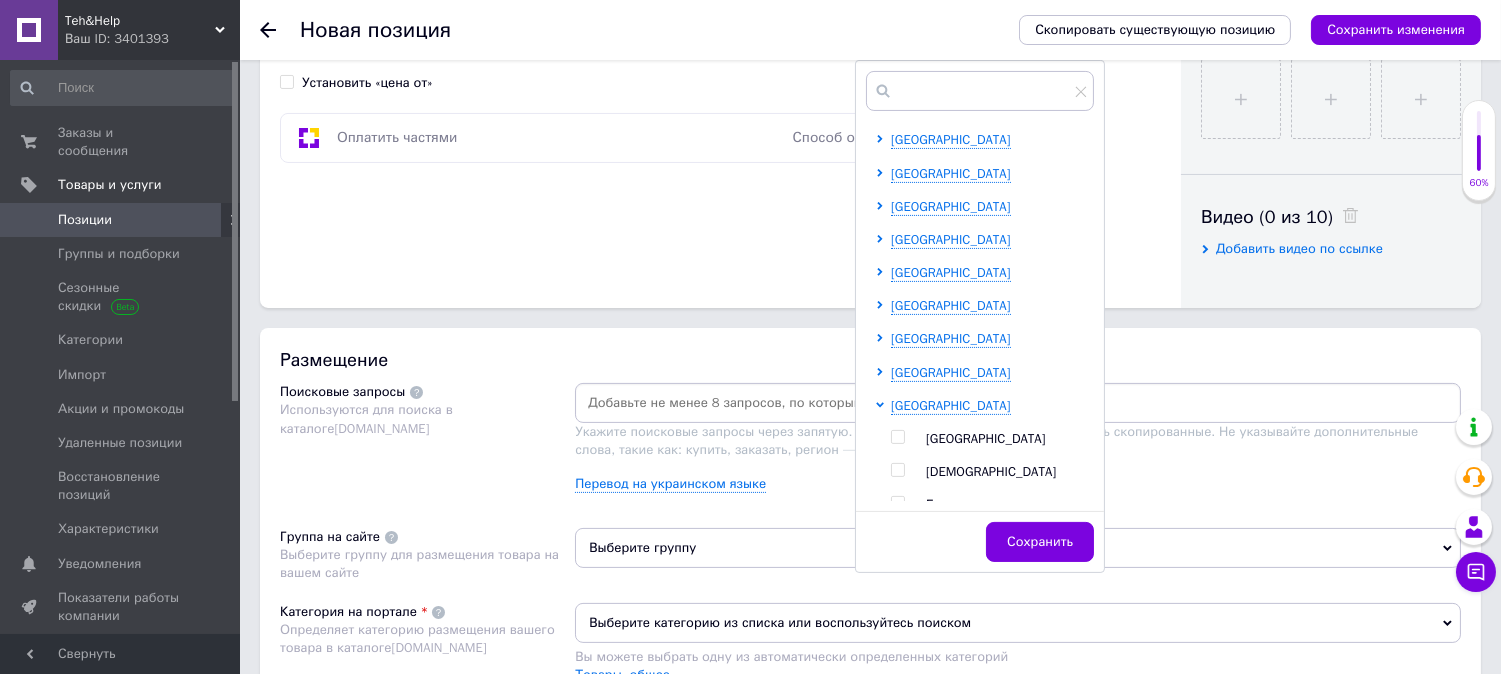 click at bounding box center (898, 437) 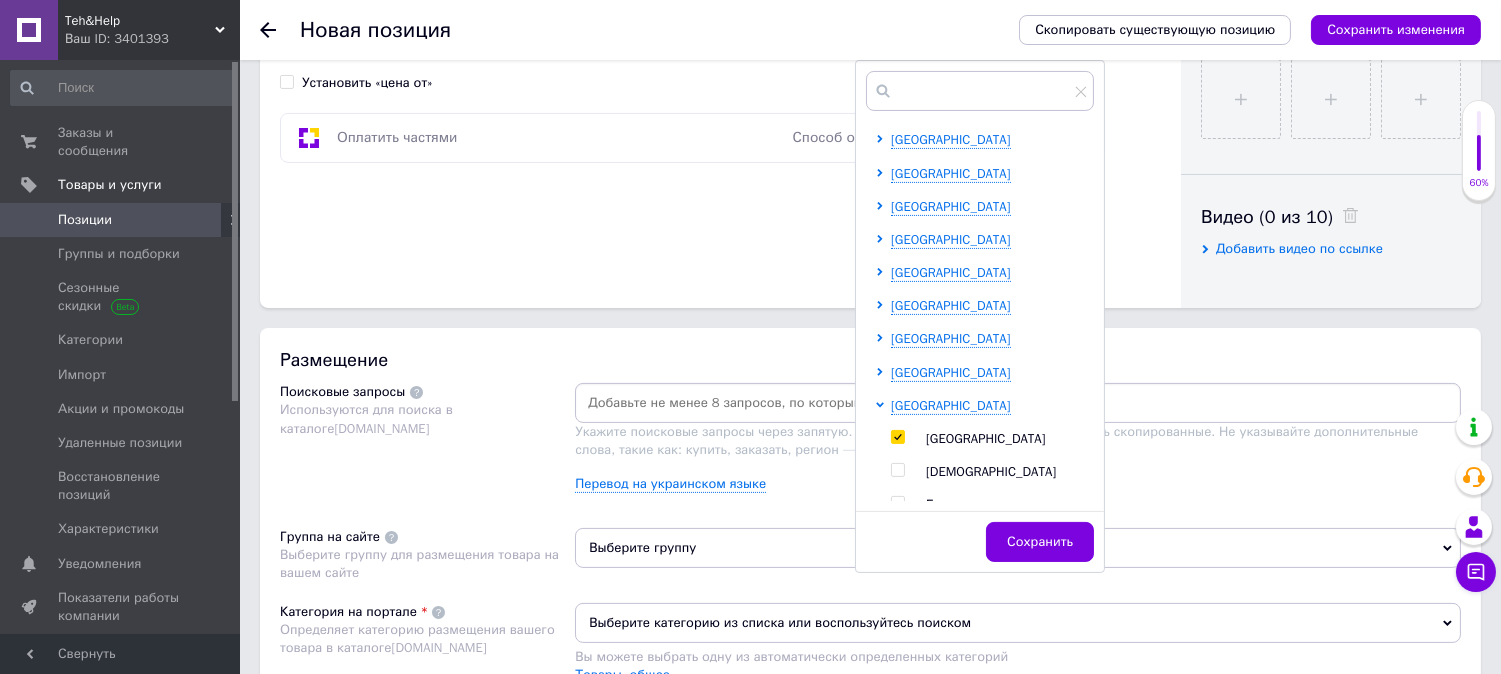 checkbox on "true" 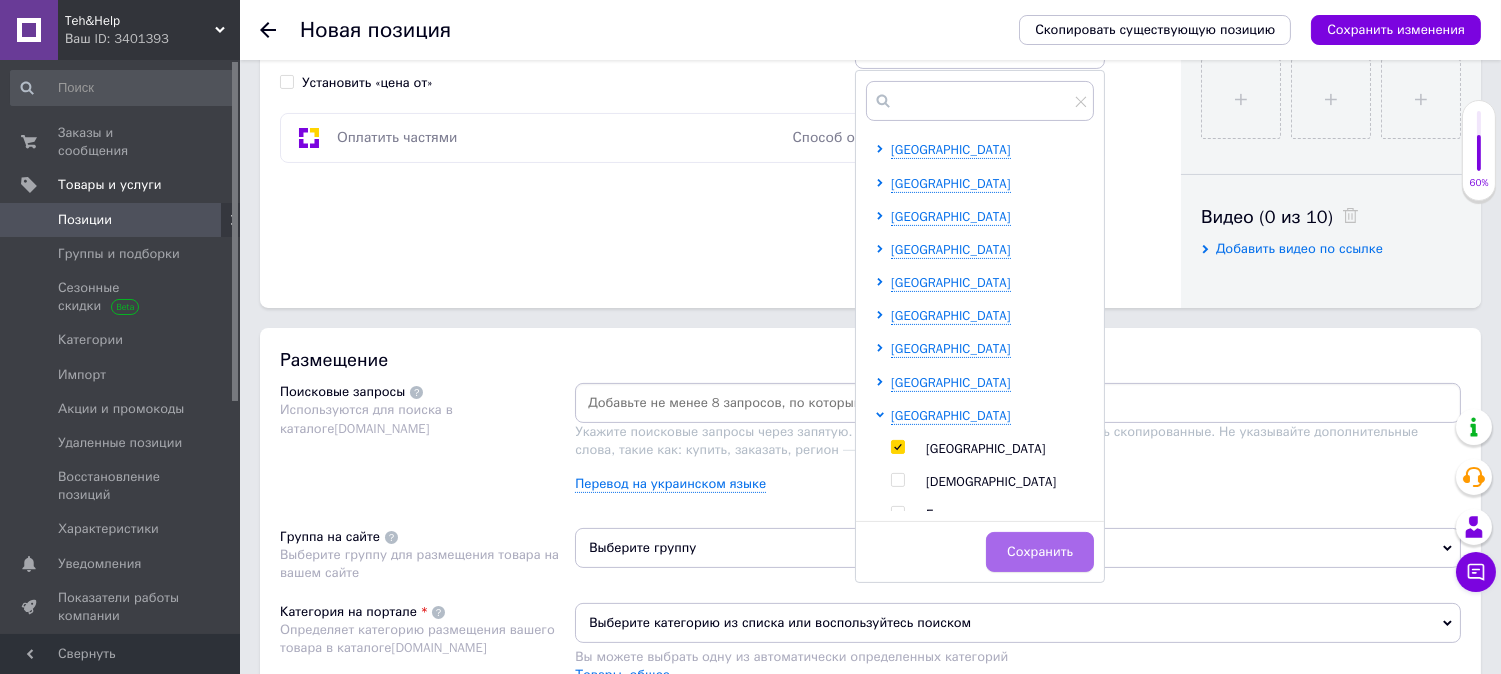 click on "Сохранить" at bounding box center (1040, 552) 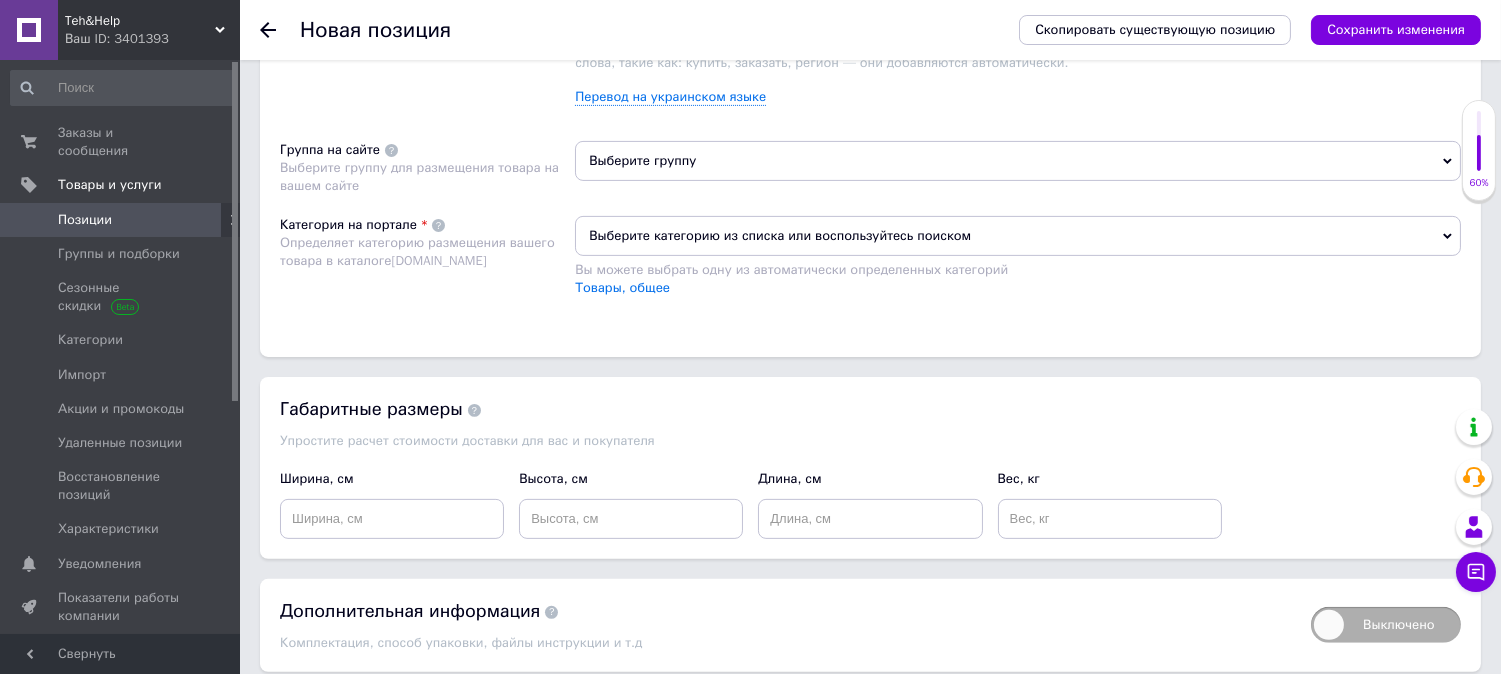 scroll, scrollTop: 1333, scrollLeft: 0, axis: vertical 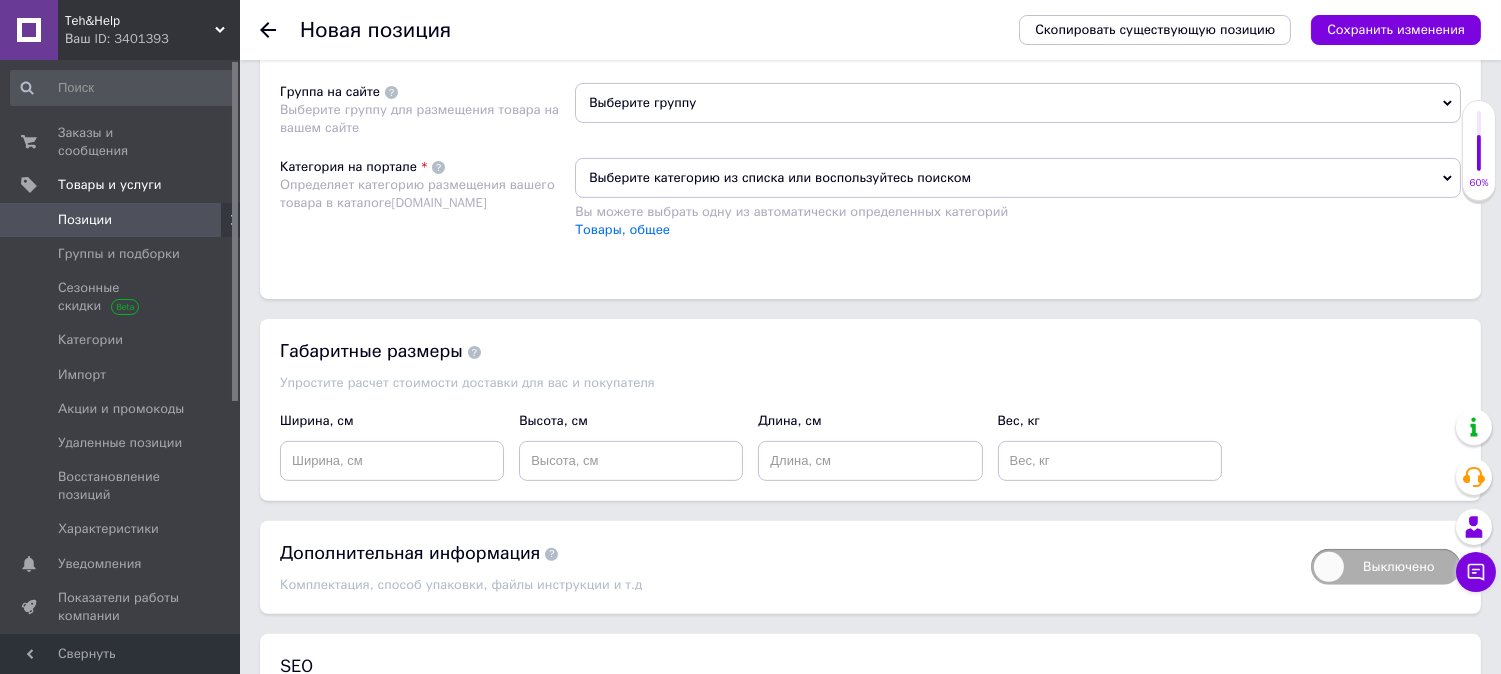 paste on "Дисплей Xiaomi Mi Pad 2 в рамке Оригинал" 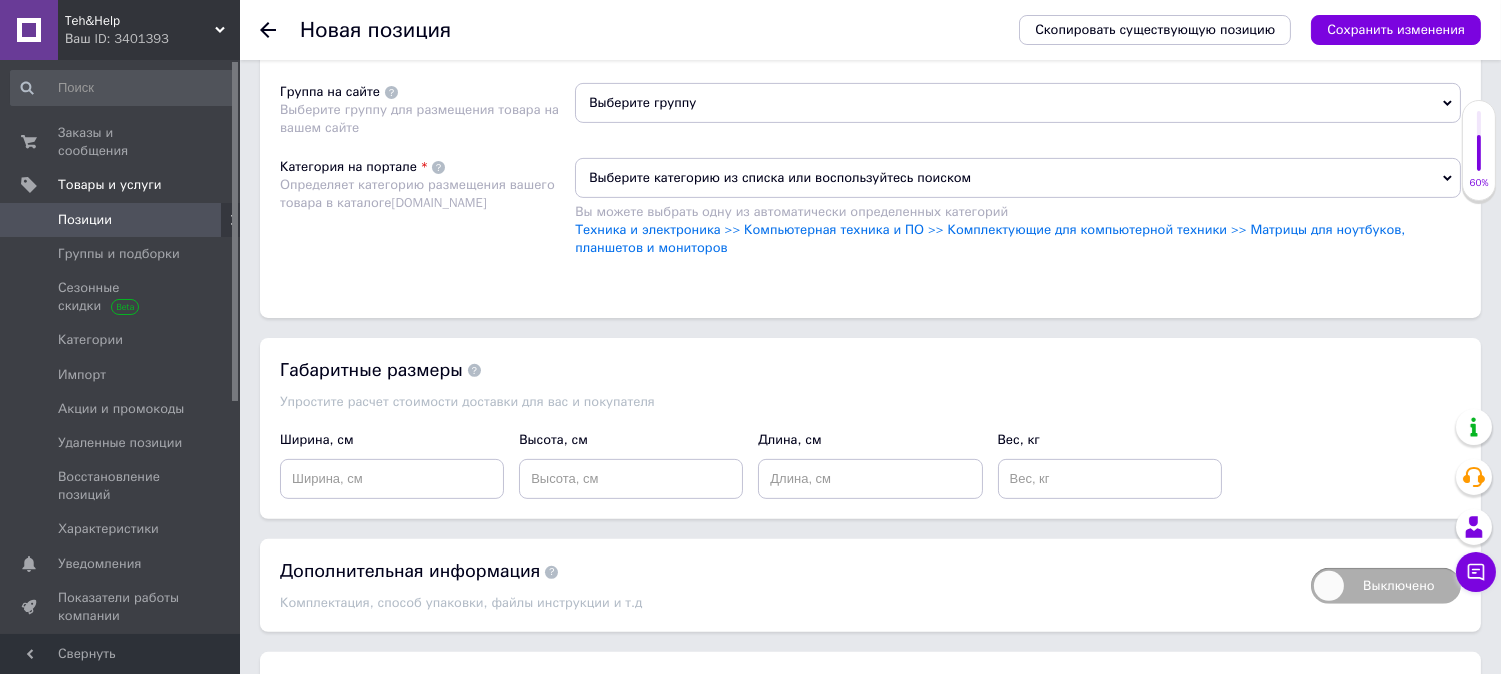 paste on "Дисплей Xiaomi Mi Pad 2 в рамке Оригинал" 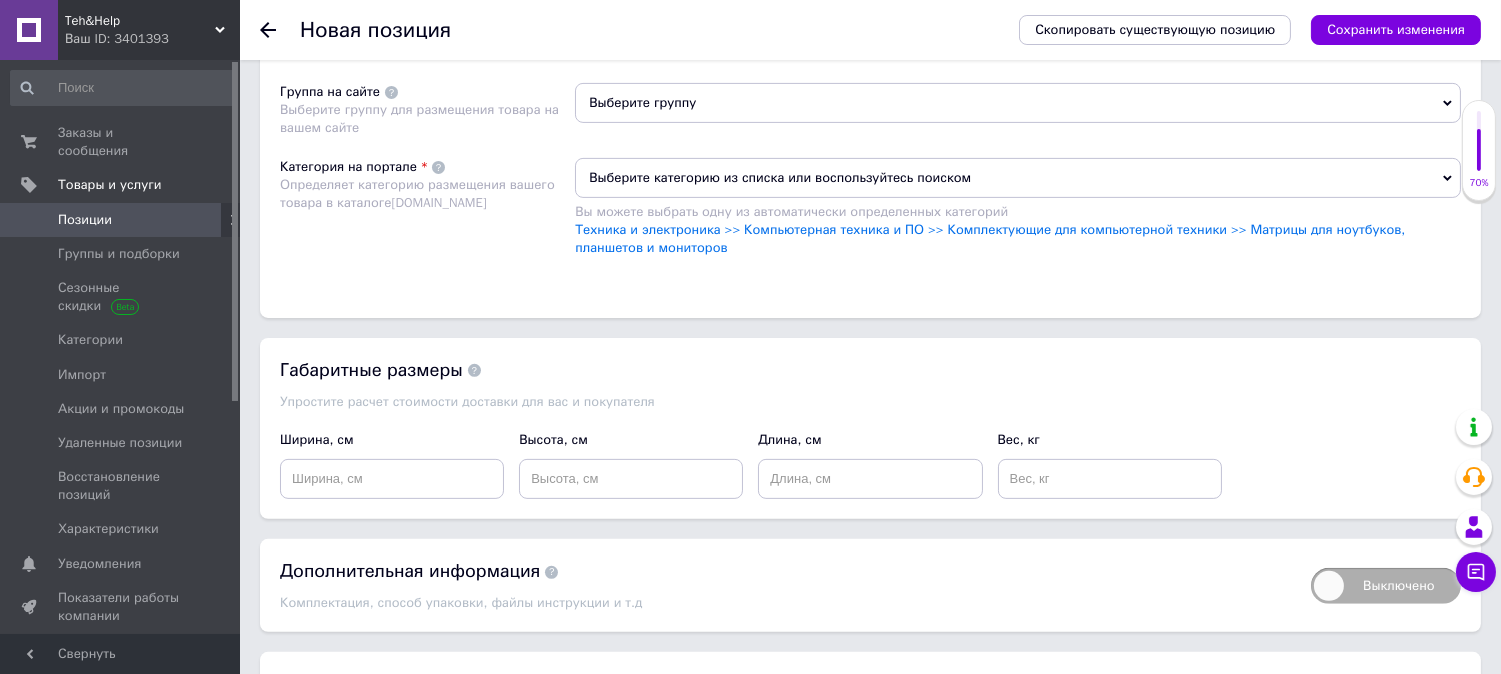 paste on "Дисплей Xiaomi Mi Pad 2 в рамке Оригинал" 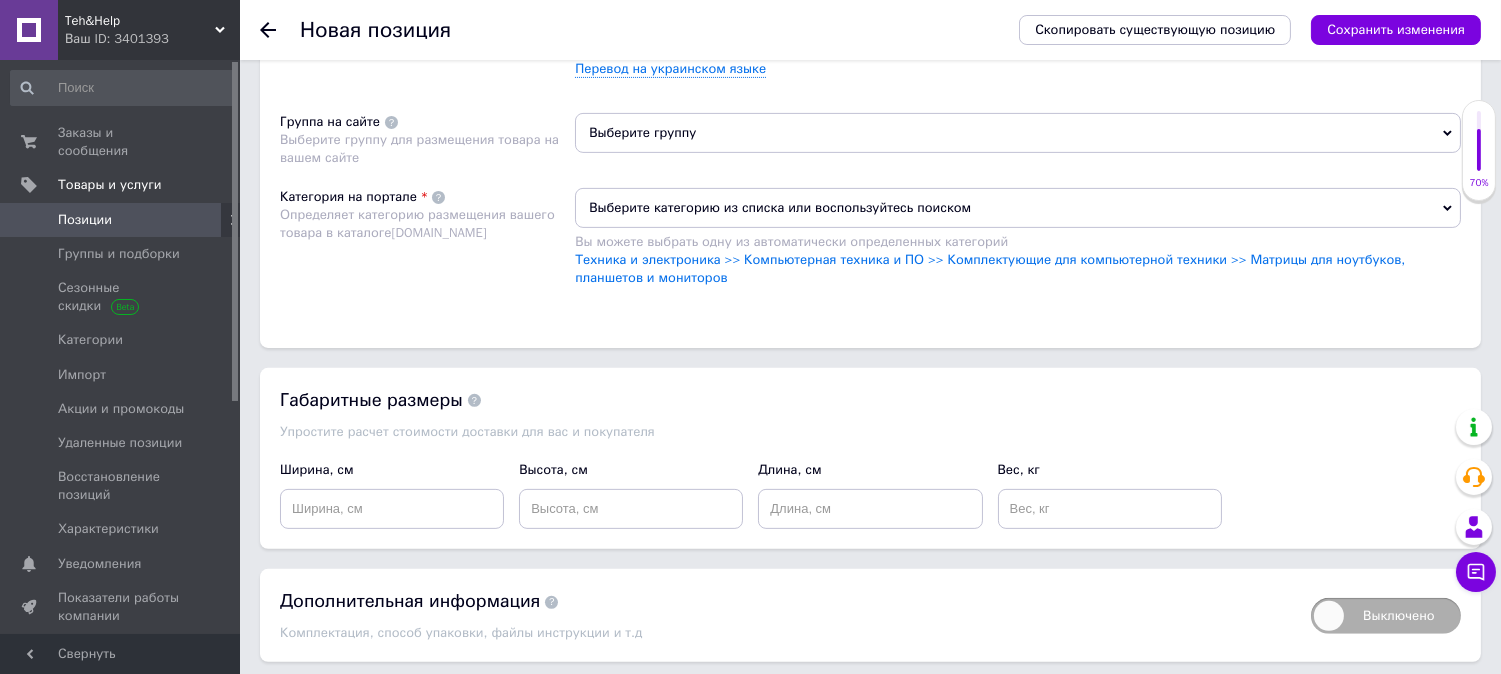 paste on "Дисплей Xiaomi Mi Pad 2 в рамке Оригинал" 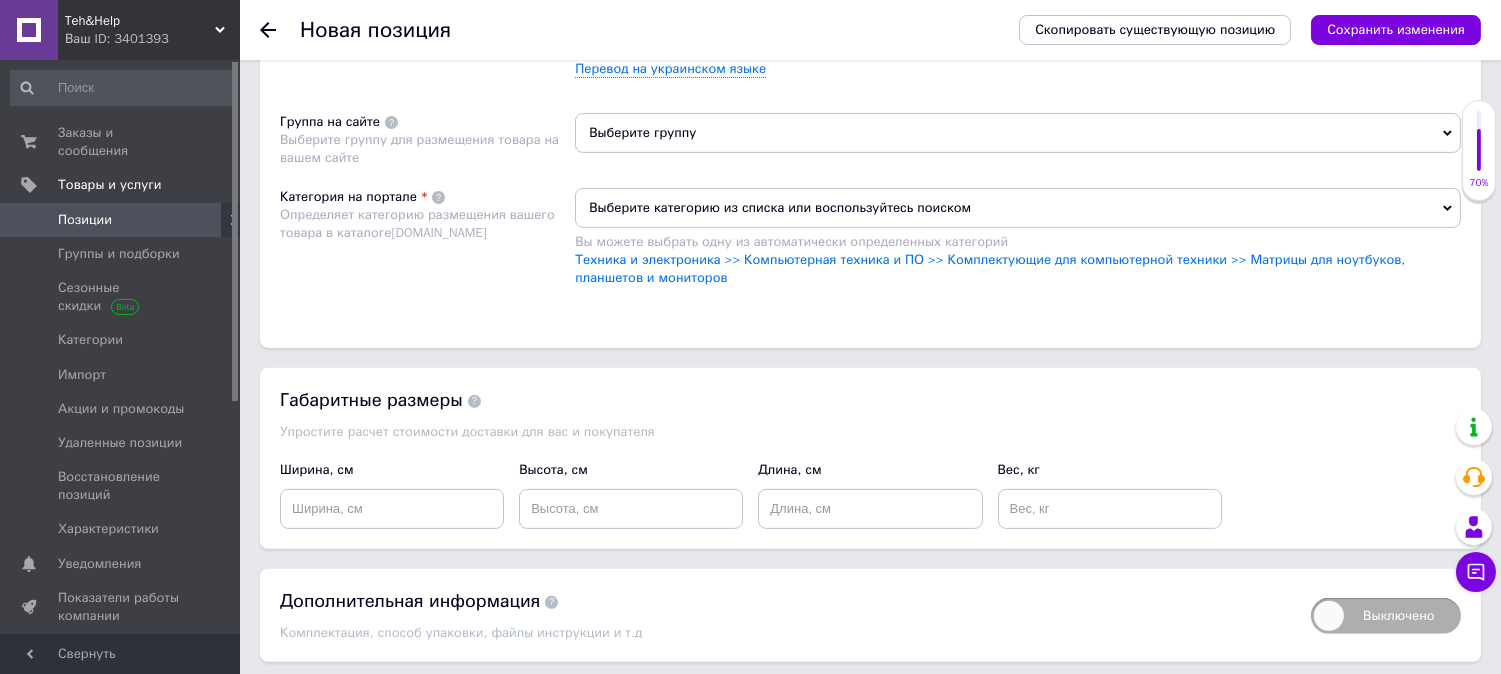 scroll, scrollTop: 0, scrollLeft: 0, axis: both 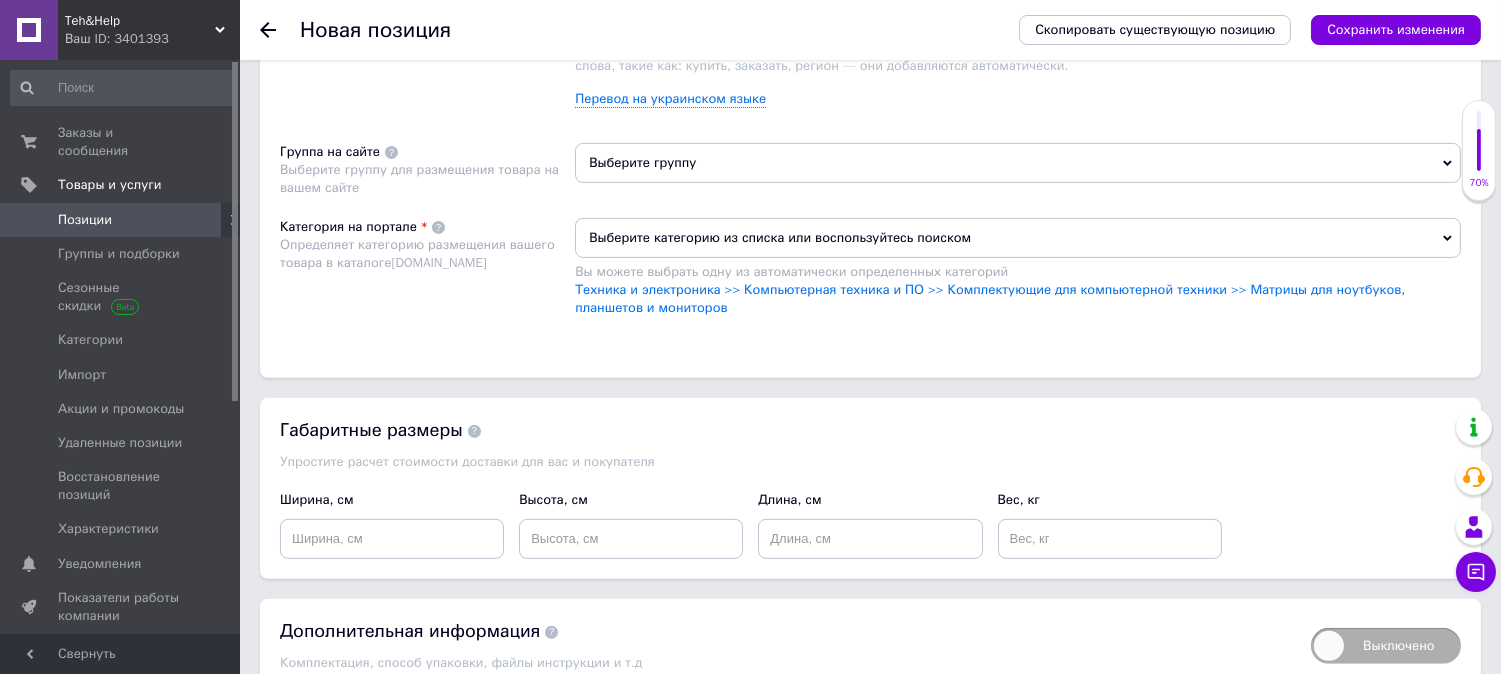 click on "Выберите группу" at bounding box center [1018, 163] 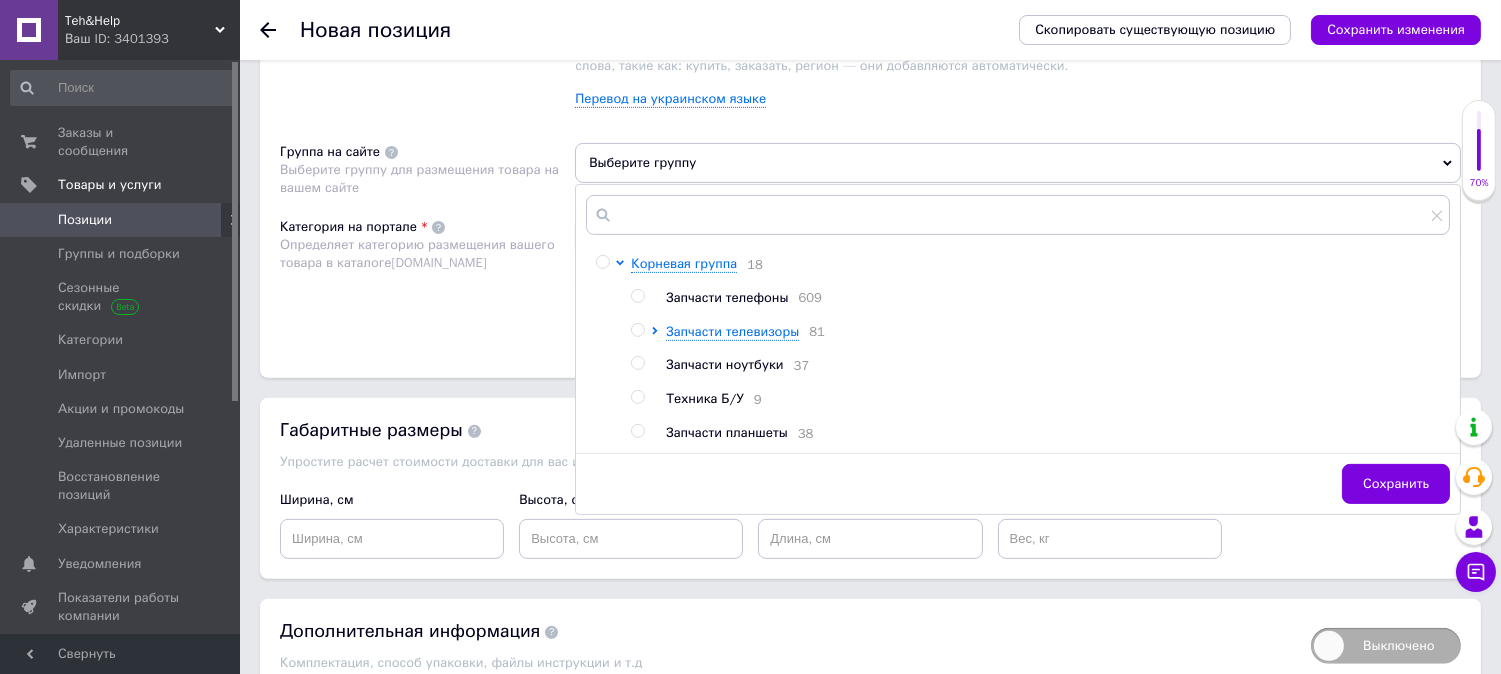 click at bounding box center [637, 431] 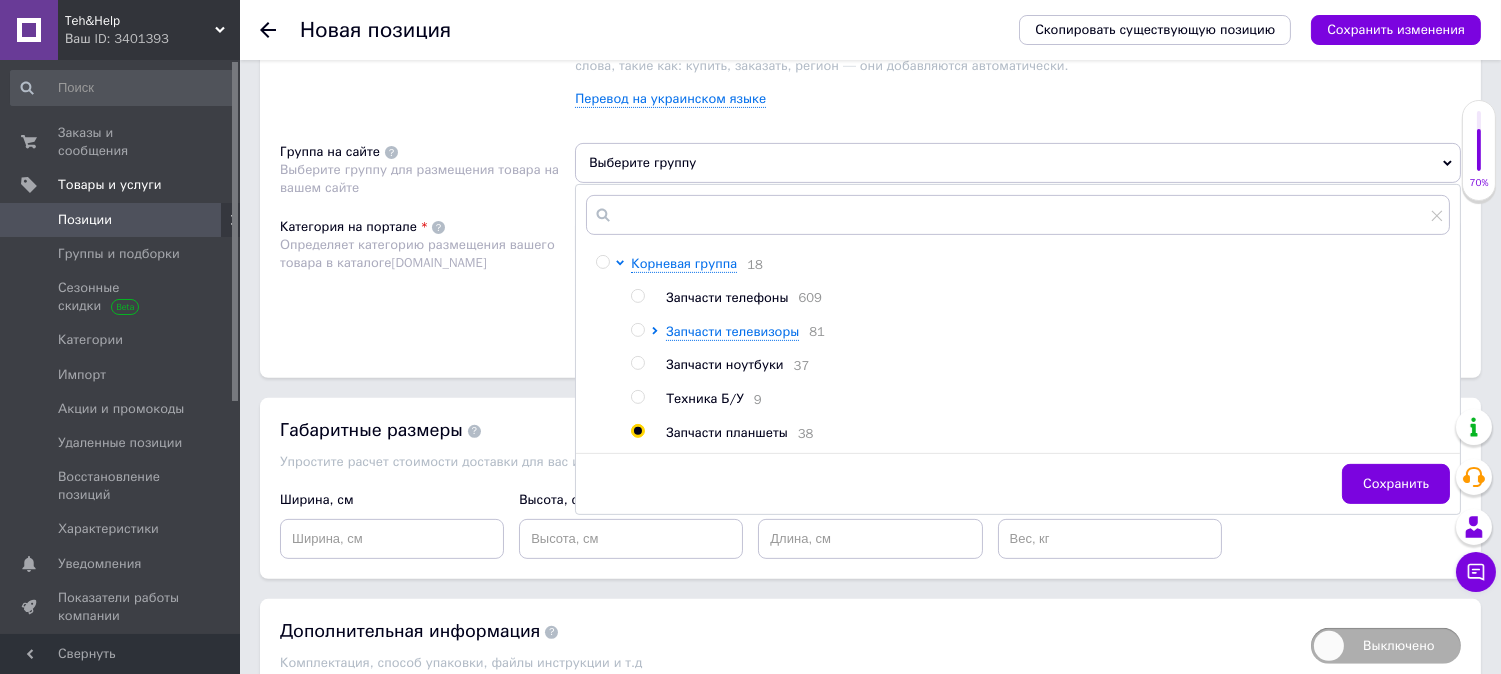 radio on "true" 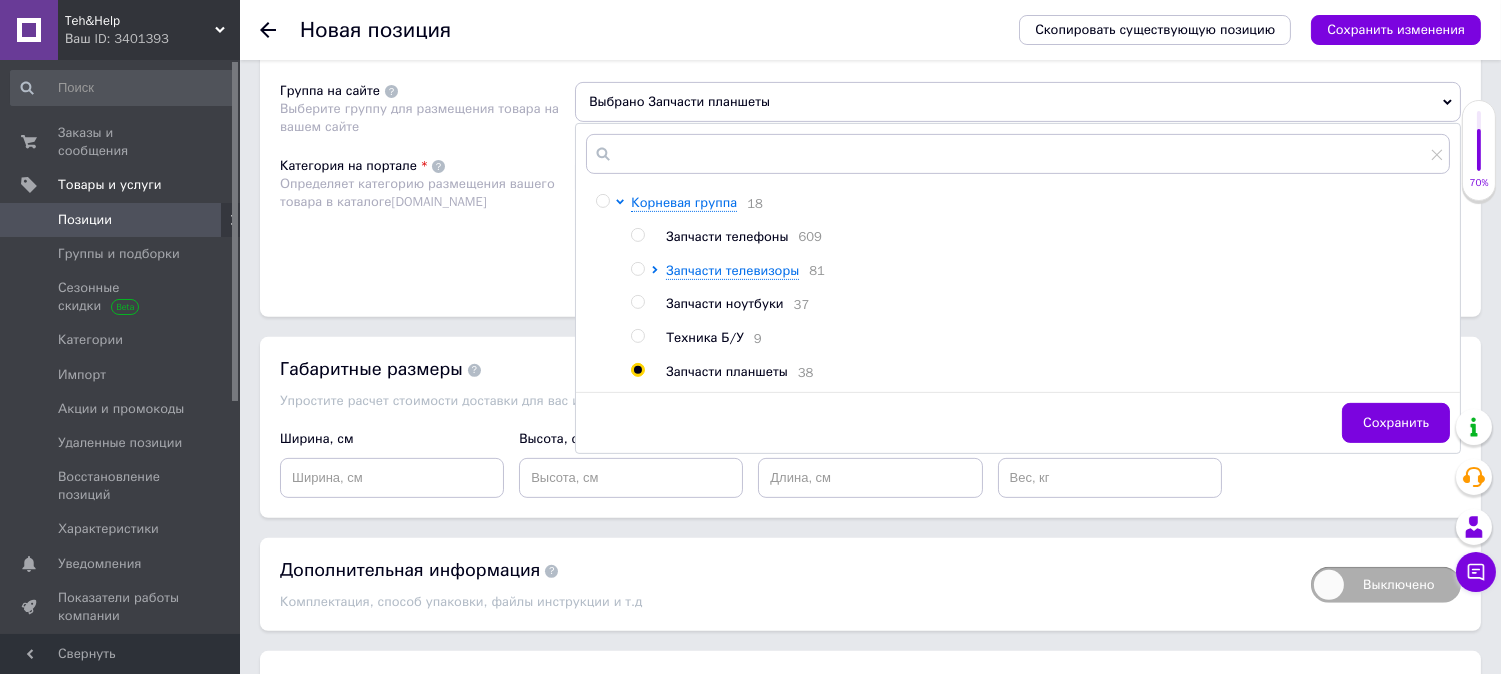 scroll, scrollTop: 1444, scrollLeft: 0, axis: vertical 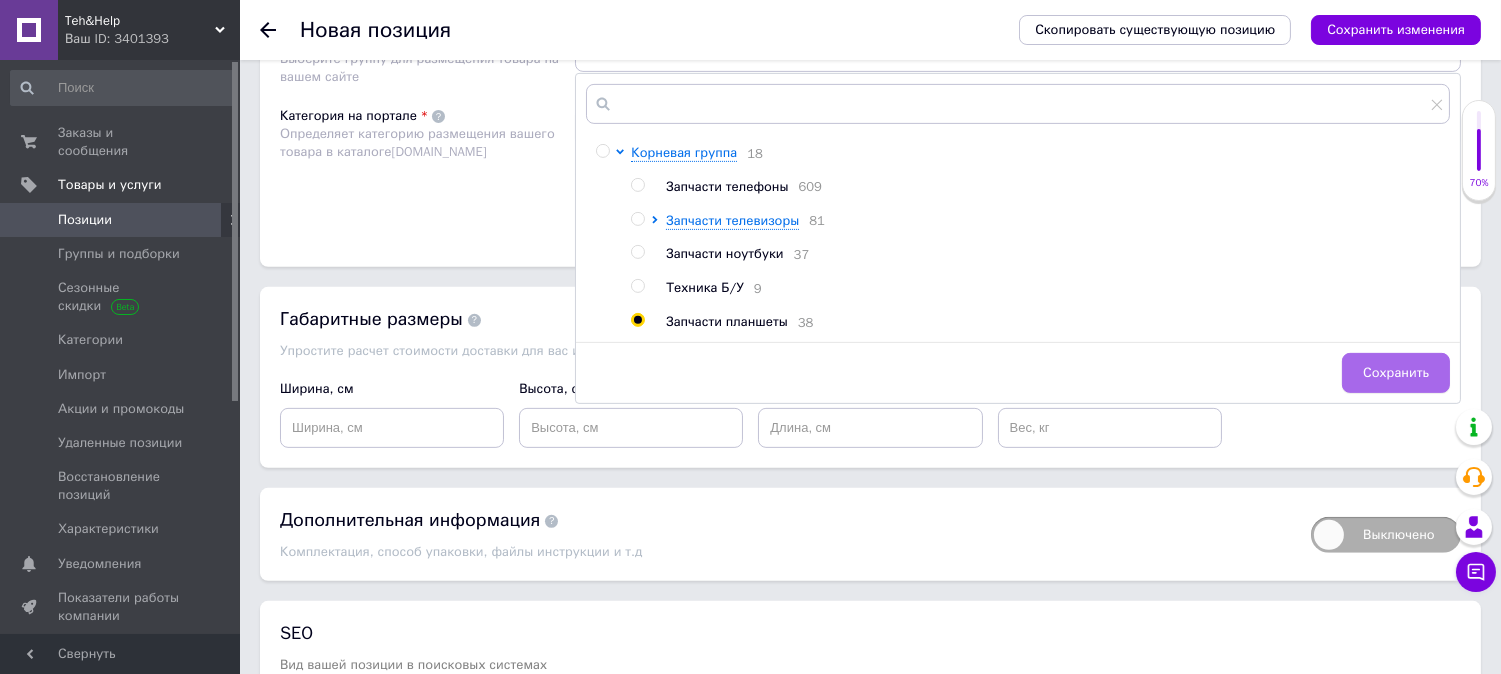 click on "Сохранить" at bounding box center (1396, 373) 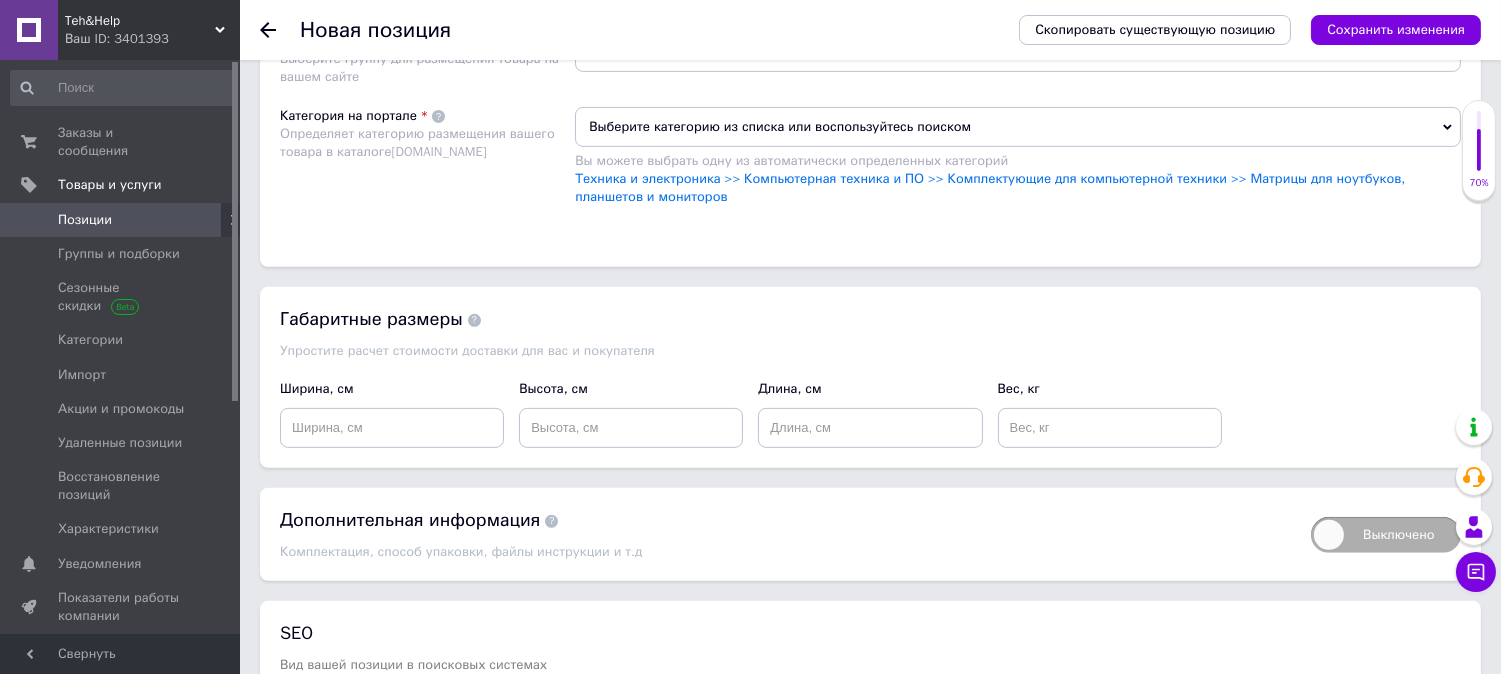 click on "Выберите категорию из списка или воспользуйтесь поиском" at bounding box center (1018, 127) 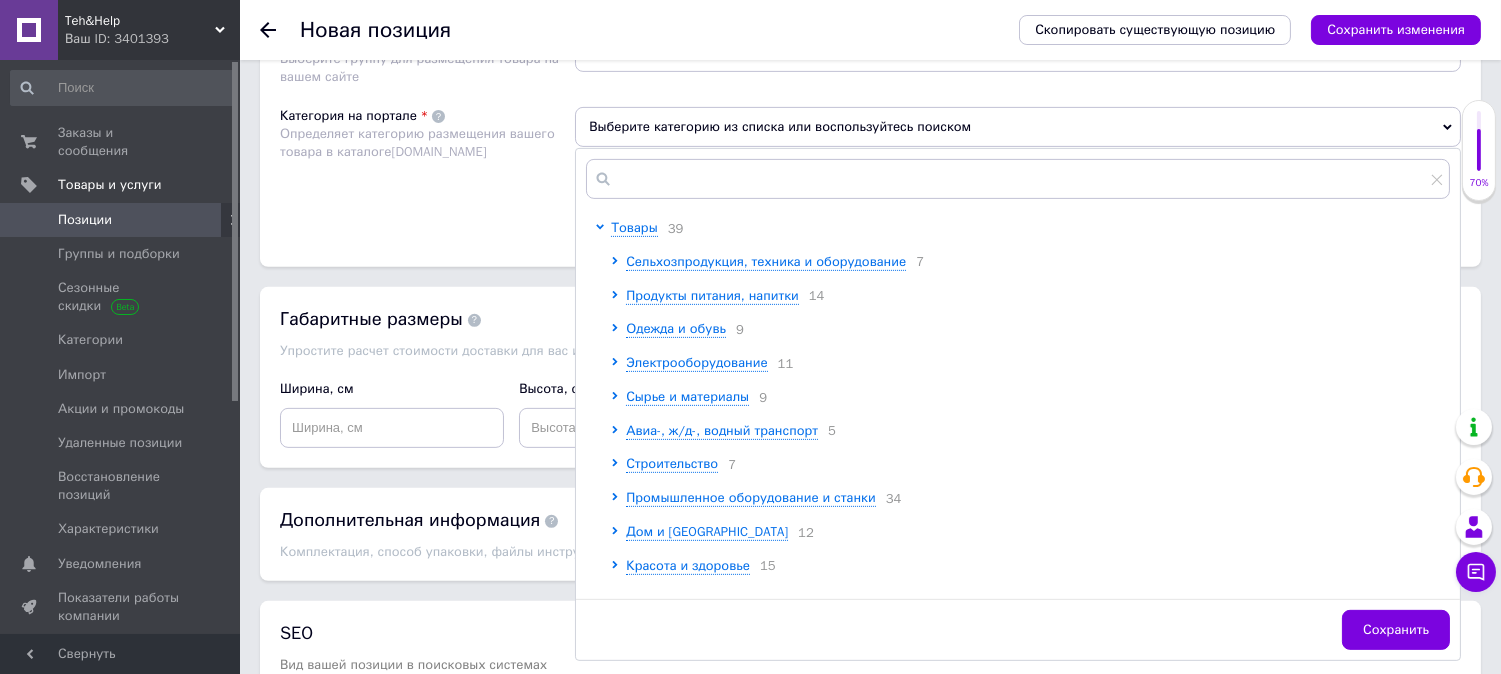 click on "Категория на портале Определяет категорию размещения вашего товара в каталоге  [DOMAIN_NAME]" at bounding box center (427, 167) 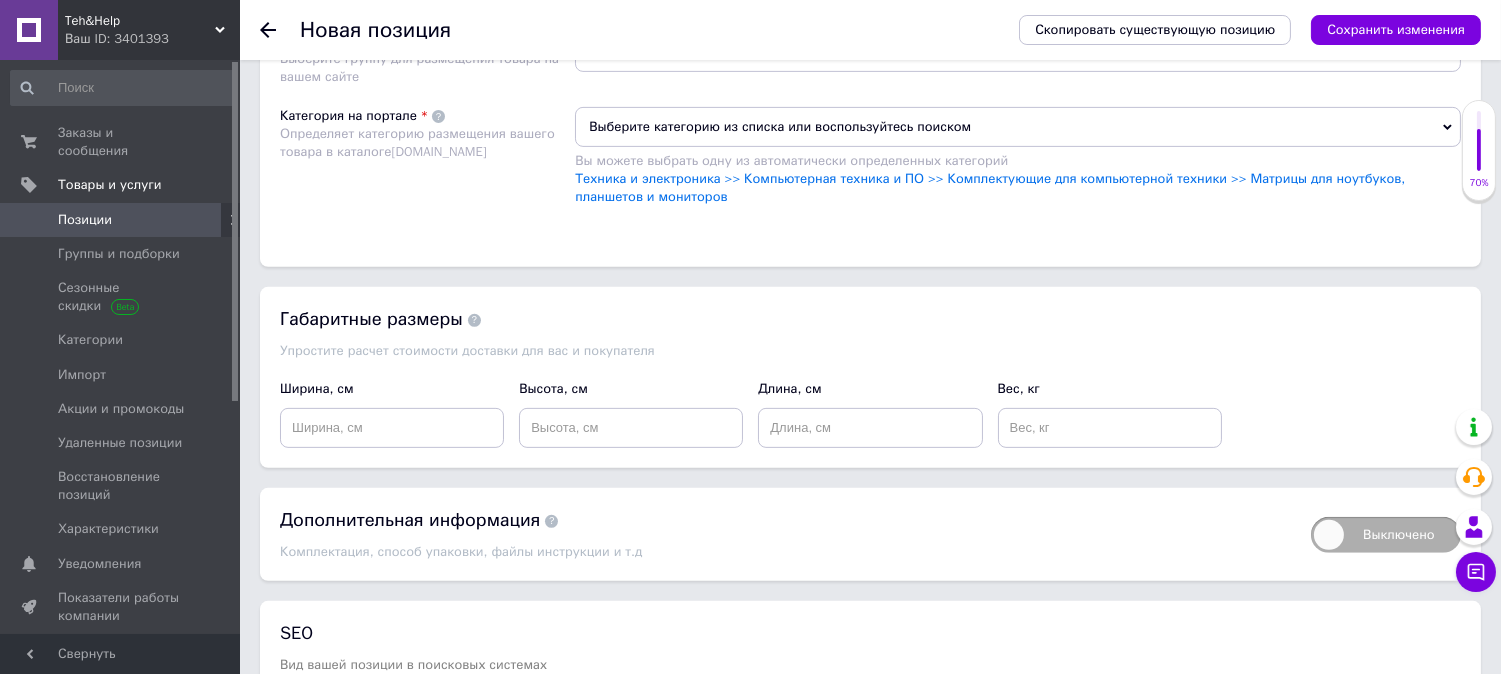 click on "Выберите категорию из списка или воспользуйтесь поиском" at bounding box center (1018, 127) 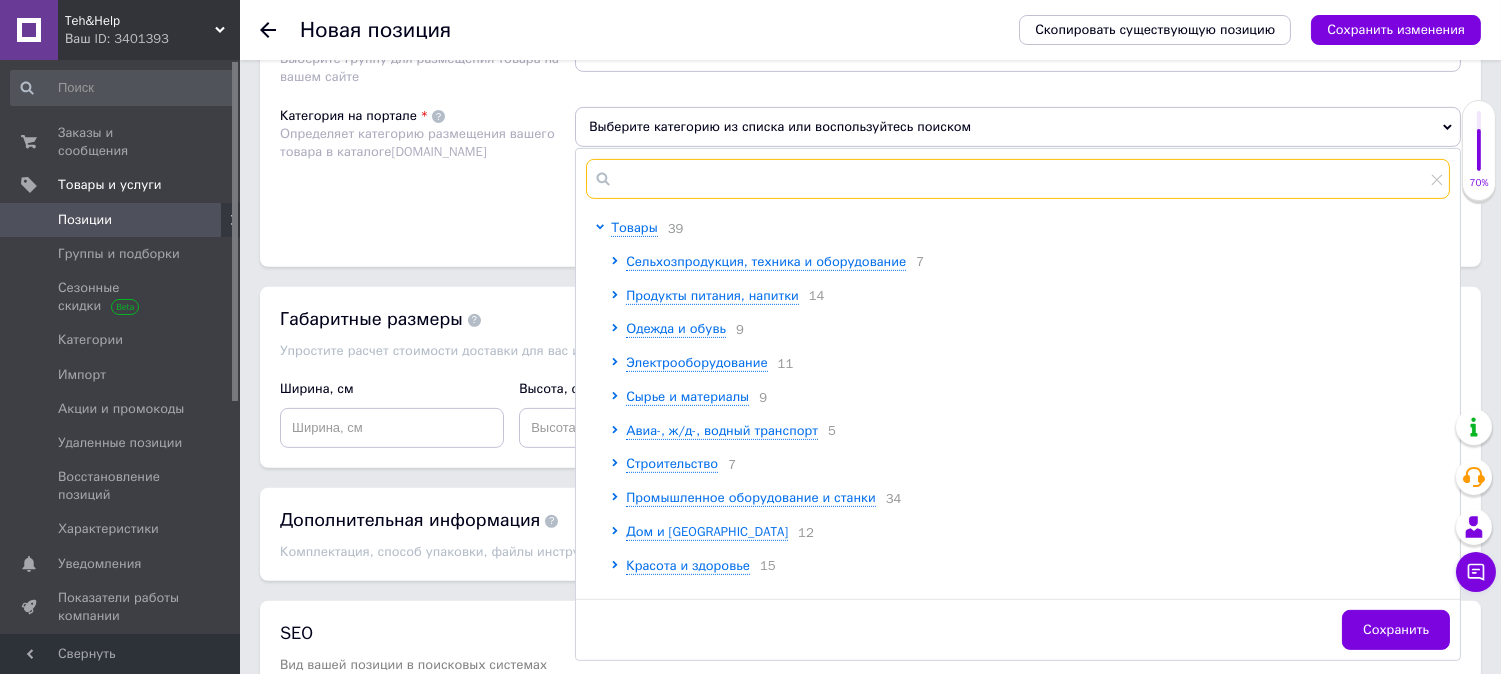 click at bounding box center [1018, 179] 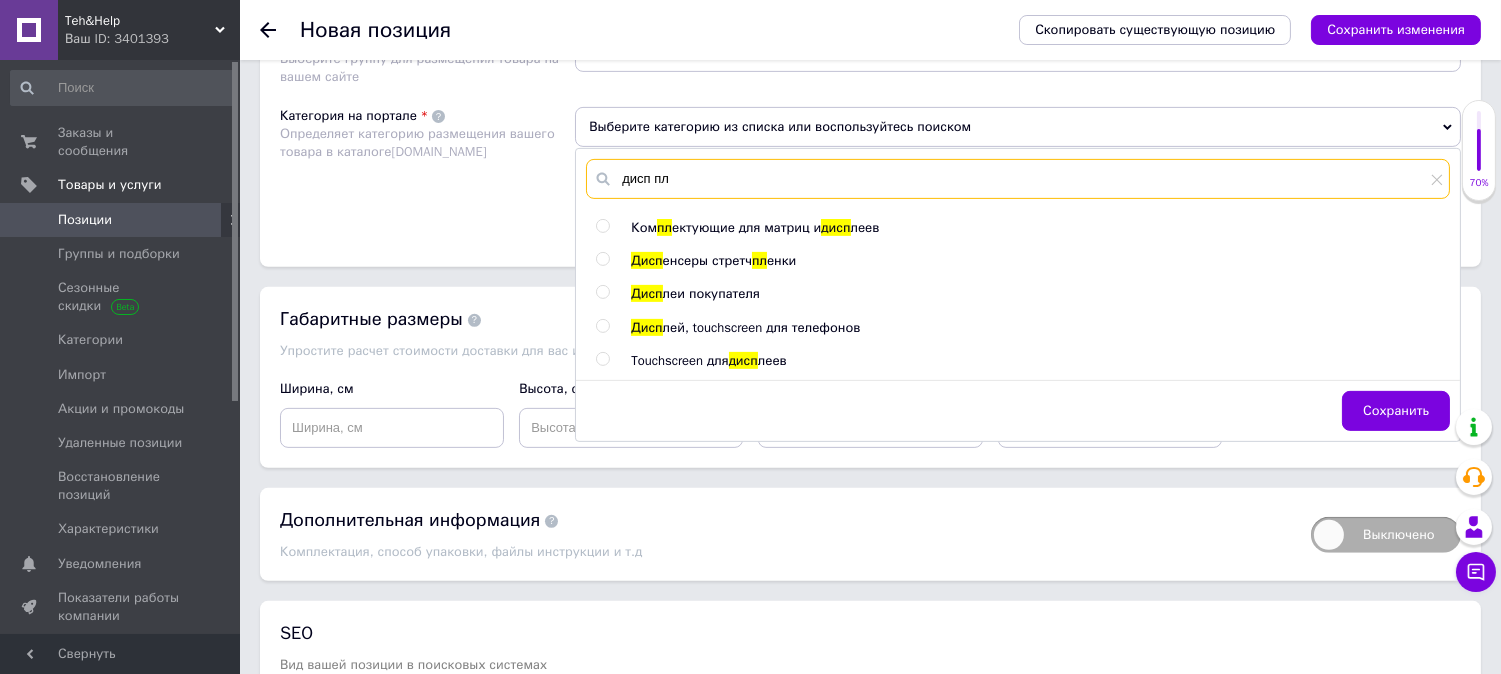 click on "дисп пл" at bounding box center (1018, 179) 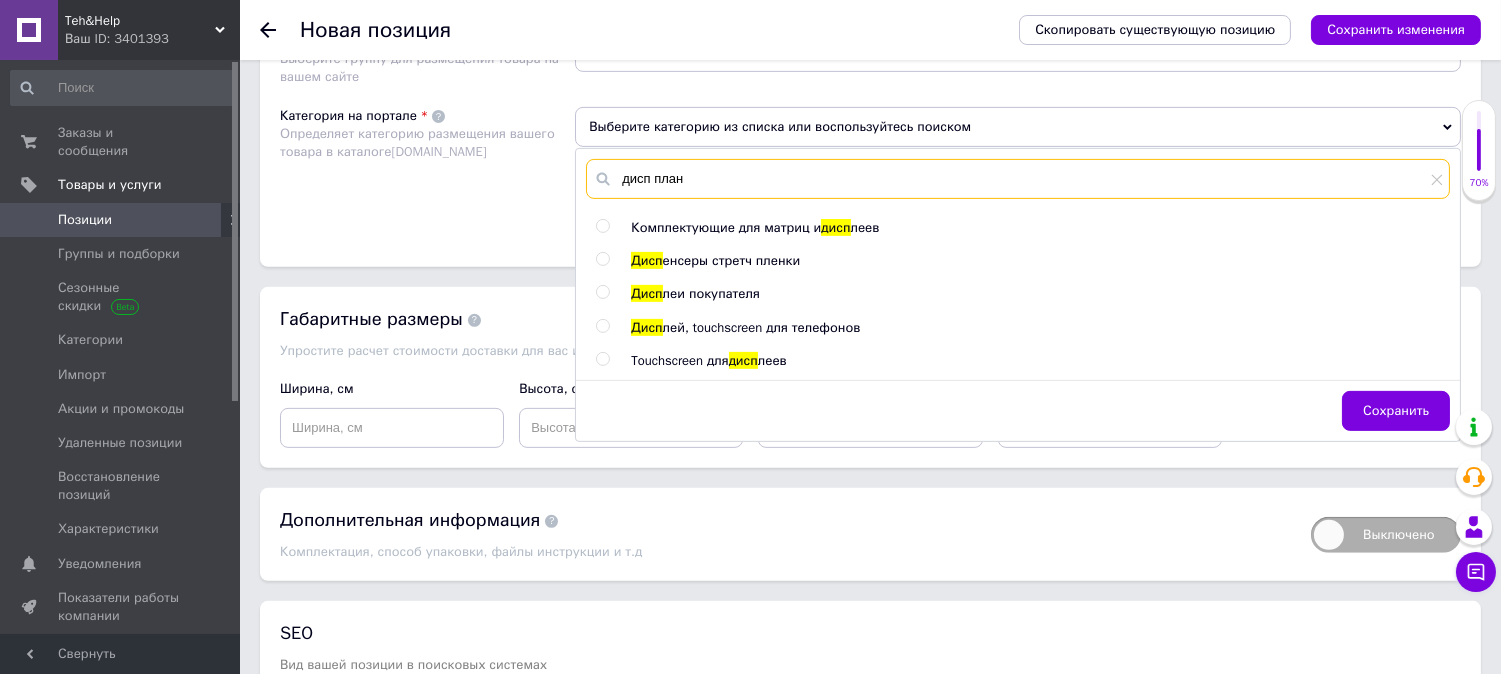 type on "дисп планш" 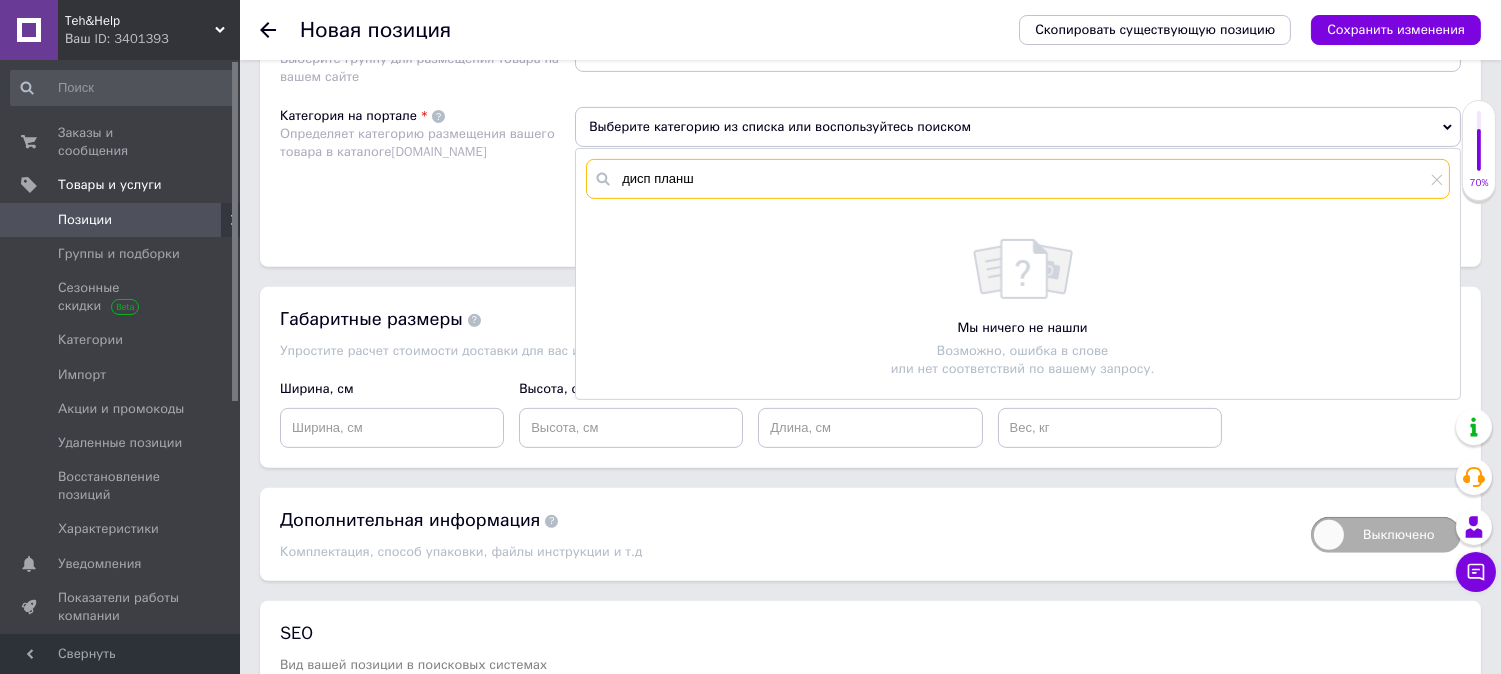 drag, startPoint x: 655, startPoint y: 356, endPoint x: 467, endPoint y: 415, distance: 197.0406 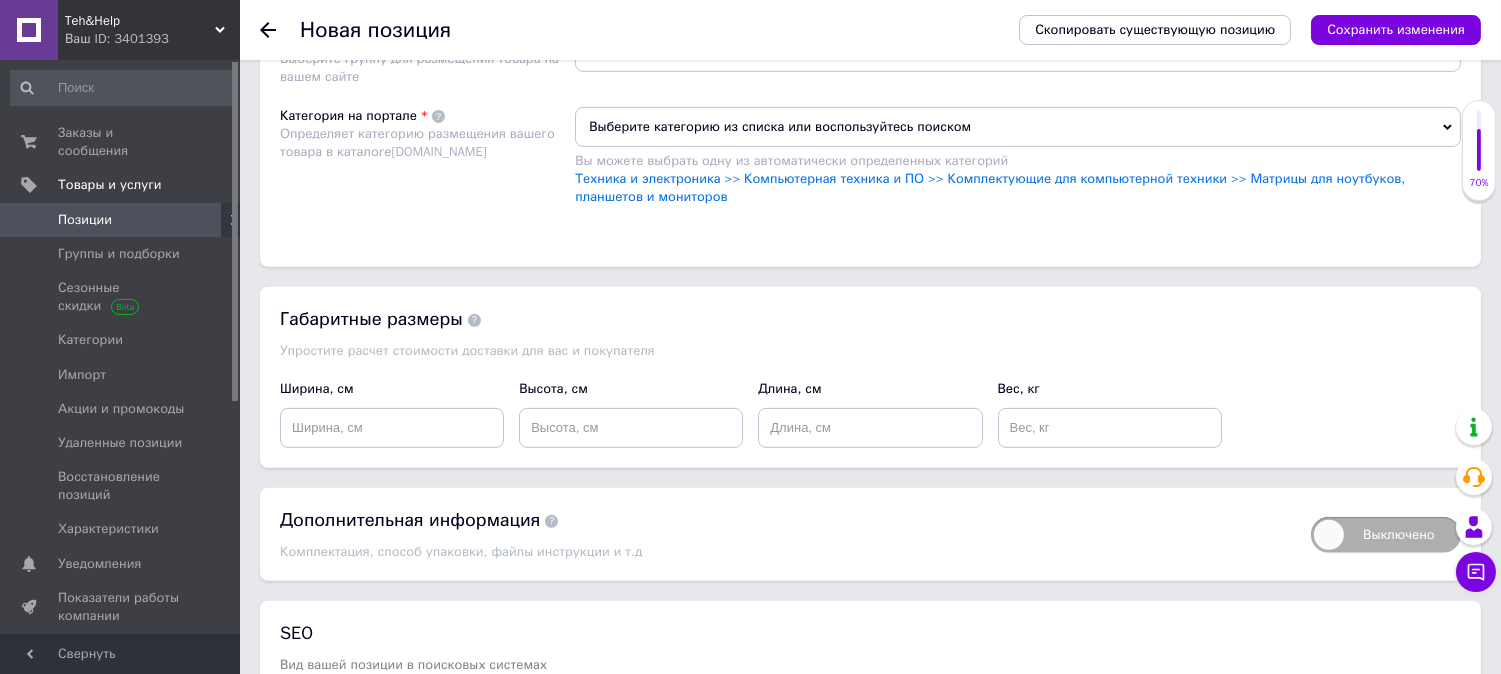 click on "Выберите категорию из списка или воспользуйтесь поиском" at bounding box center (1018, 127) 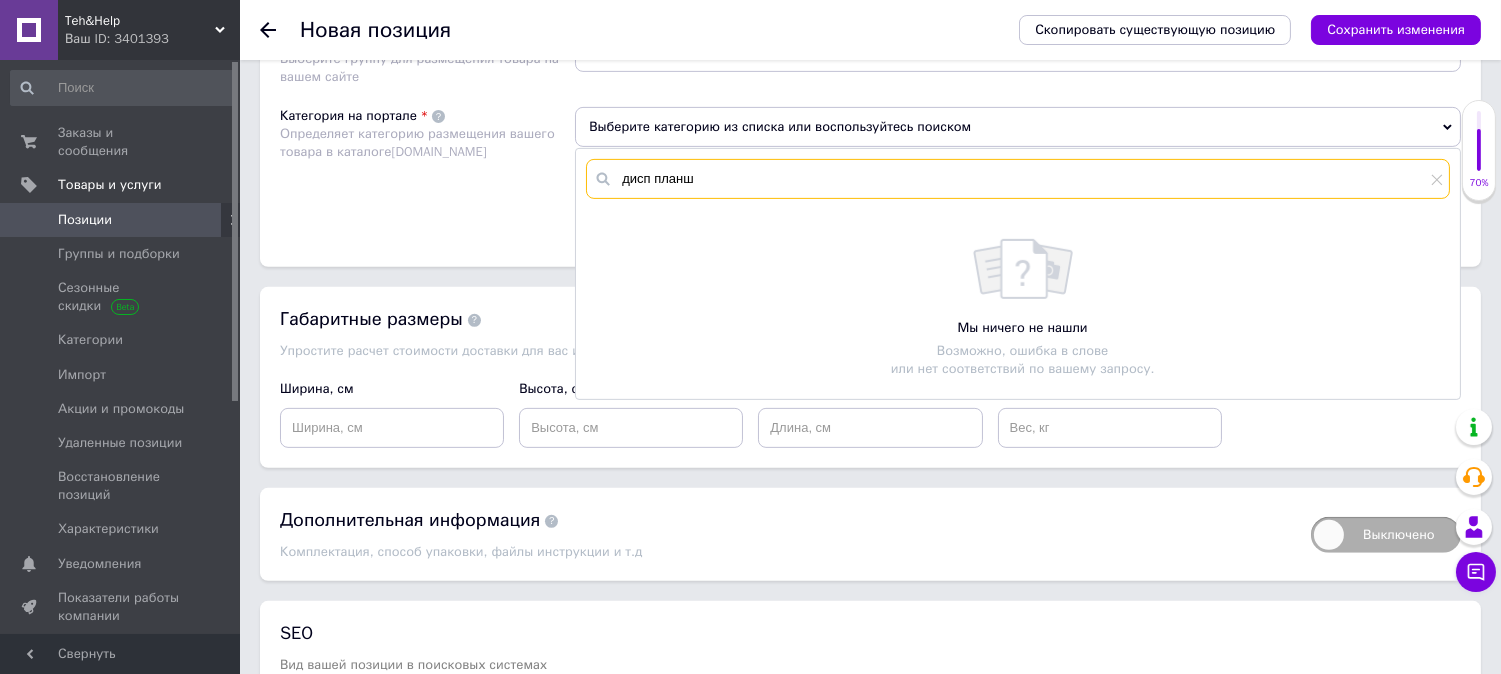 click on "дисп планш" at bounding box center (1018, 179) 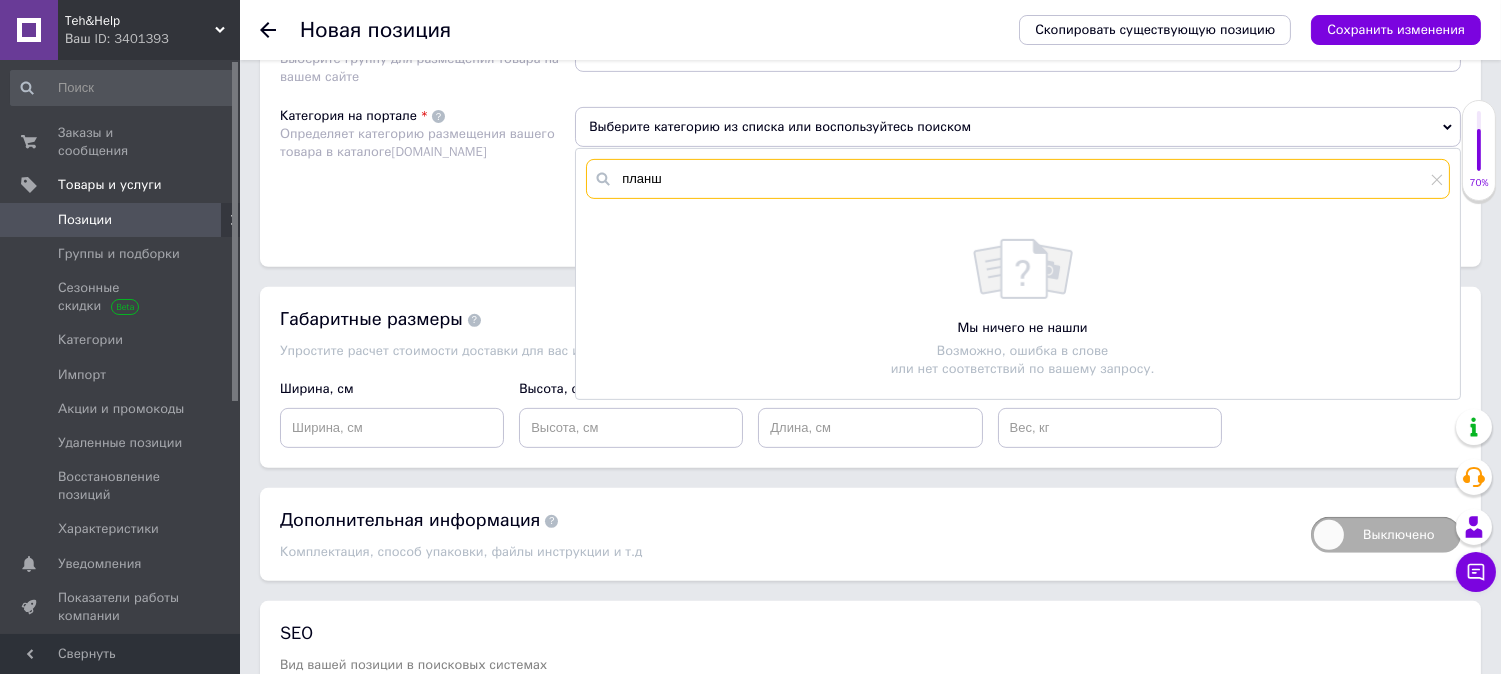 click on "планш" at bounding box center [1018, 179] 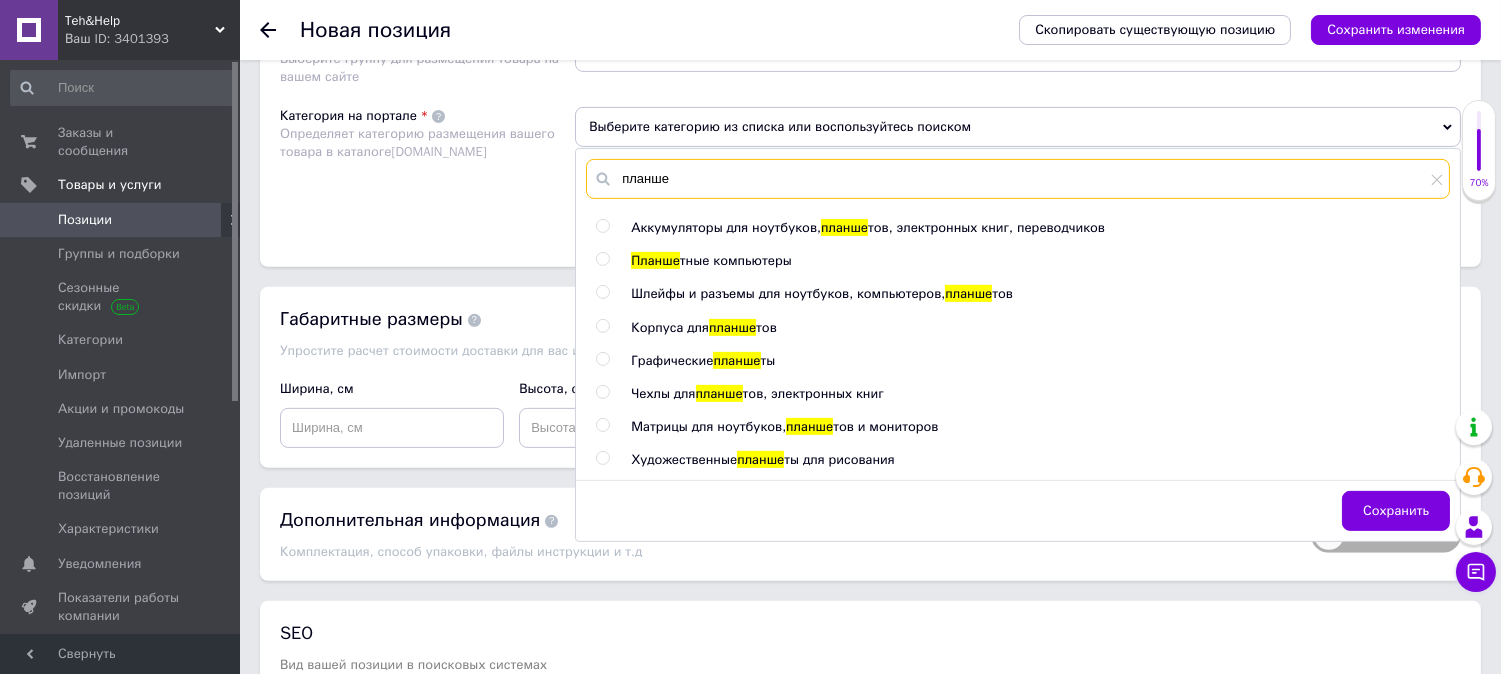 scroll, scrollTop: 1555, scrollLeft: 0, axis: vertical 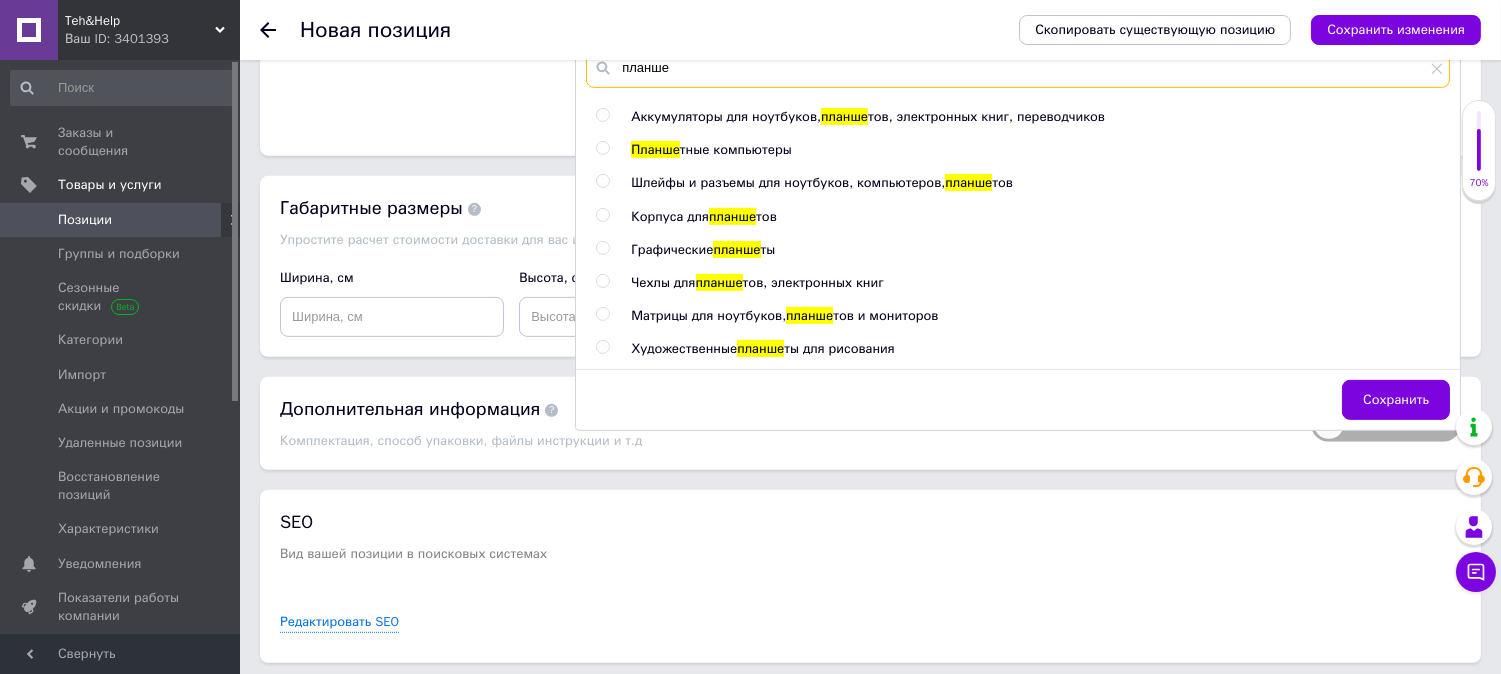 type on "планше" 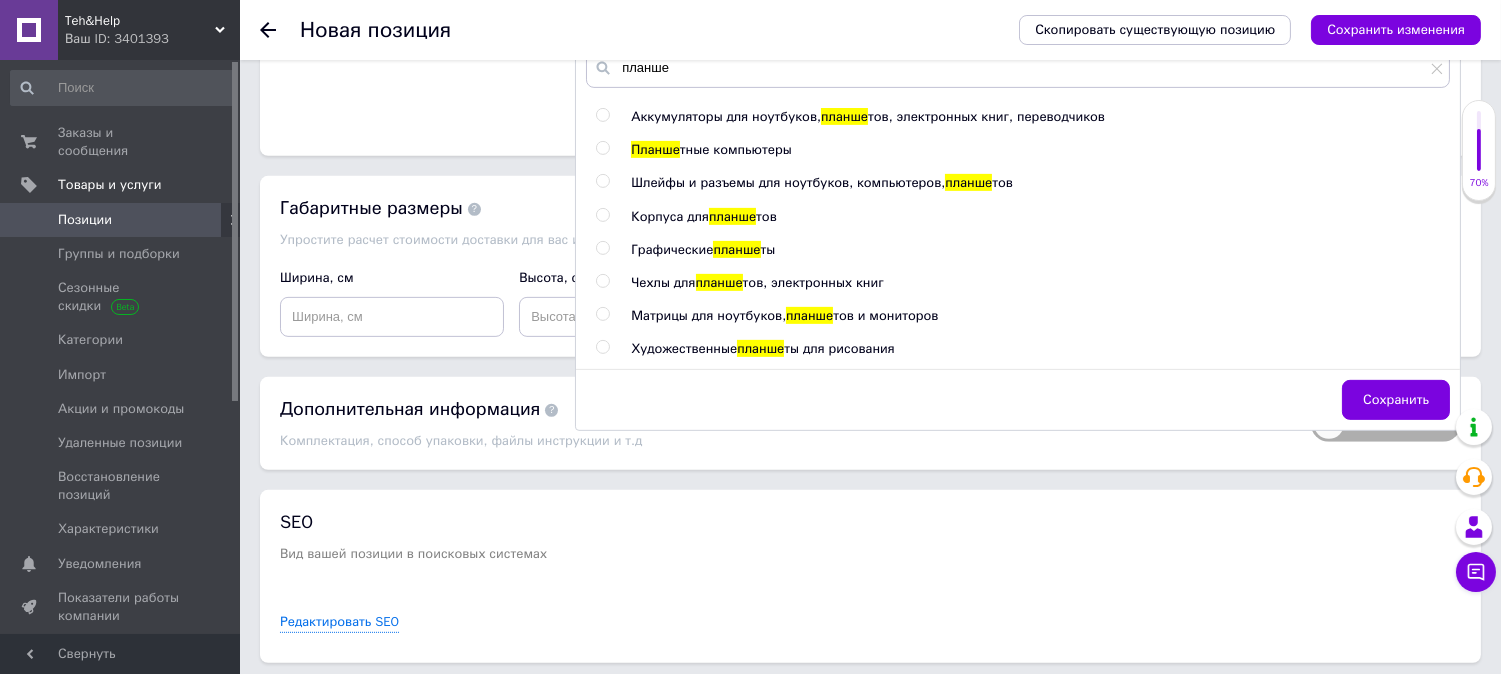 click at bounding box center (602, 314) 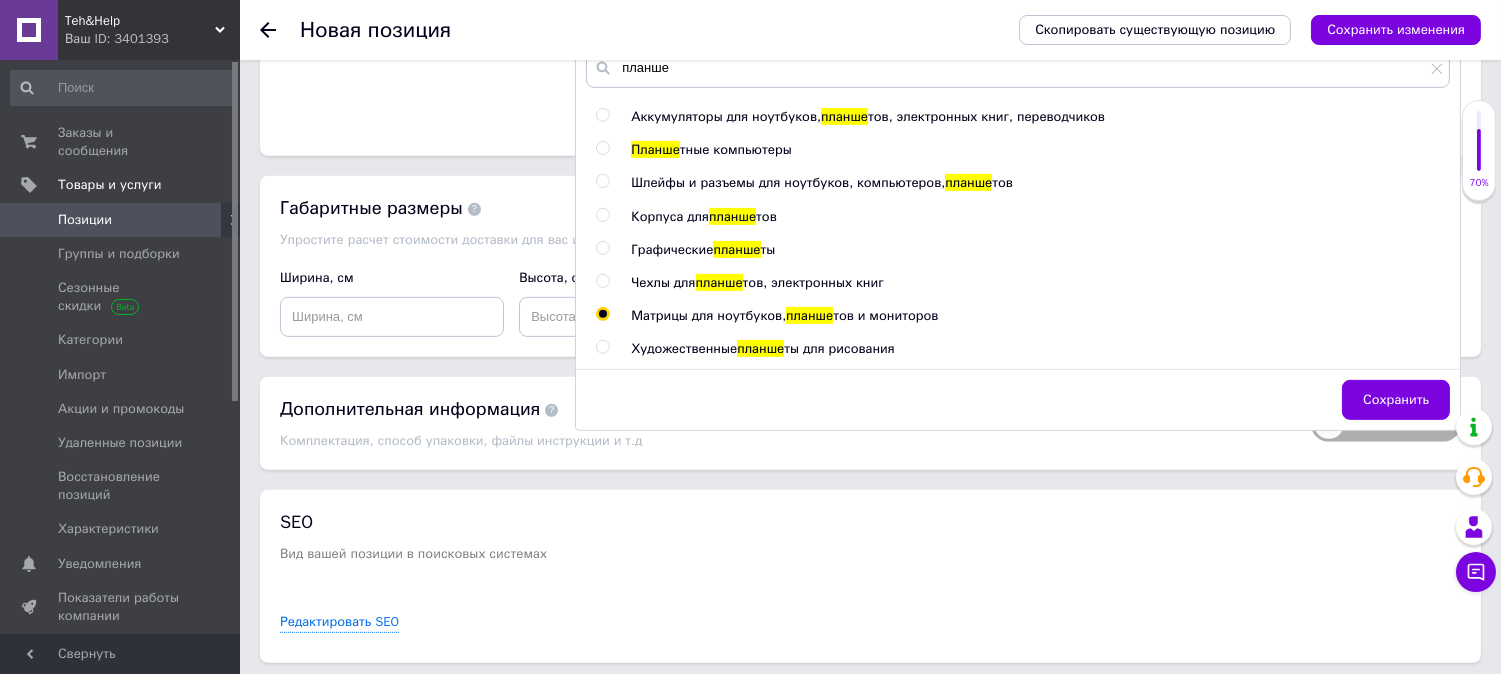 radio on "true" 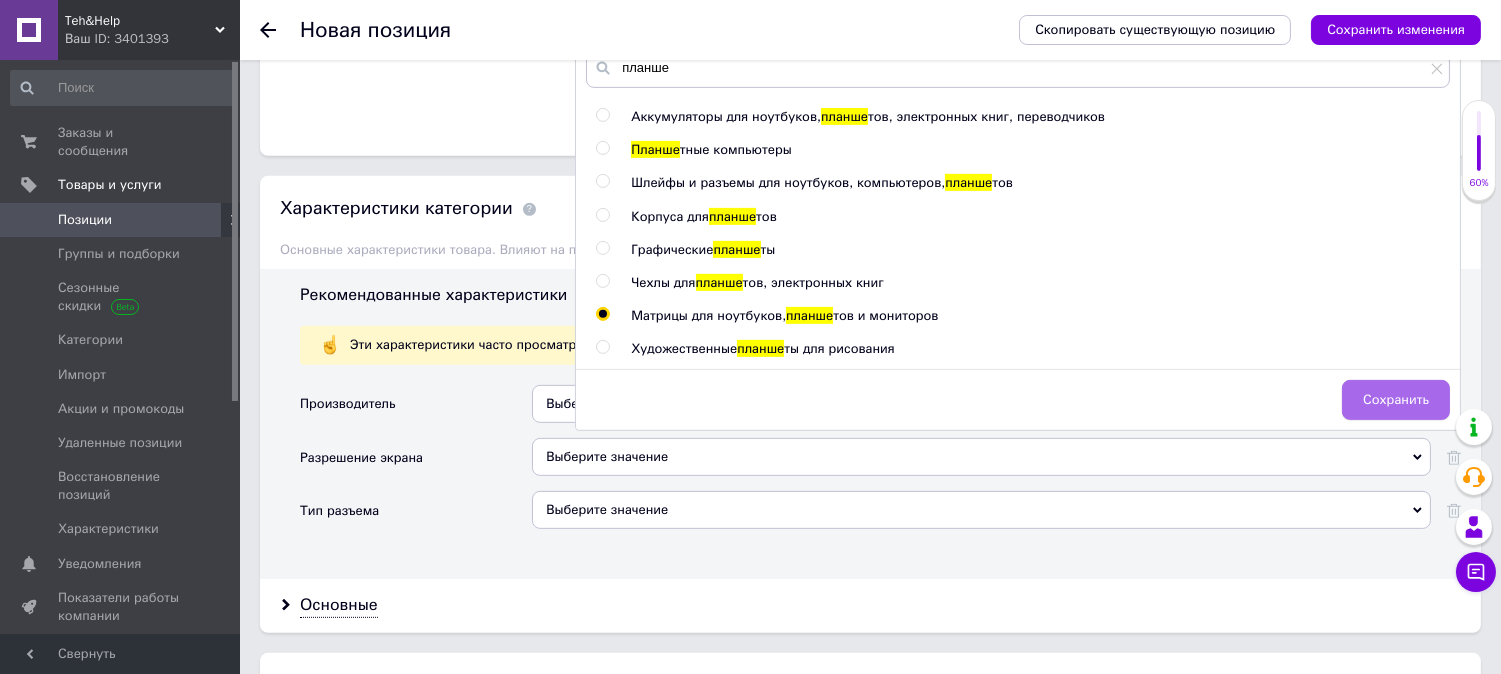 click on "Сохранить" at bounding box center [1396, 400] 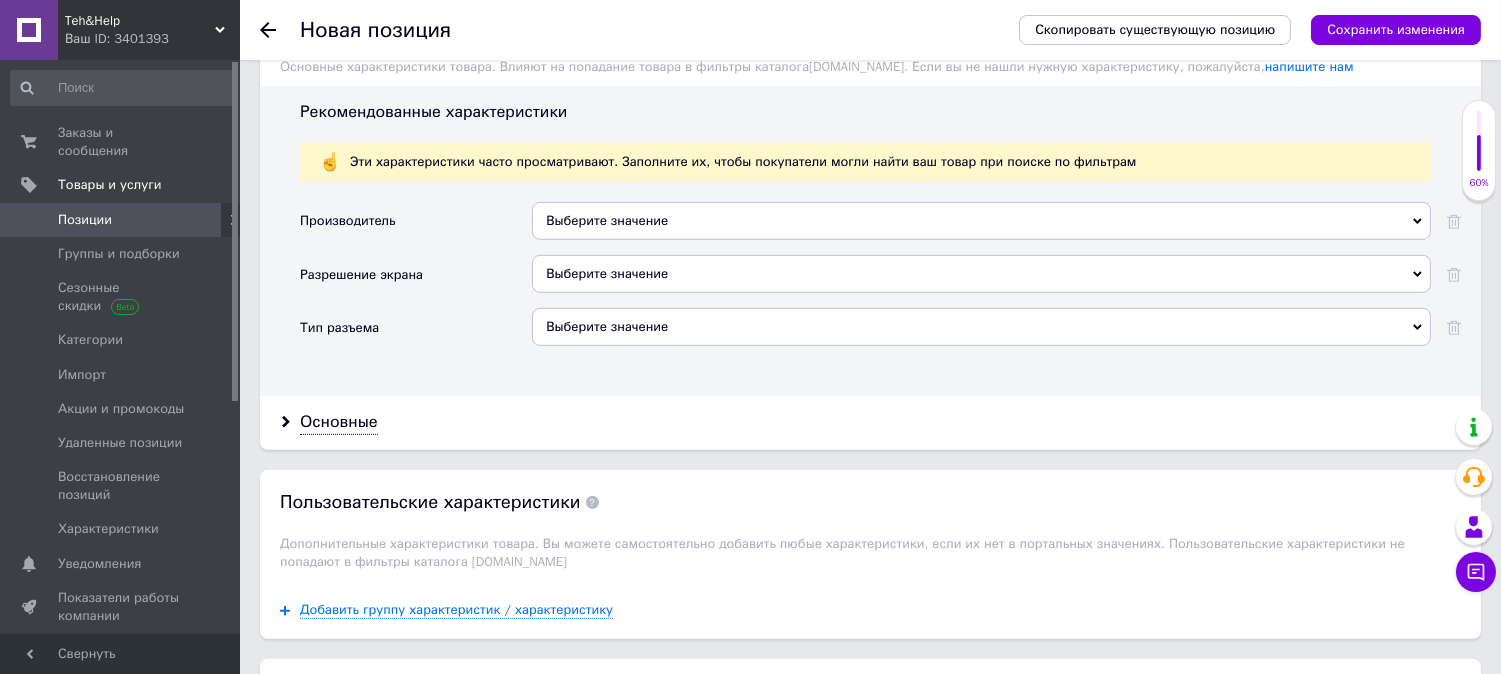 scroll, scrollTop: 1777, scrollLeft: 0, axis: vertical 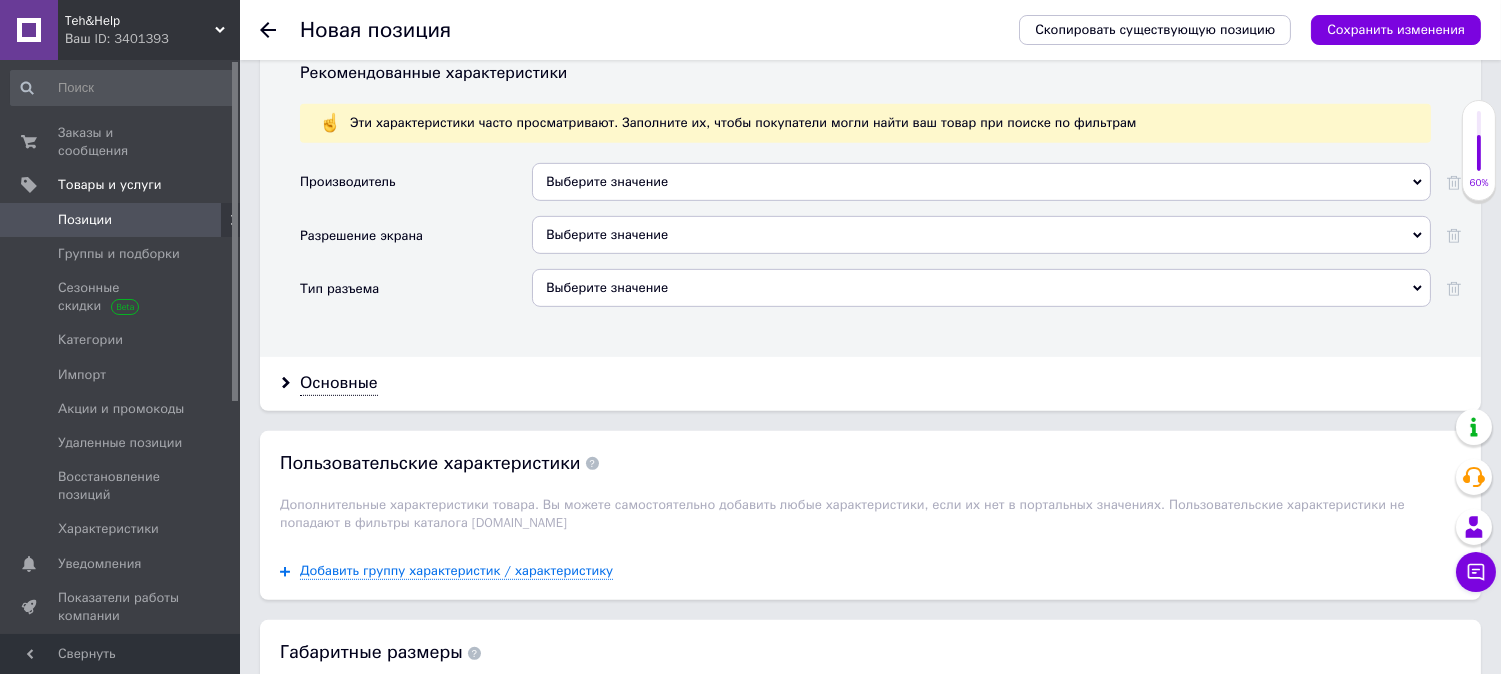 click on "Выберите значение" at bounding box center (981, 182) 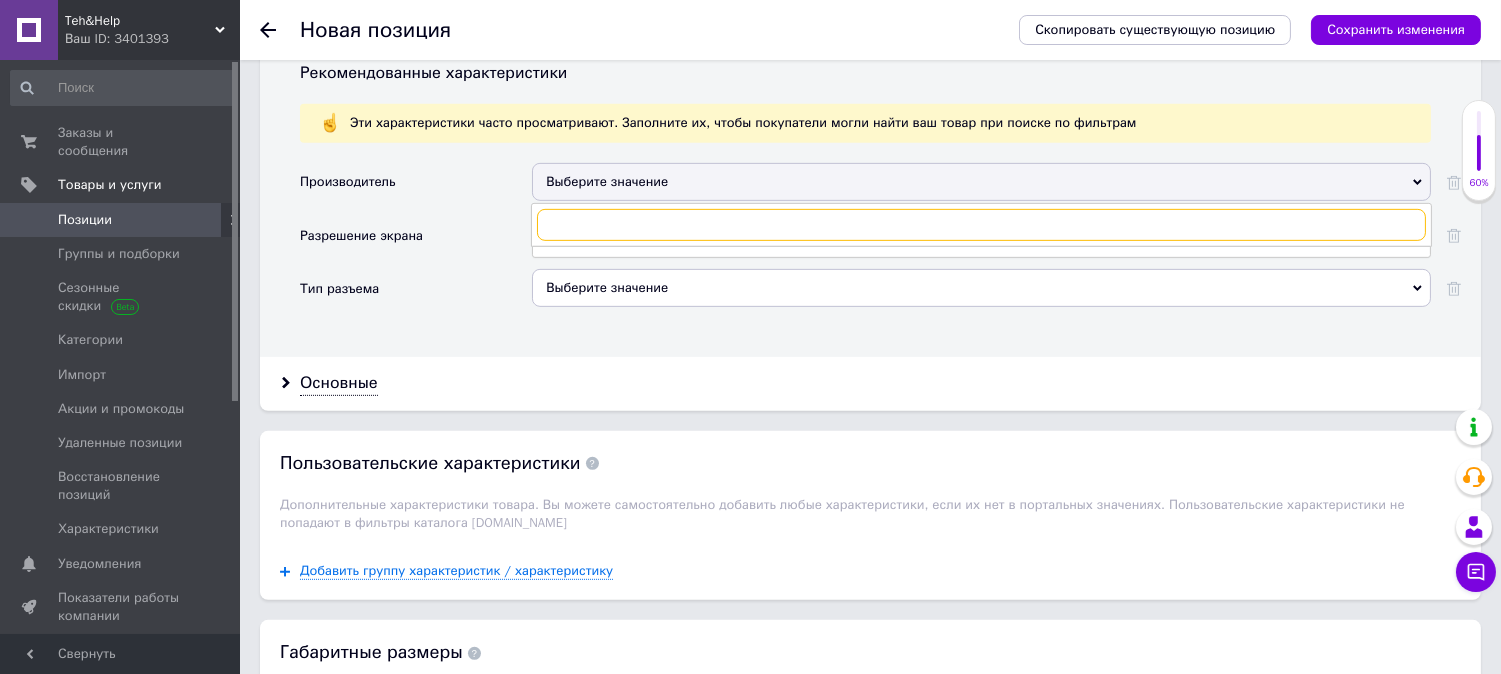 click at bounding box center (981, 225) 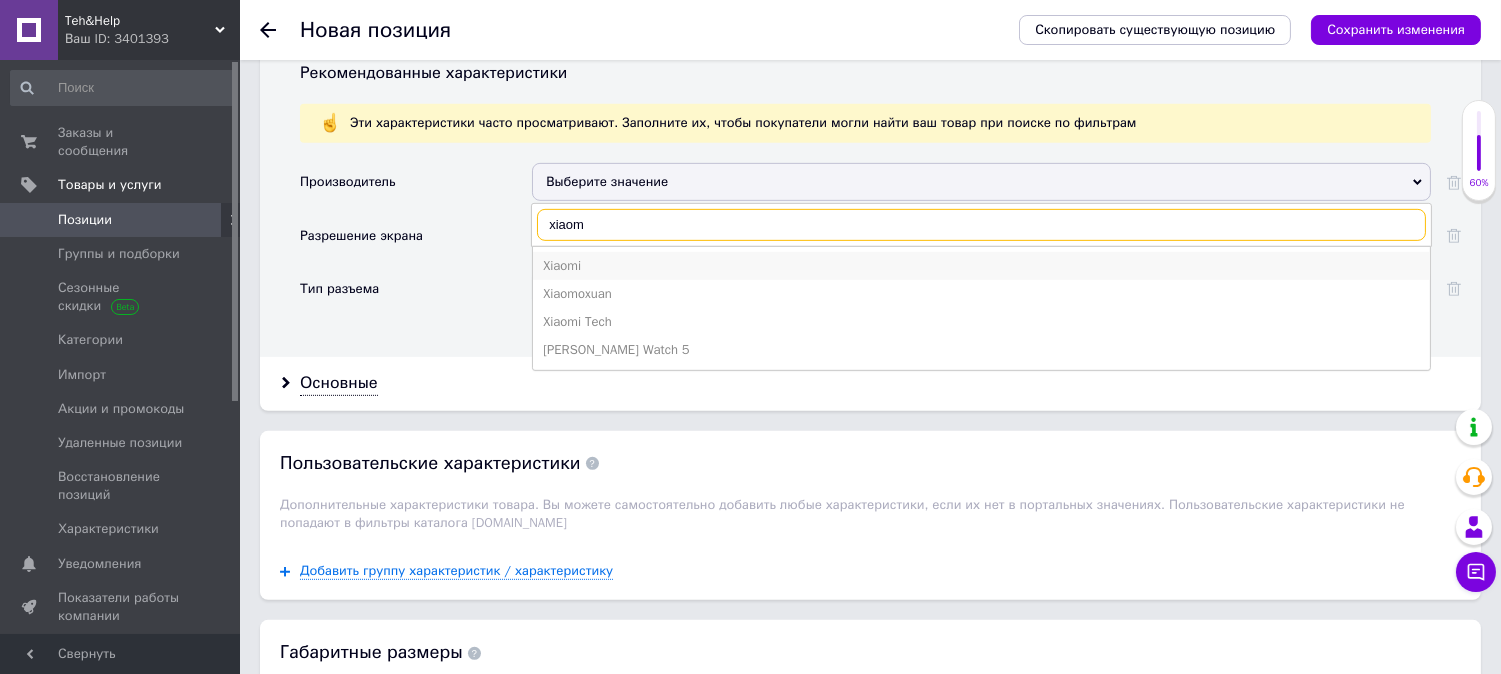 type on "xiaom" 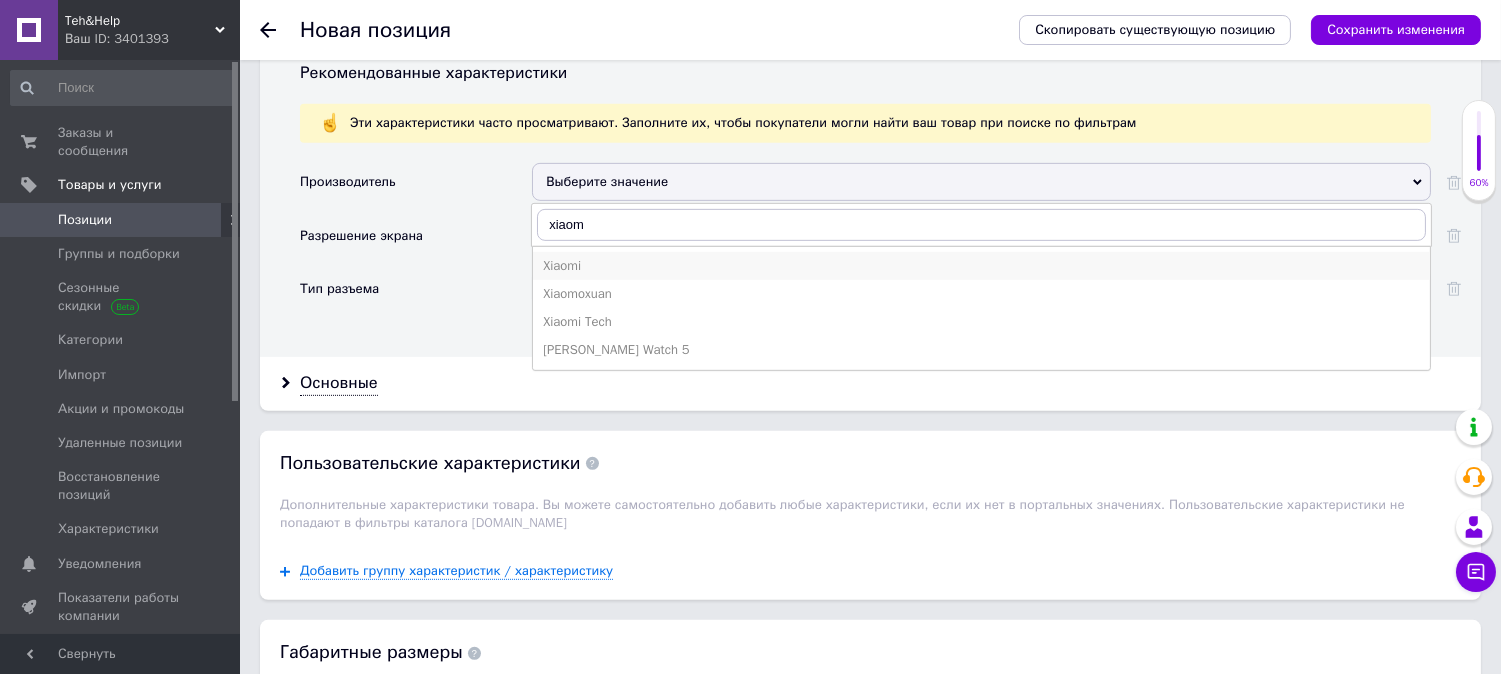 click on "Xiaomi" at bounding box center (981, 266) 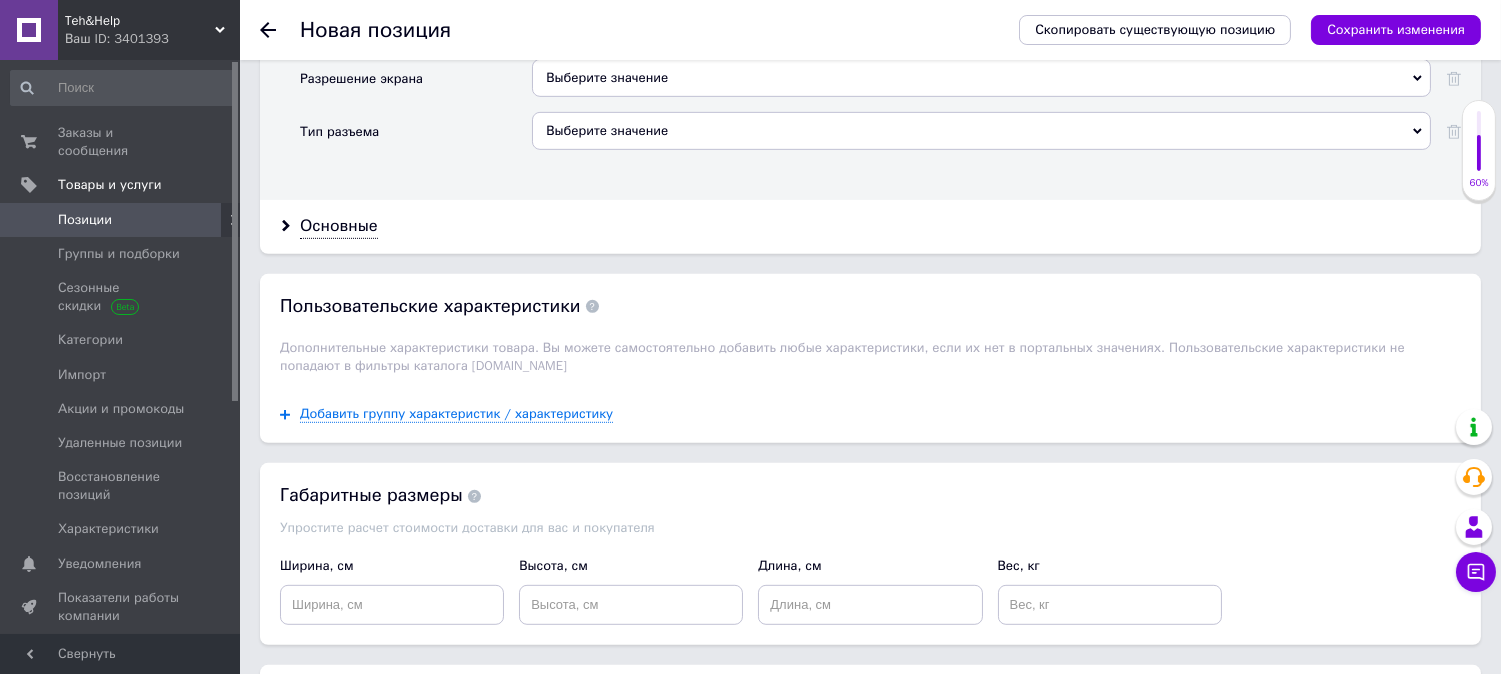 scroll, scrollTop: 1917, scrollLeft: 0, axis: vertical 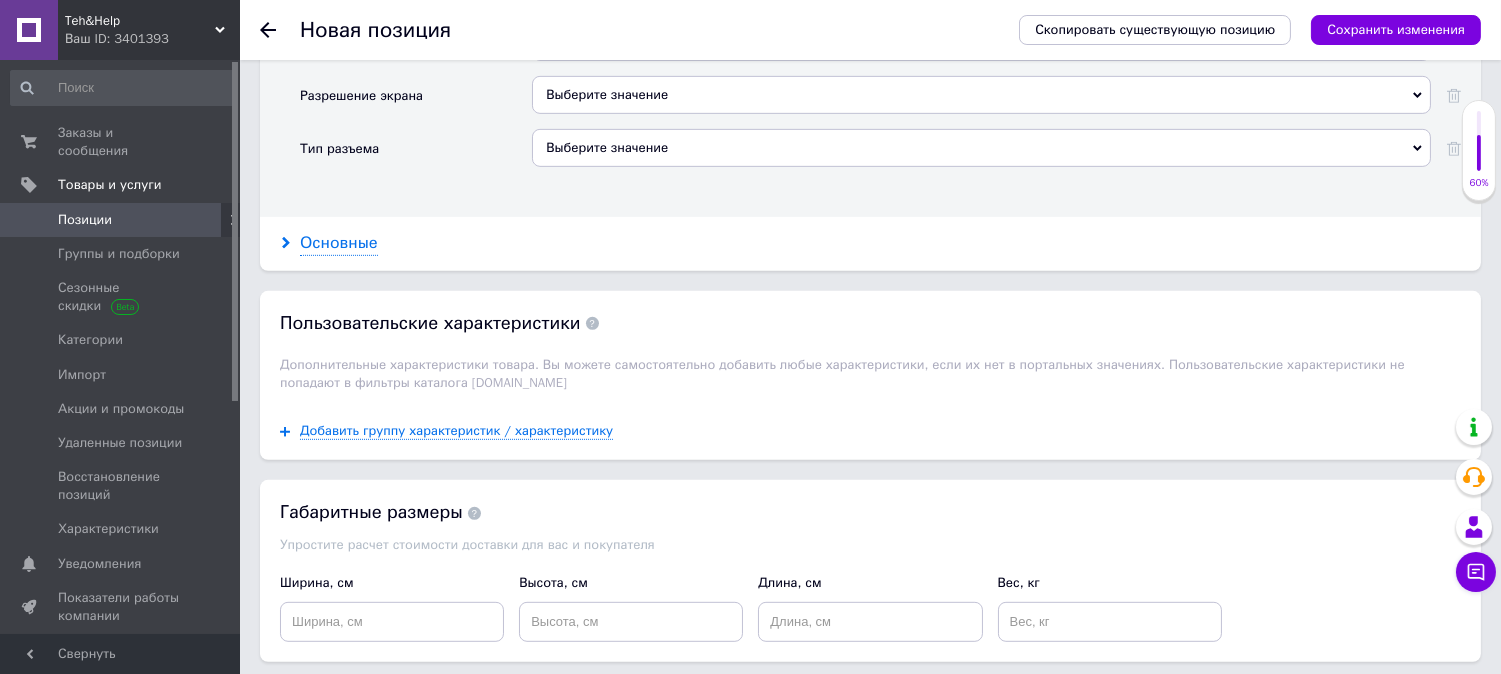 click on "Основные" at bounding box center [339, 243] 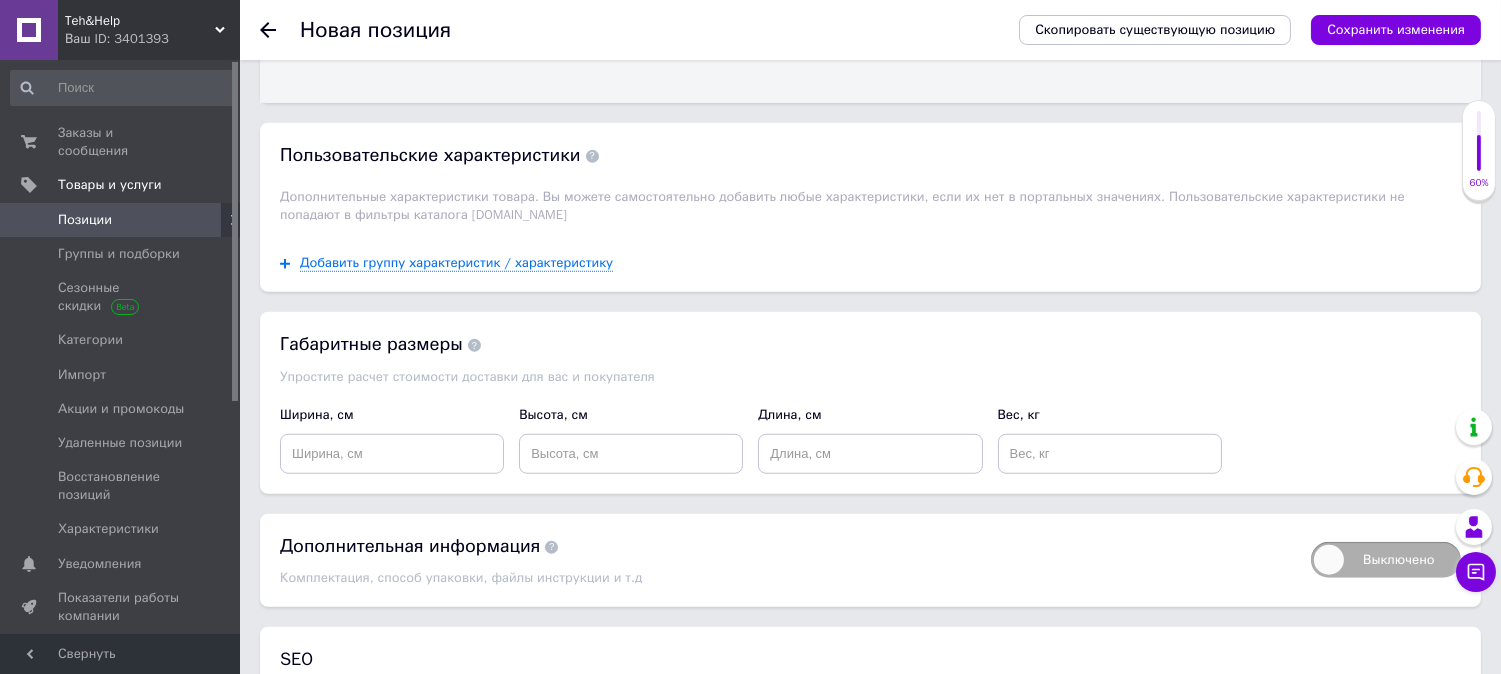 scroll, scrollTop: 2816, scrollLeft: 0, axis: vertical 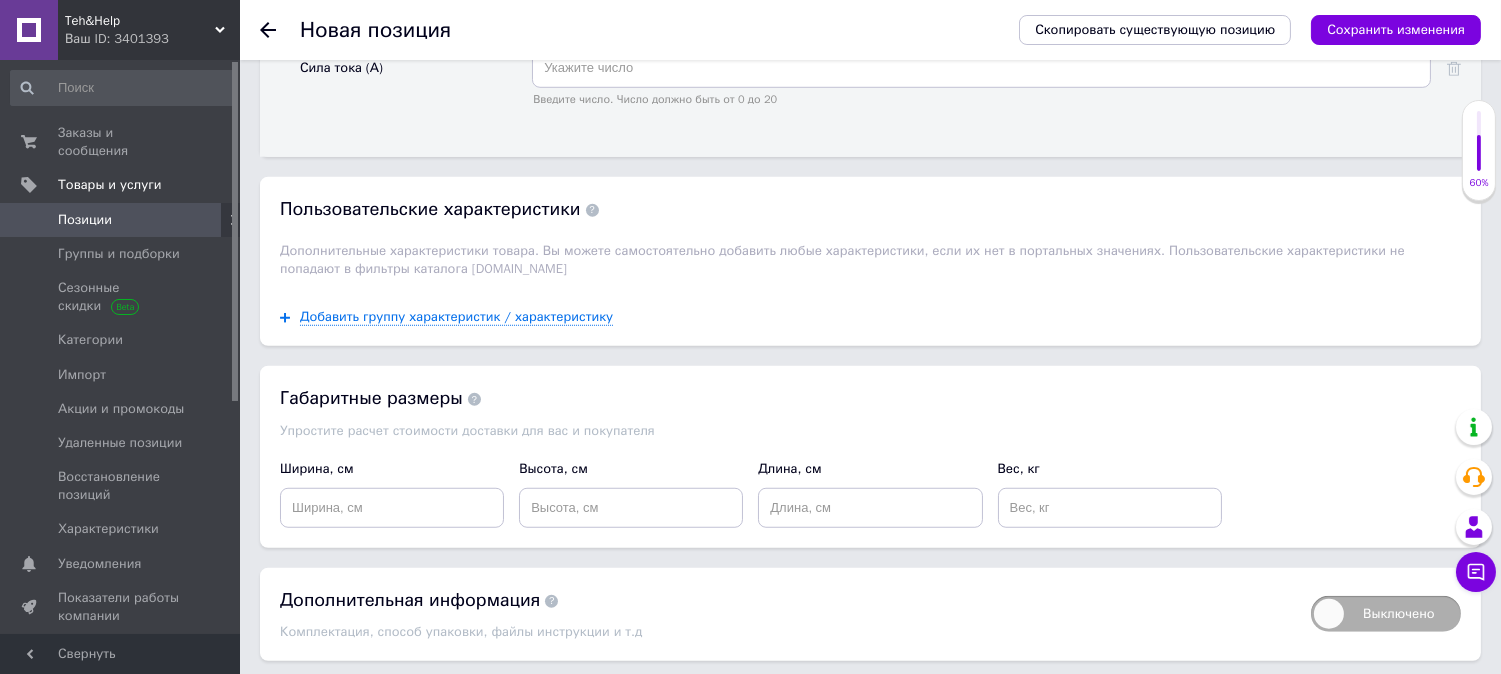 click 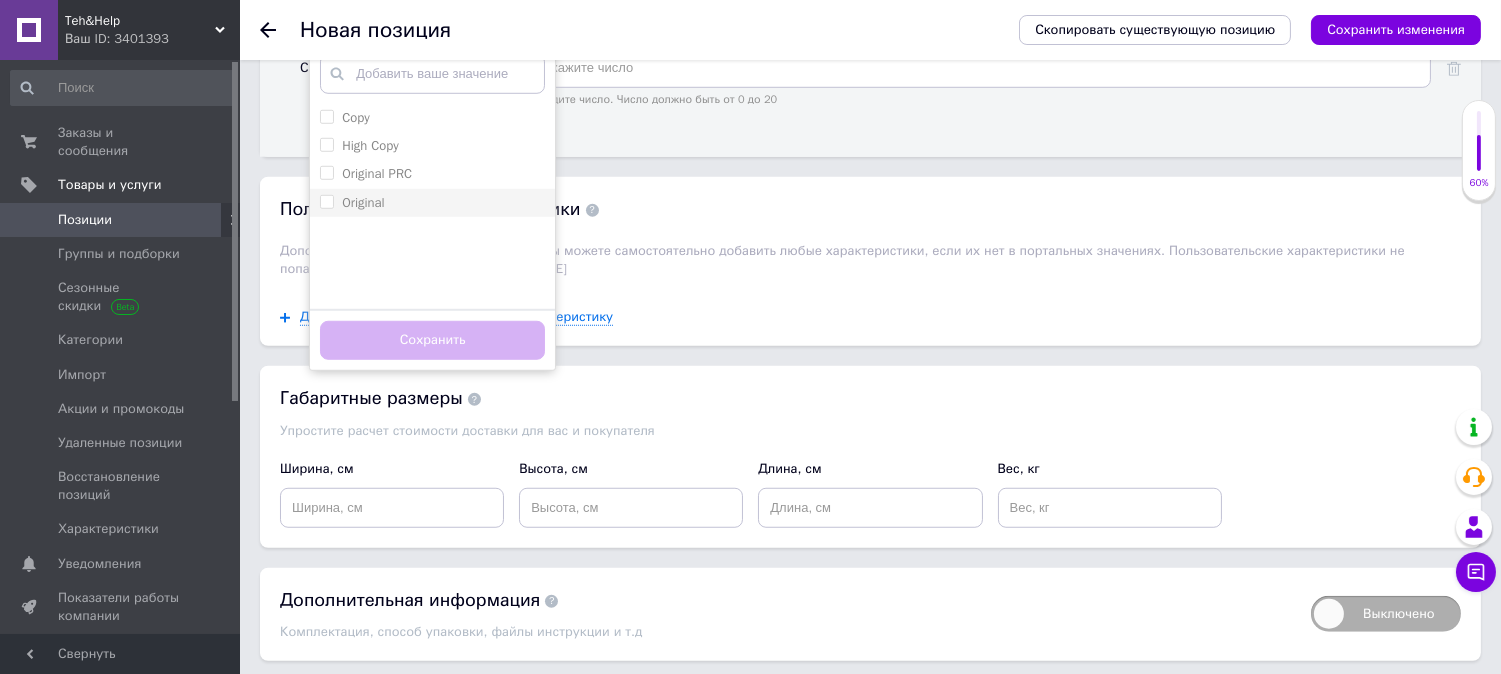 click on "Original" at bounding box center [326, 201] 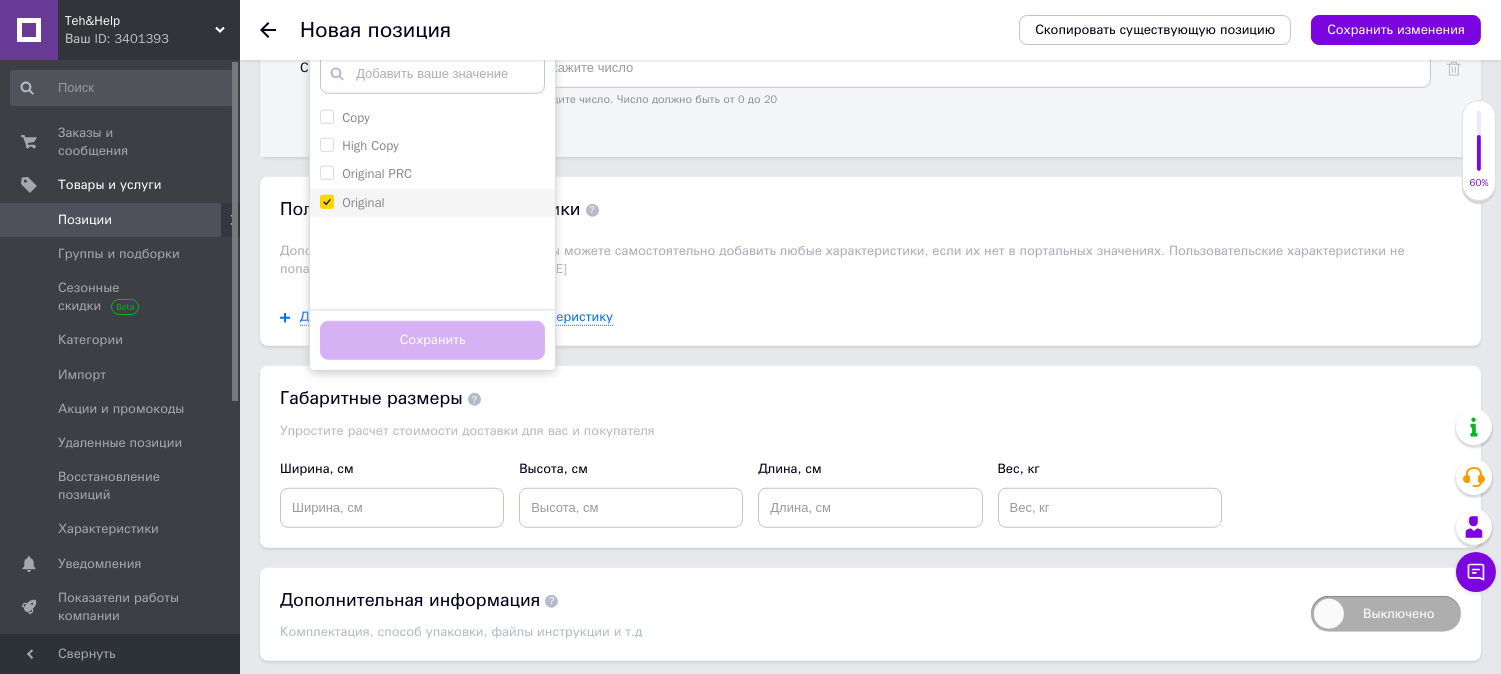 checkbox on "true" 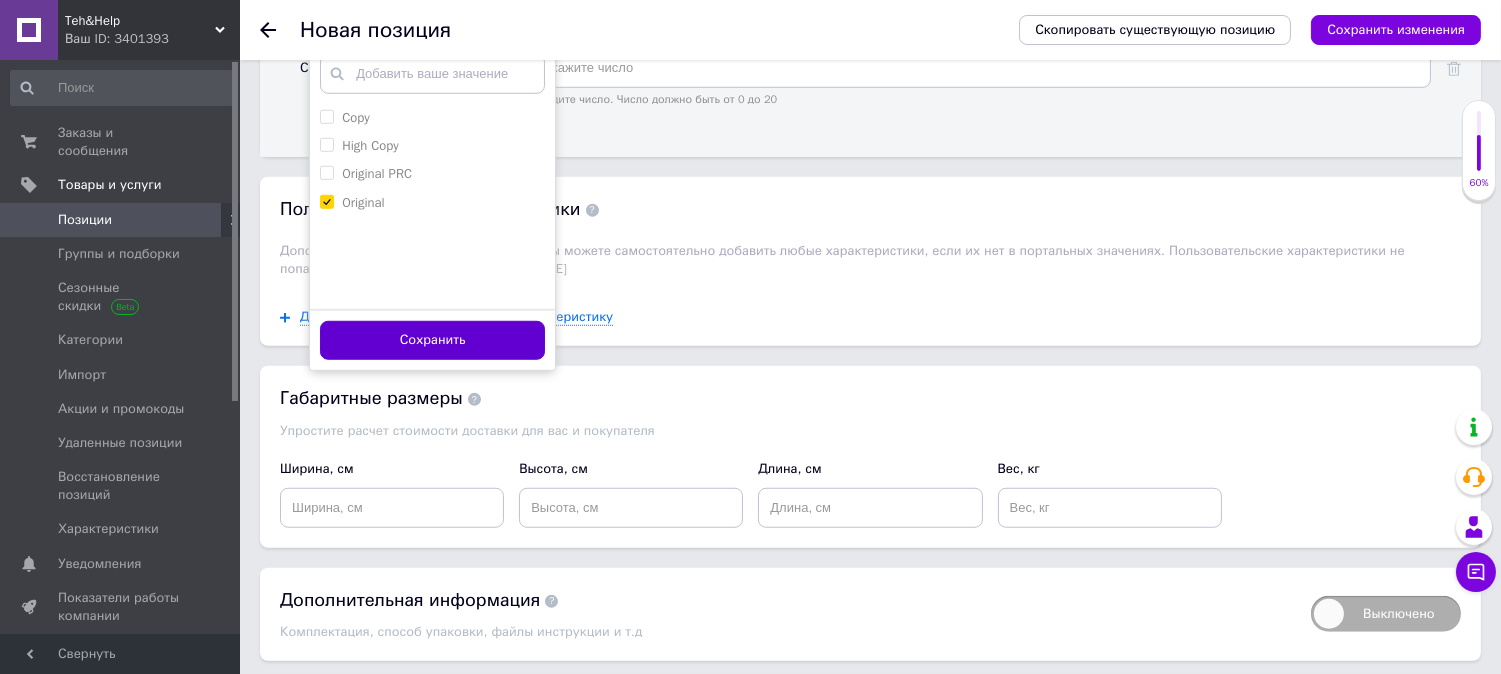 click on "Сохранить" at bounding box center [432, 340] 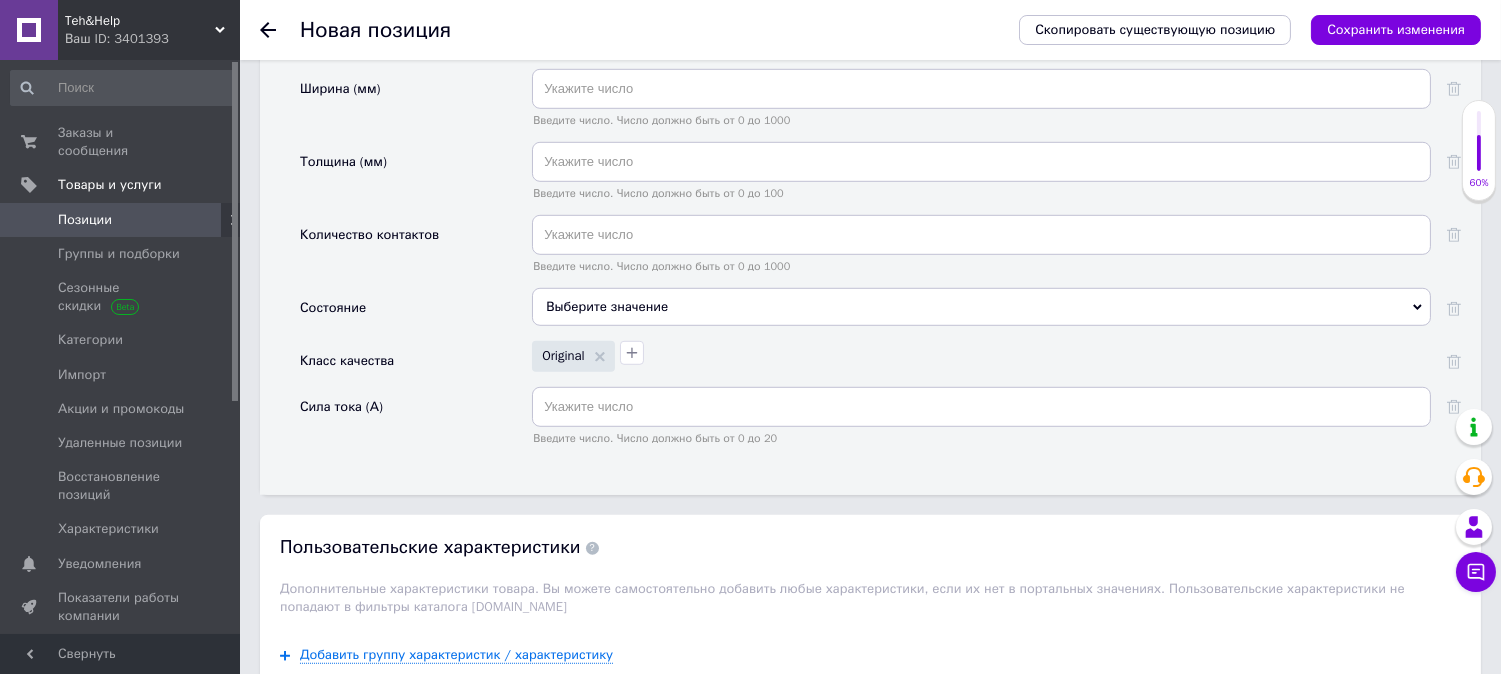 scroll, scrollTop: 2261, scrollLeft: 0, axis: vertical 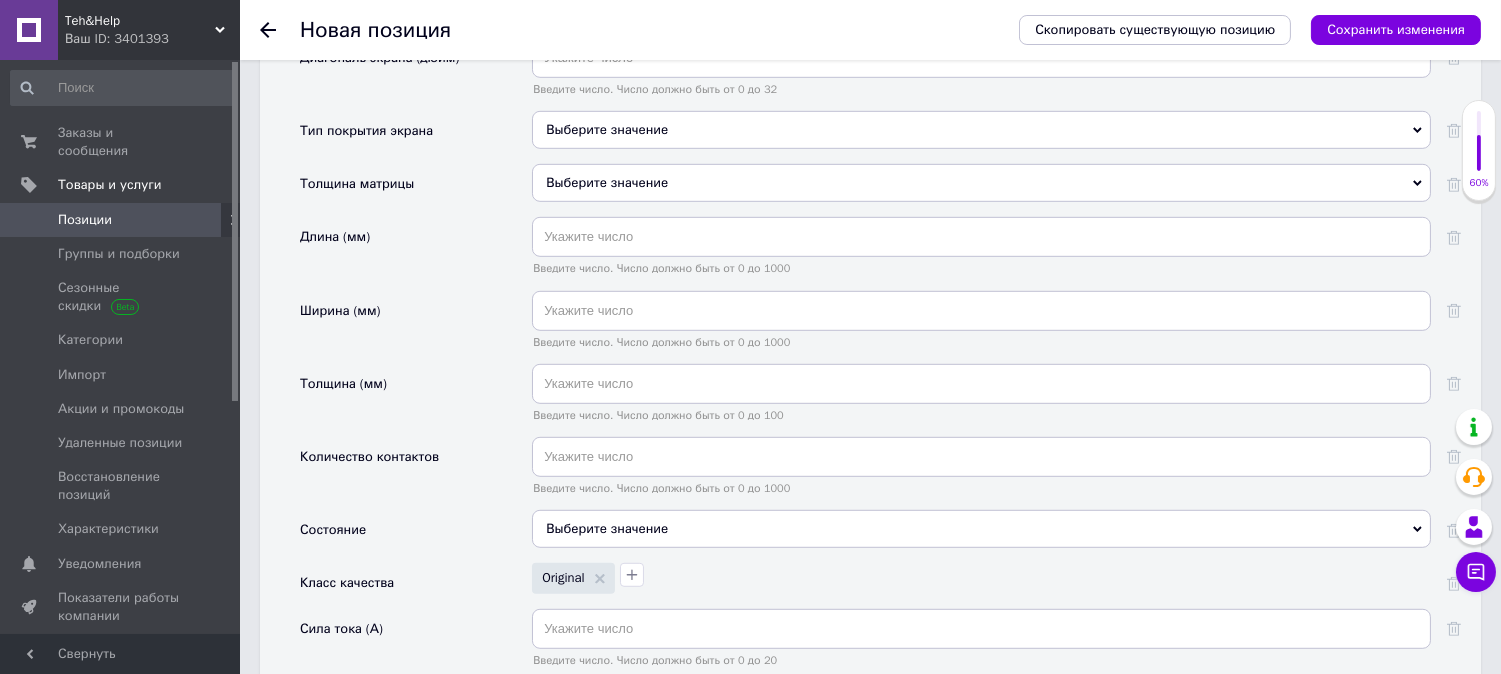 click on "Выберите значение" at bounding box center [981, 4] 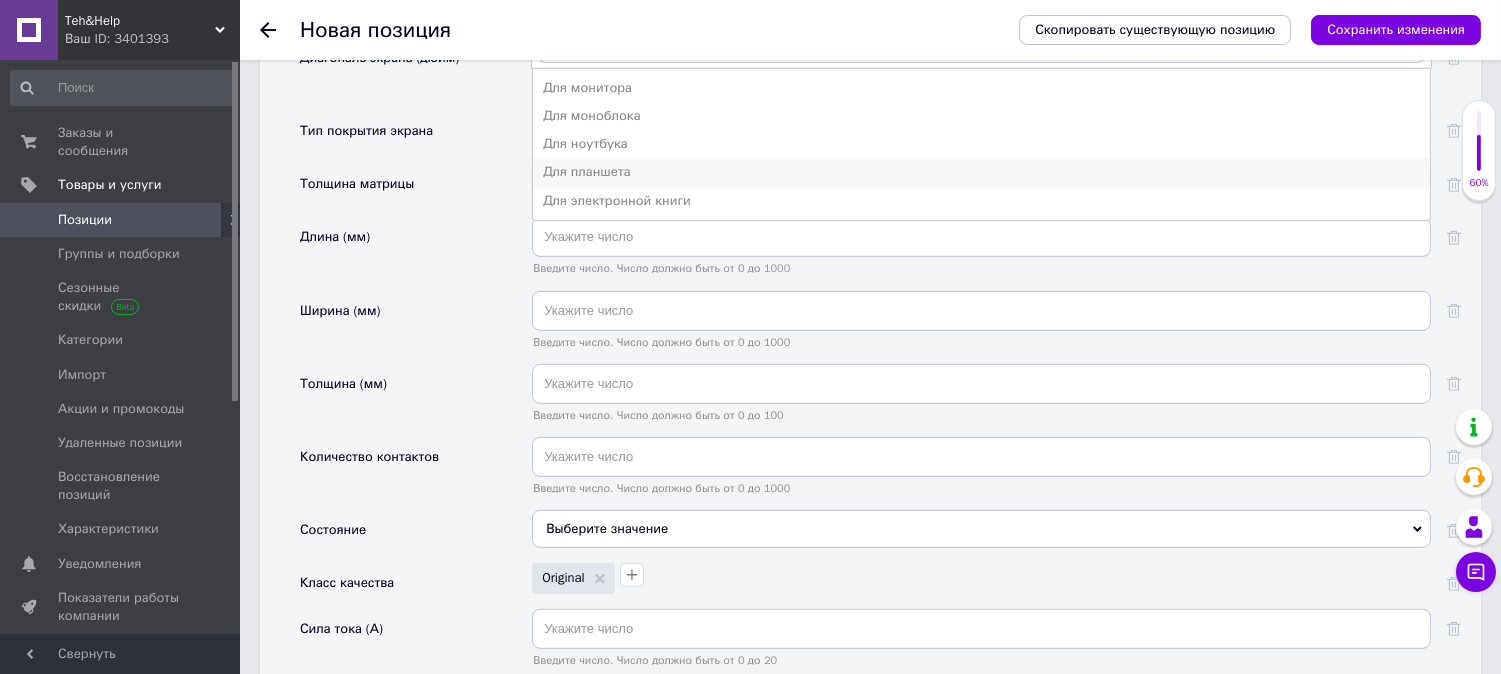 click on "Для планшета" at bounding box center (981, 172) 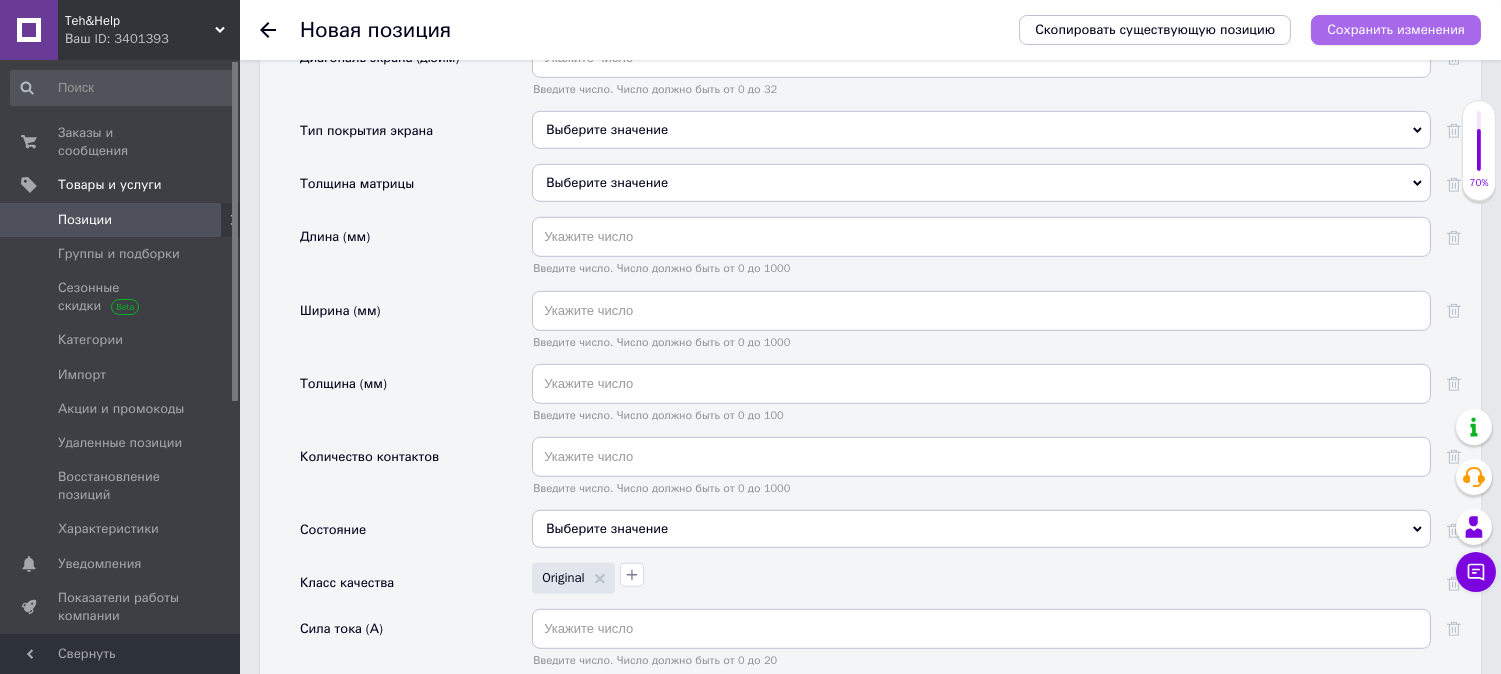 click on "Сохранить изменения" at bounding box center [1396, 29] 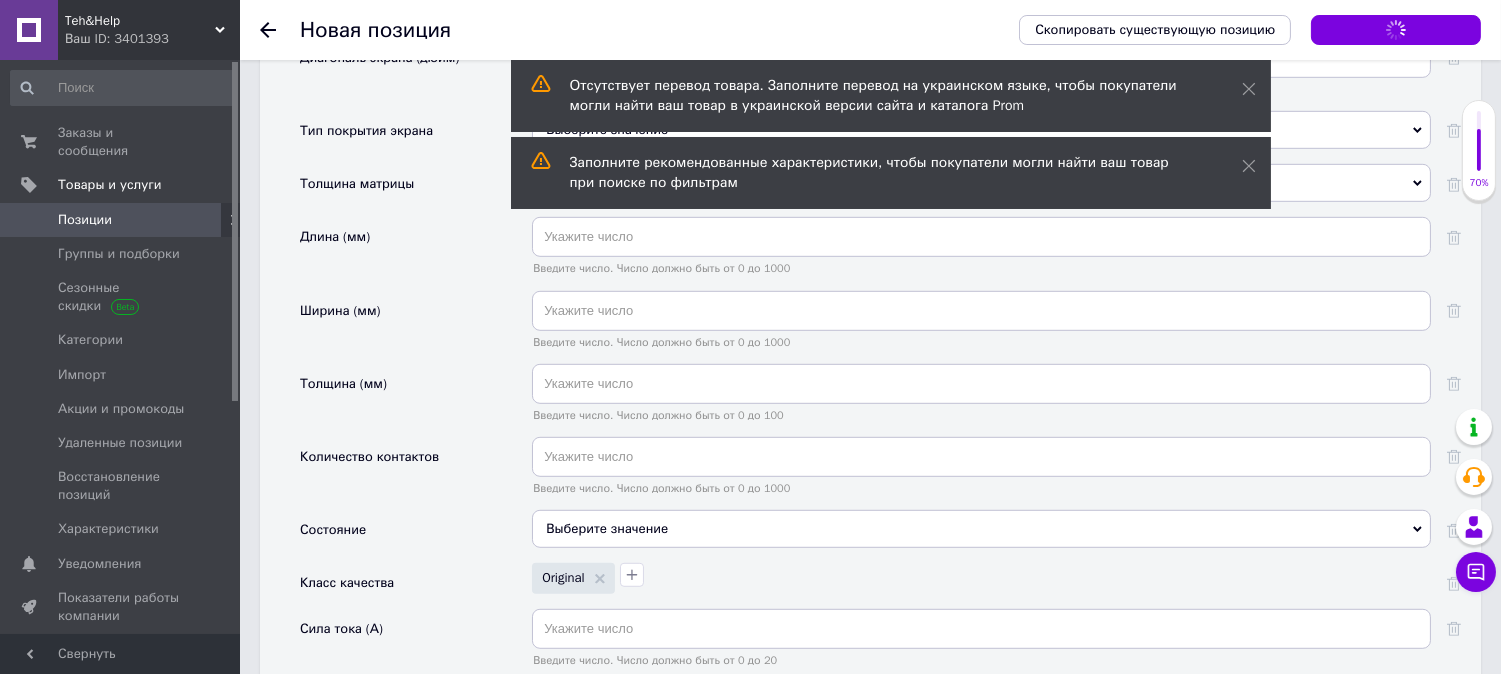 scroll, scrollTop: 1594, scrollLeft: 0, axis: vertical 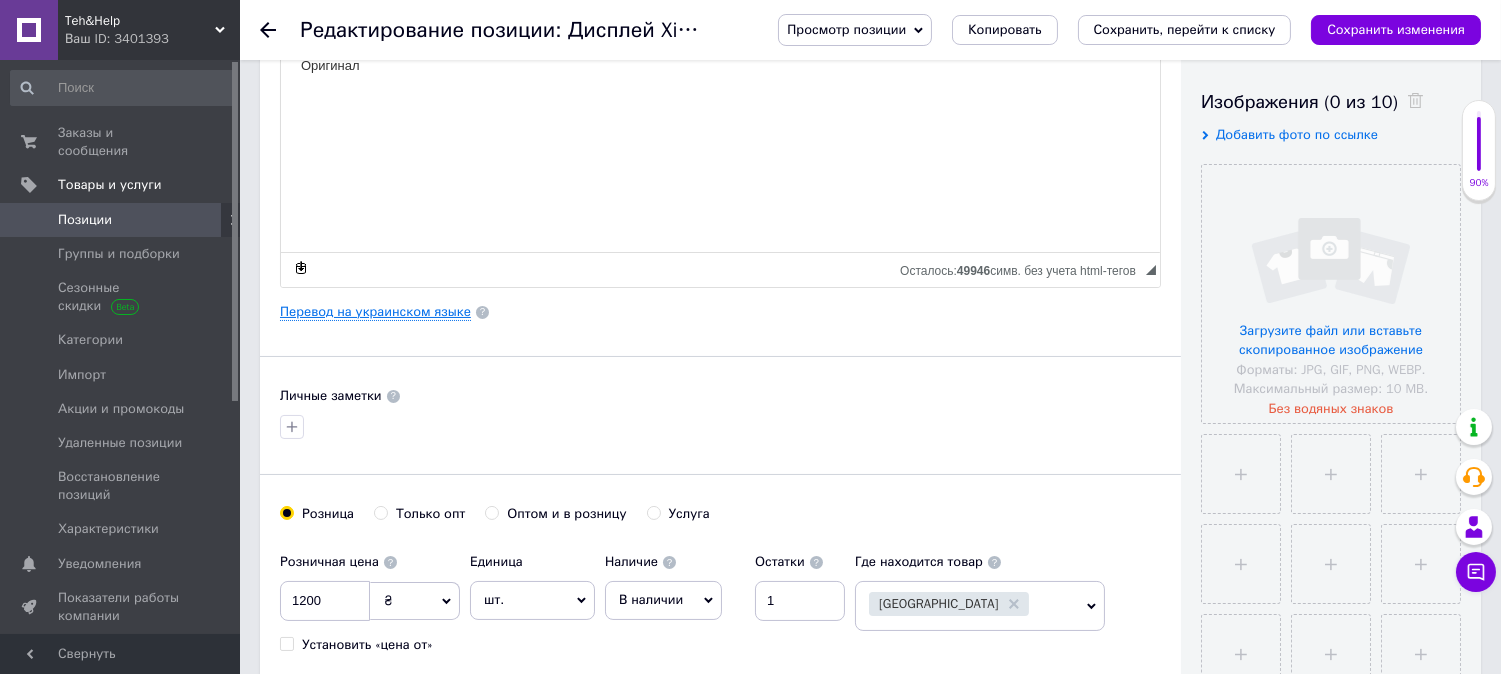 click on "Перевод на украинском языке" at bounding box center (375, 312) 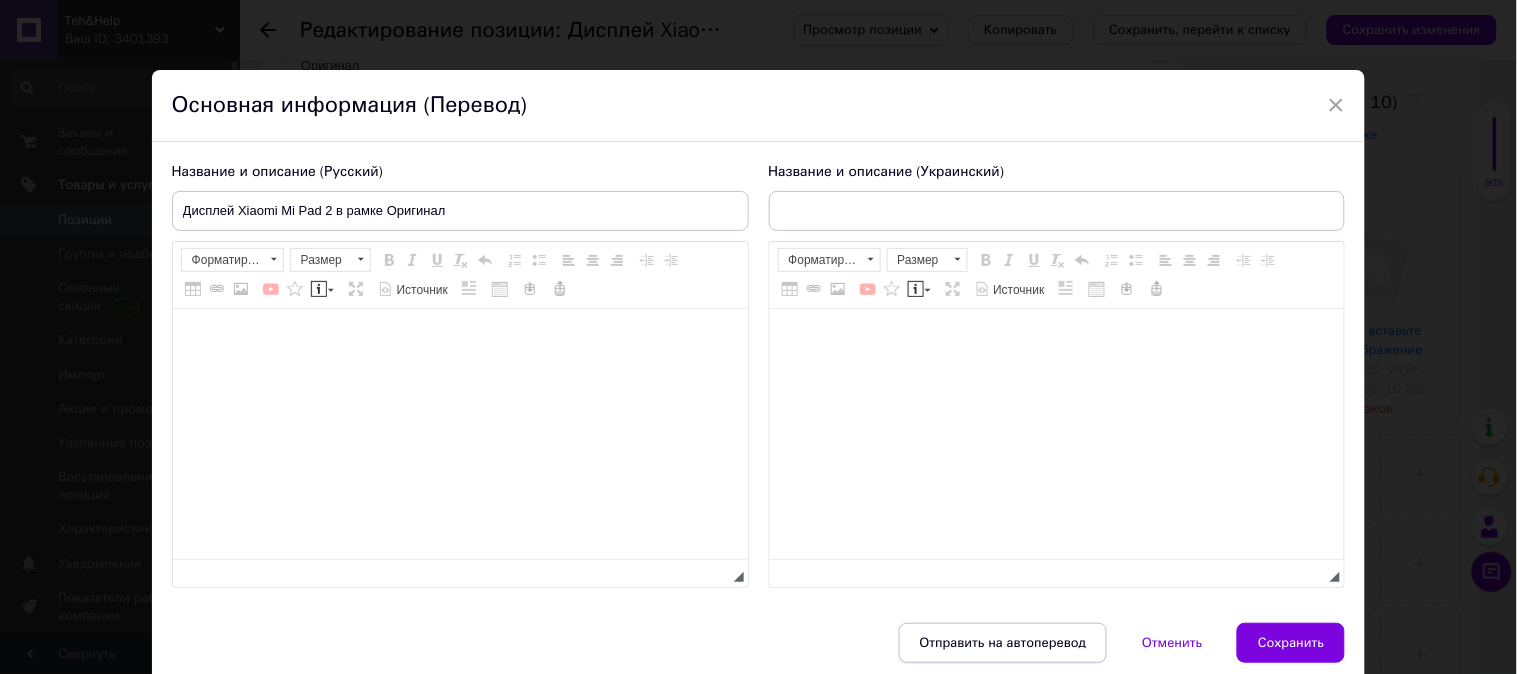 click on "Отправить на автоперевод" at bounding box center (1003, 643) 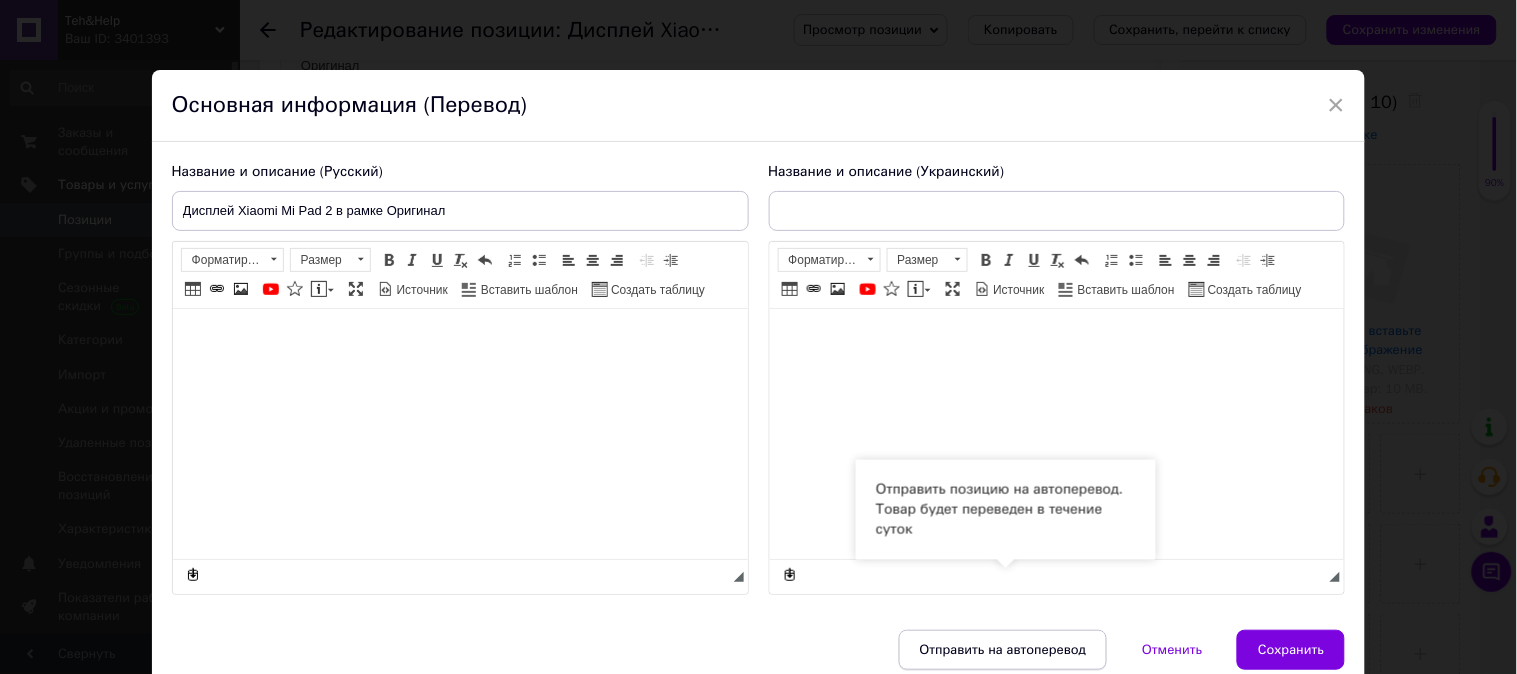 scroll, scrollTop: 108, scrollLeft: 0, axis: vertical 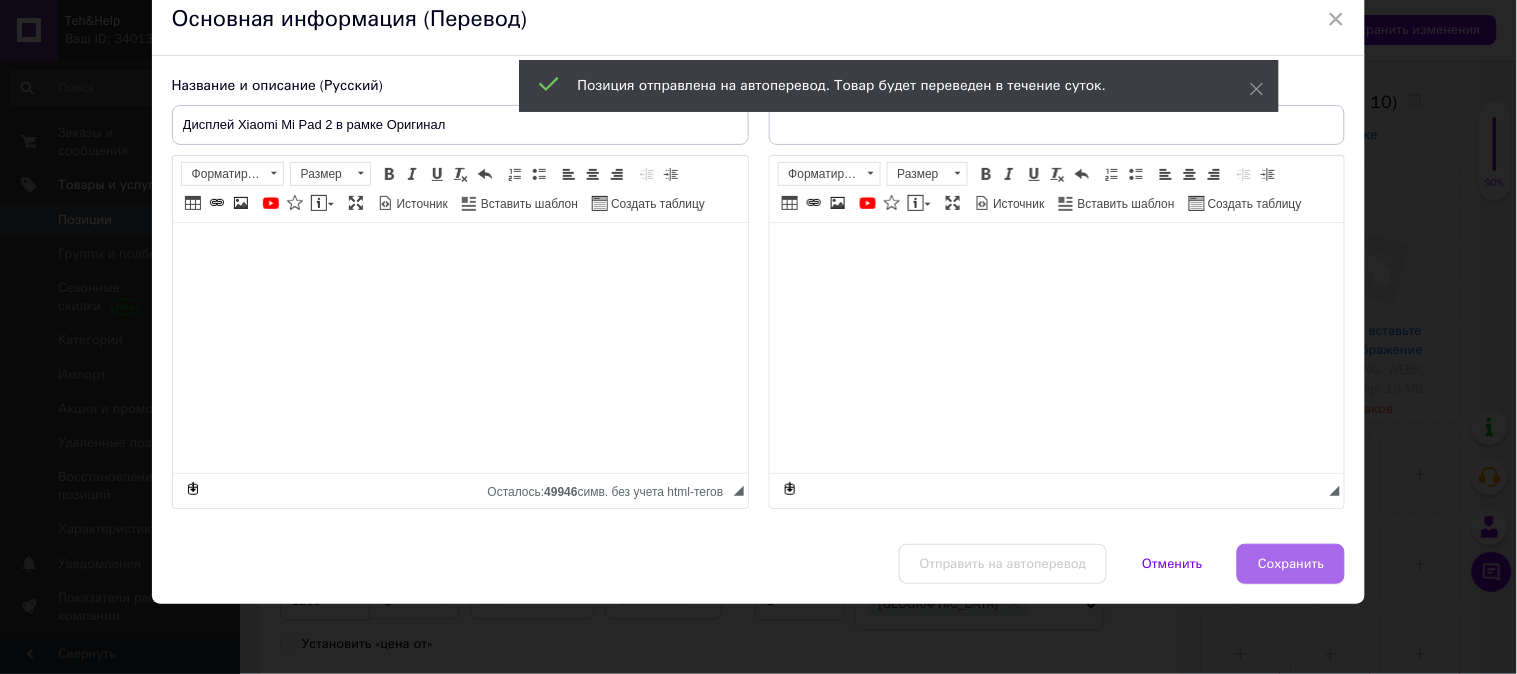 click on "Сохранить" at bounding box center [1291, 564] 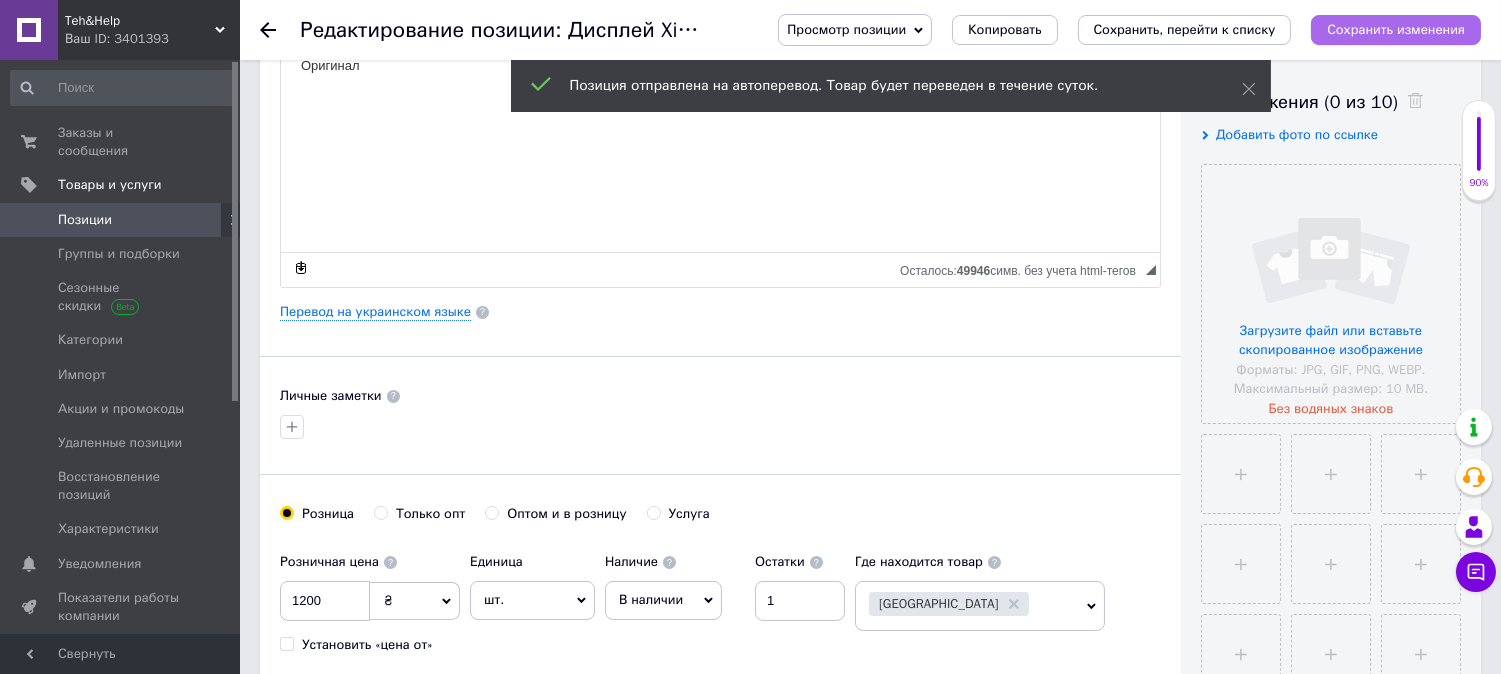 click on "Сохранить изменения" at bounding box center (1396, 29) 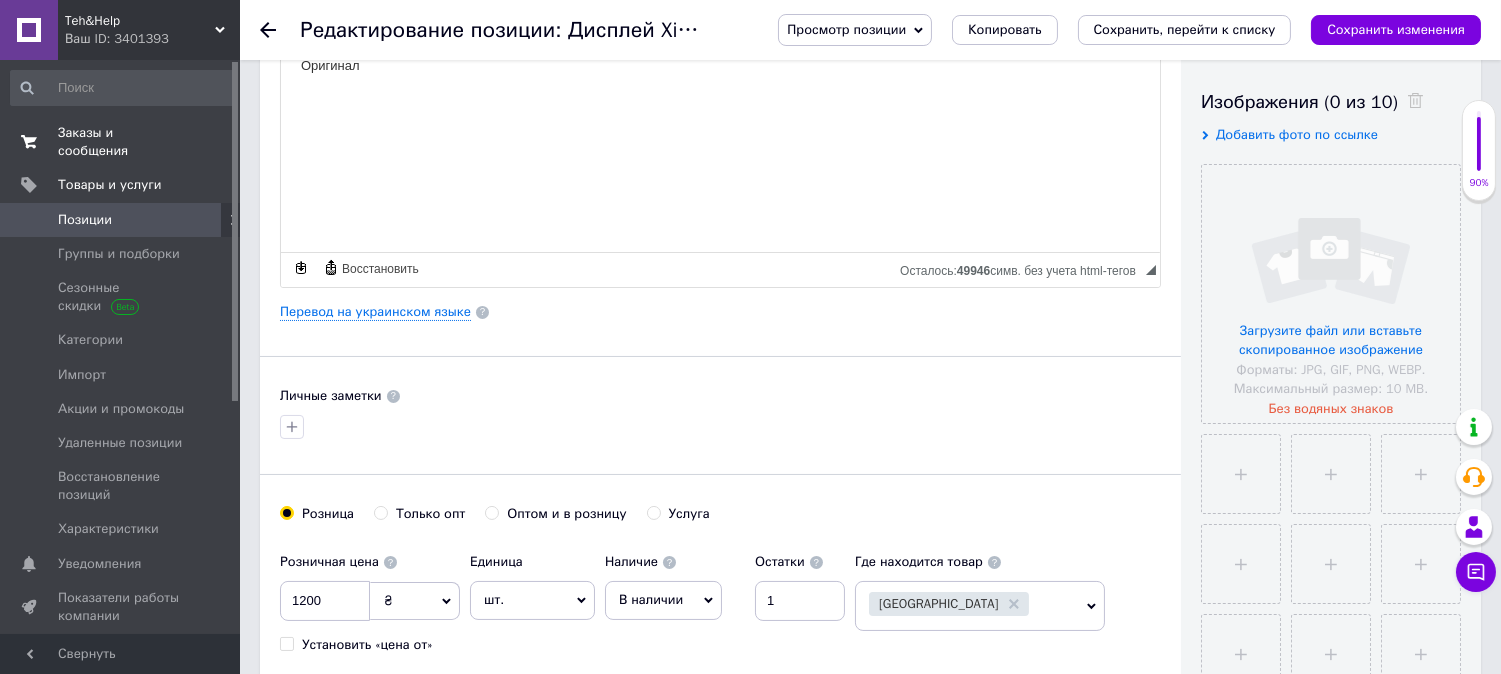 click on "Заказы и сообщения" at bounding box center [121, 142] 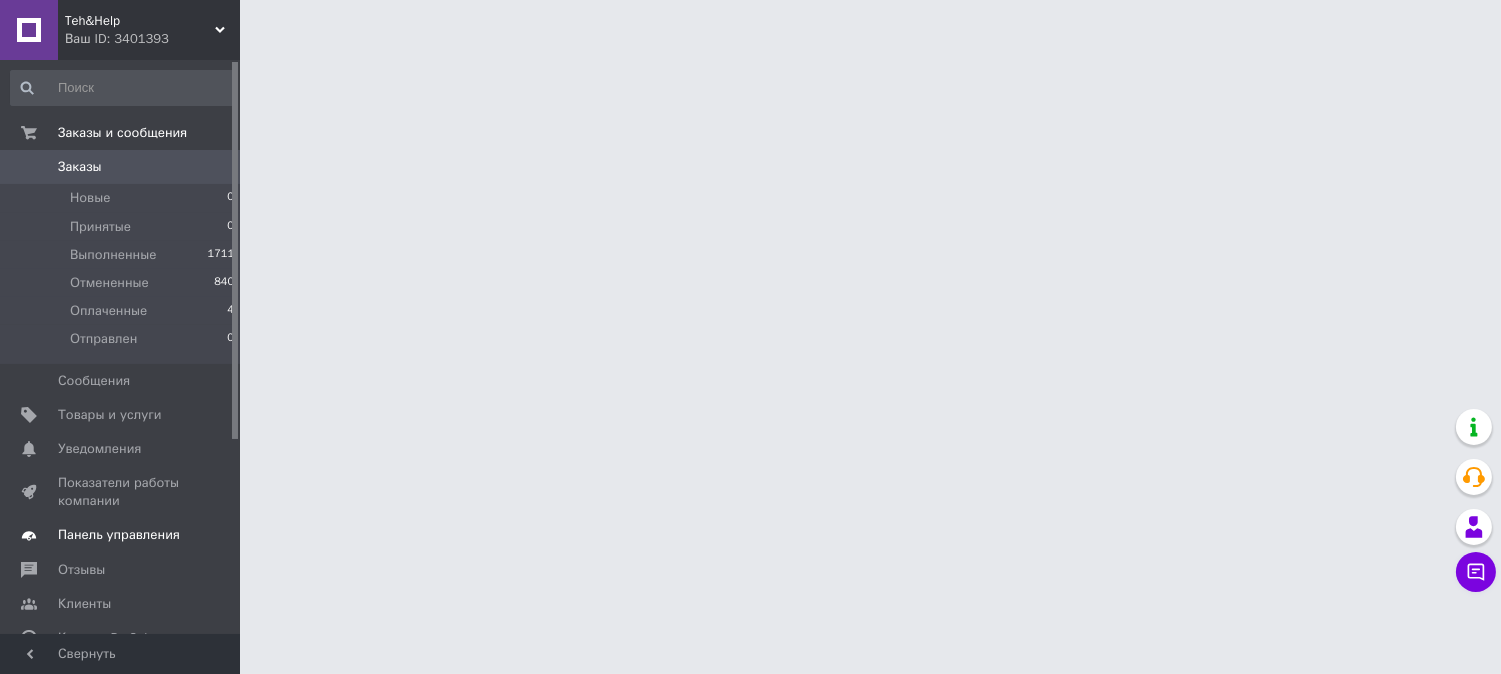 scroll, scrollTop: 0, scrollLeft: 0, axis: both 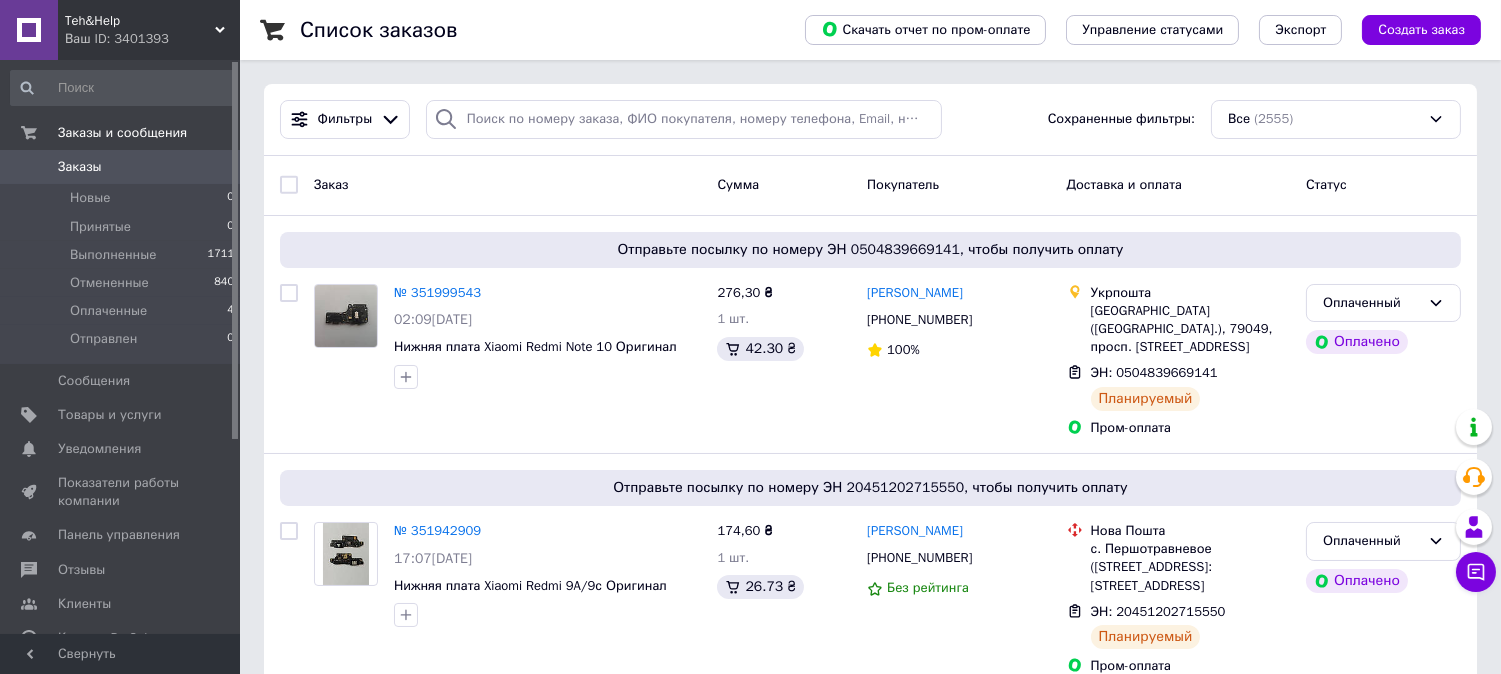 click on "Заказы" at bounding box center (121, 167) 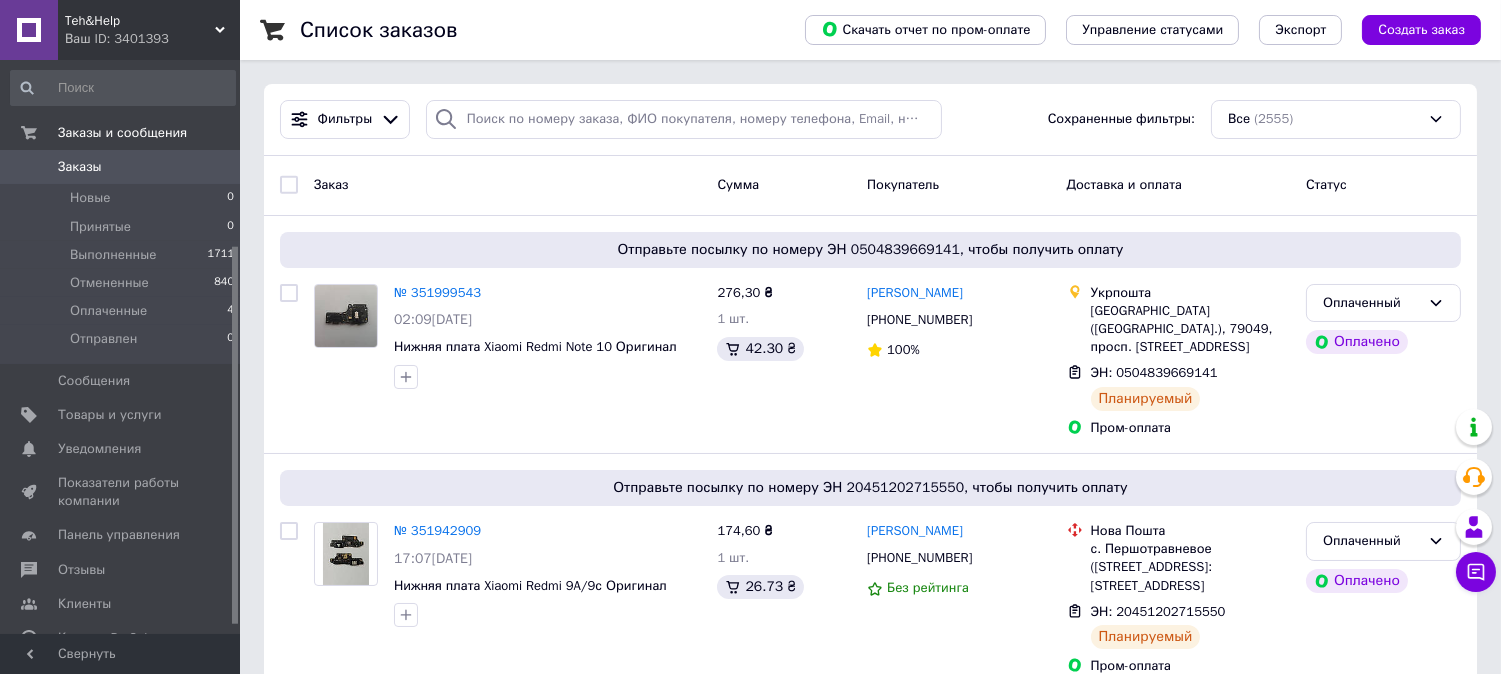 scroll, scrollTop: 296, scrollLeft: 0, axis: vertical 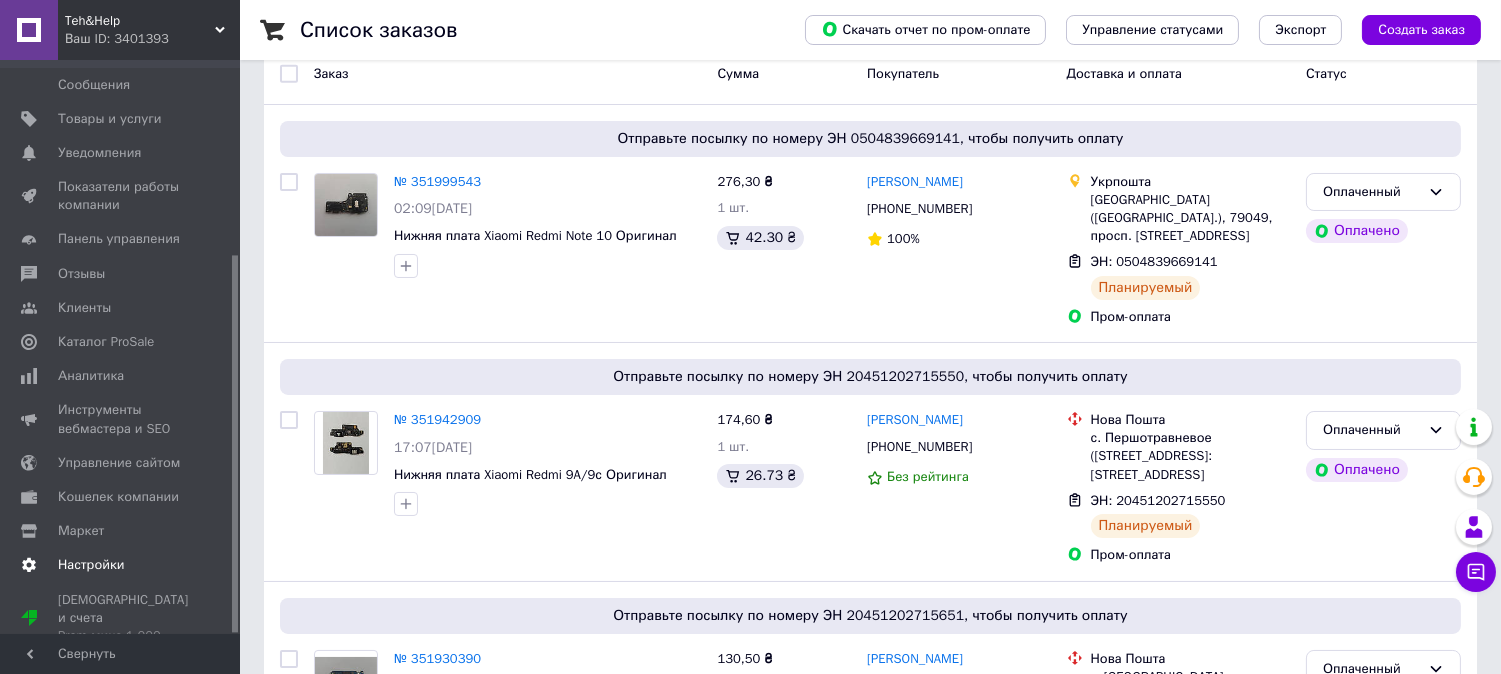 click on "Настройки" at bounding box center [91, 565] 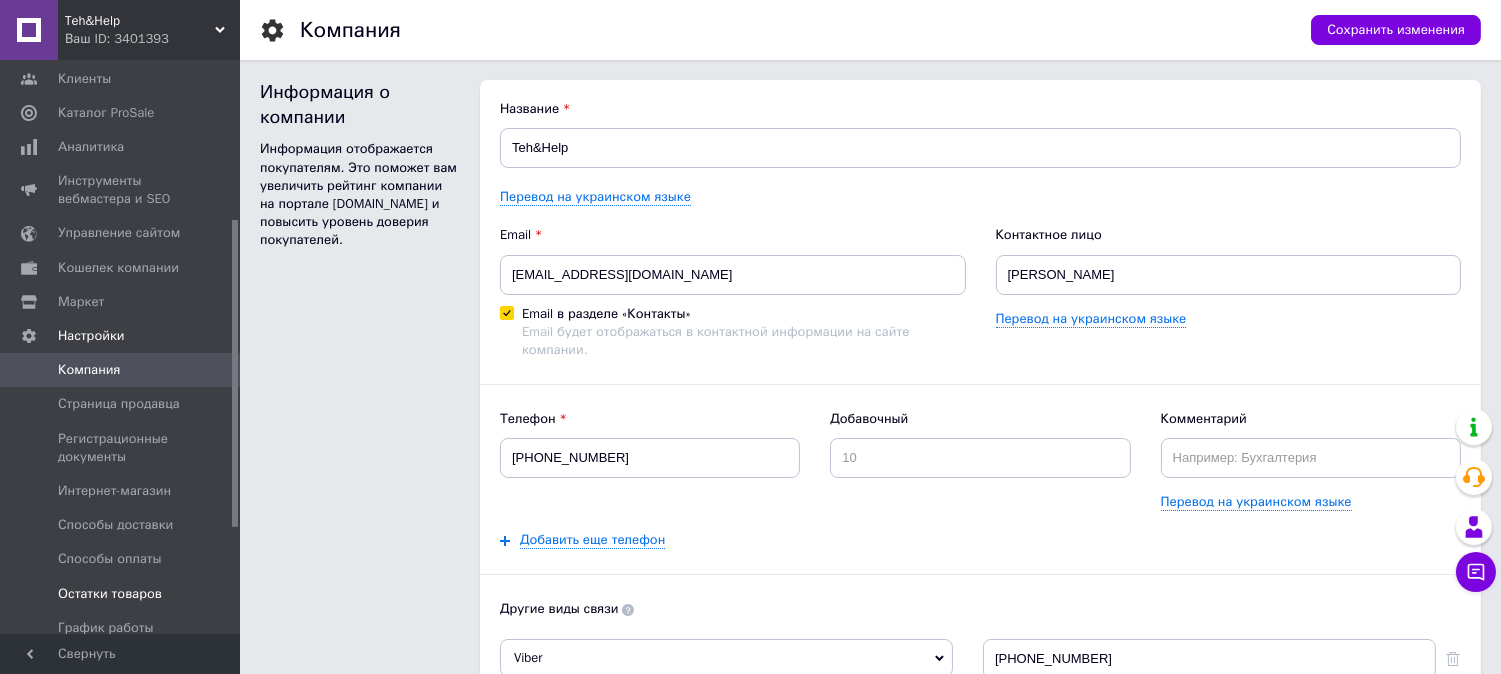 scroll, scrollTop: 0, scrollLeft: 0, axis: both 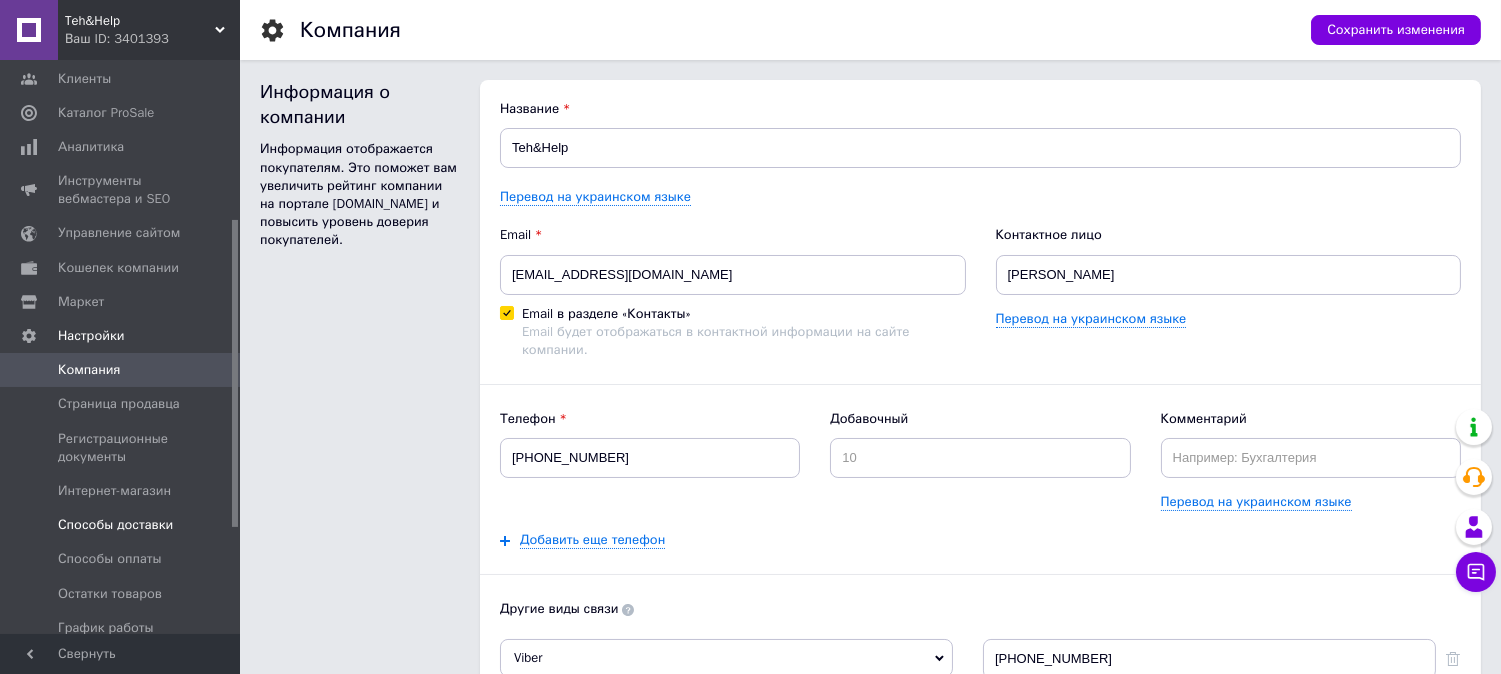 click on "Способы доставки" at bounding box center (115, 525) 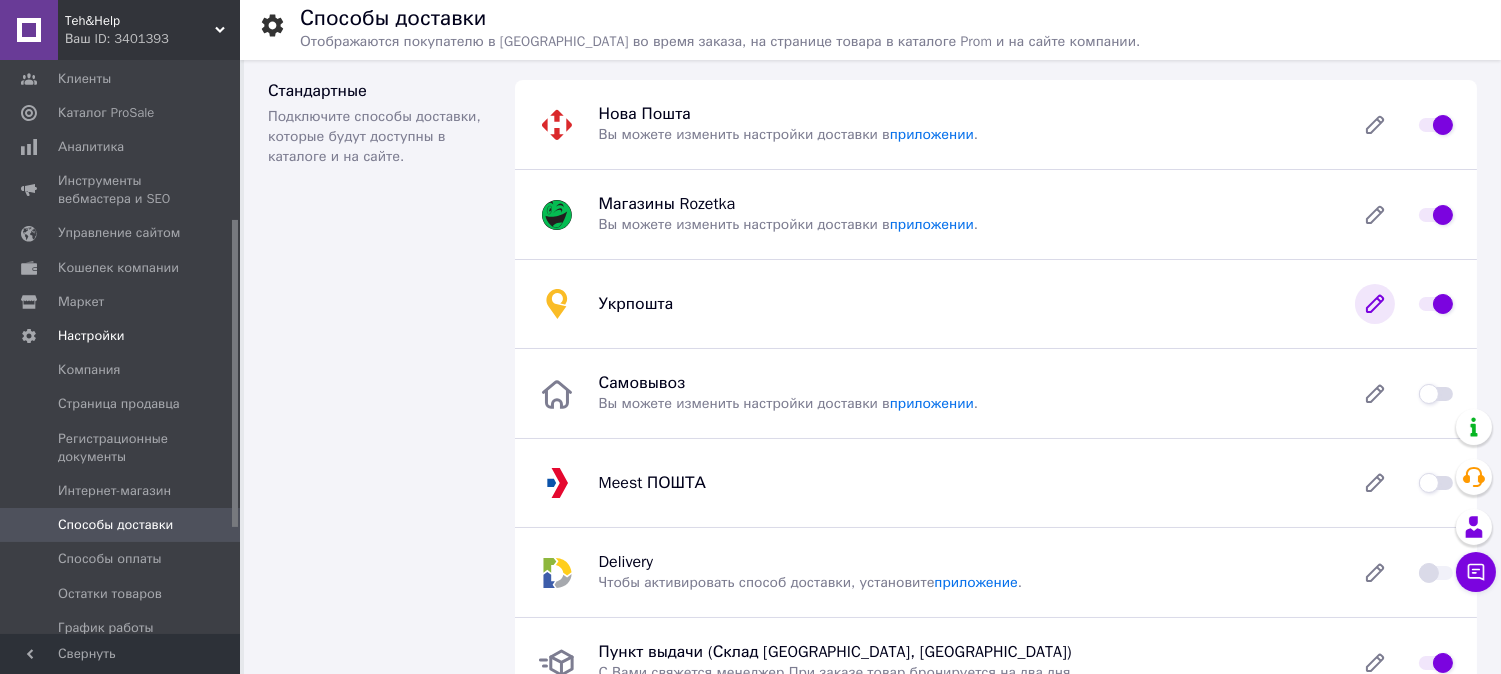 click 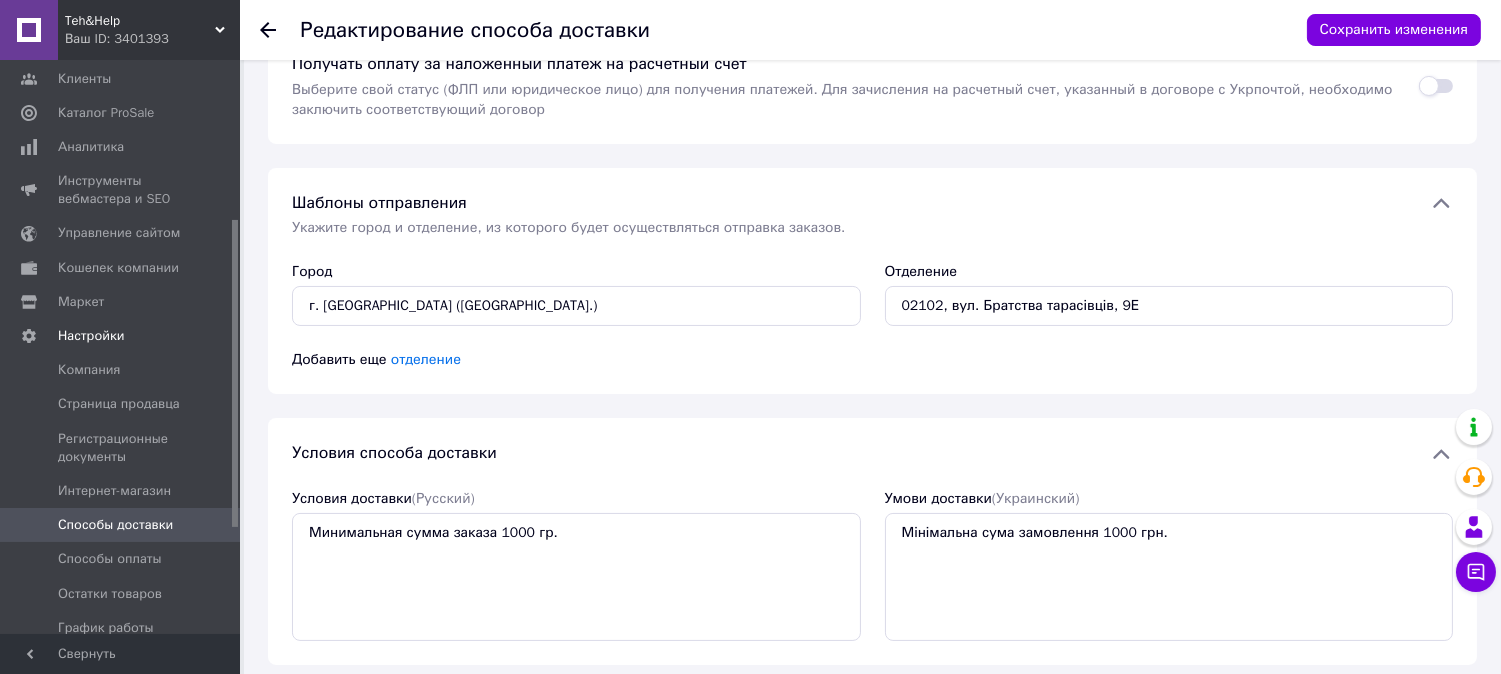scroll, scrollTop: 540, scrollLeft: 0, axis: vertical 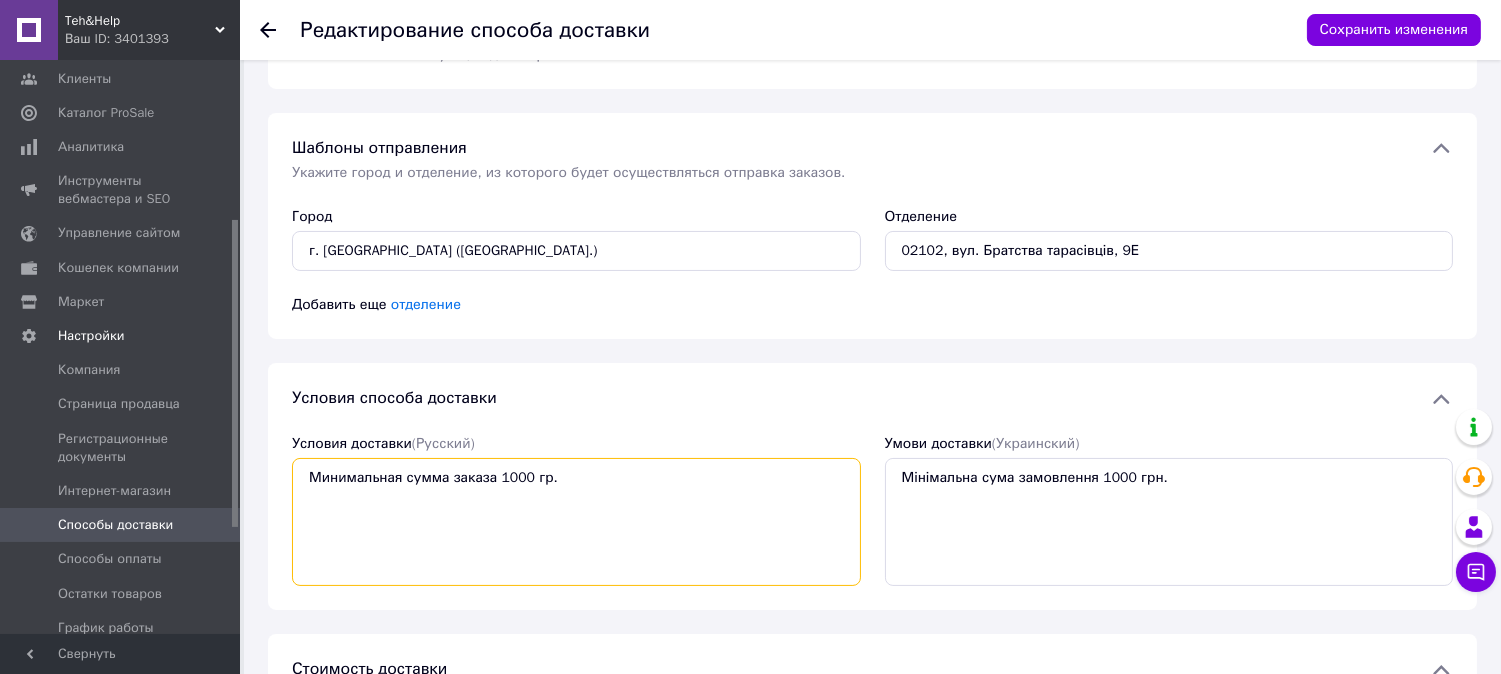 drag, startPoint x: 546, startPoint y: 485, endPoint x: 292, endPoint y: 535, distance: 258.87448 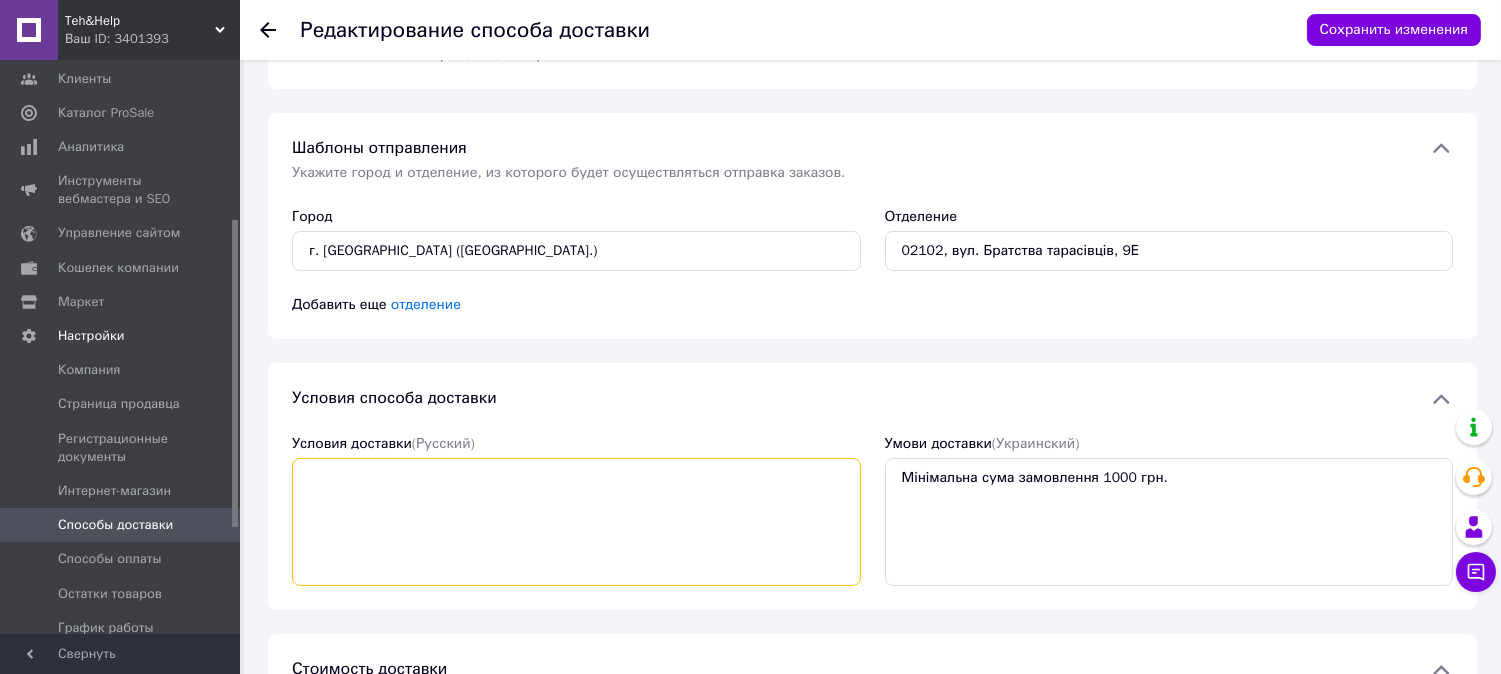 type on "H" 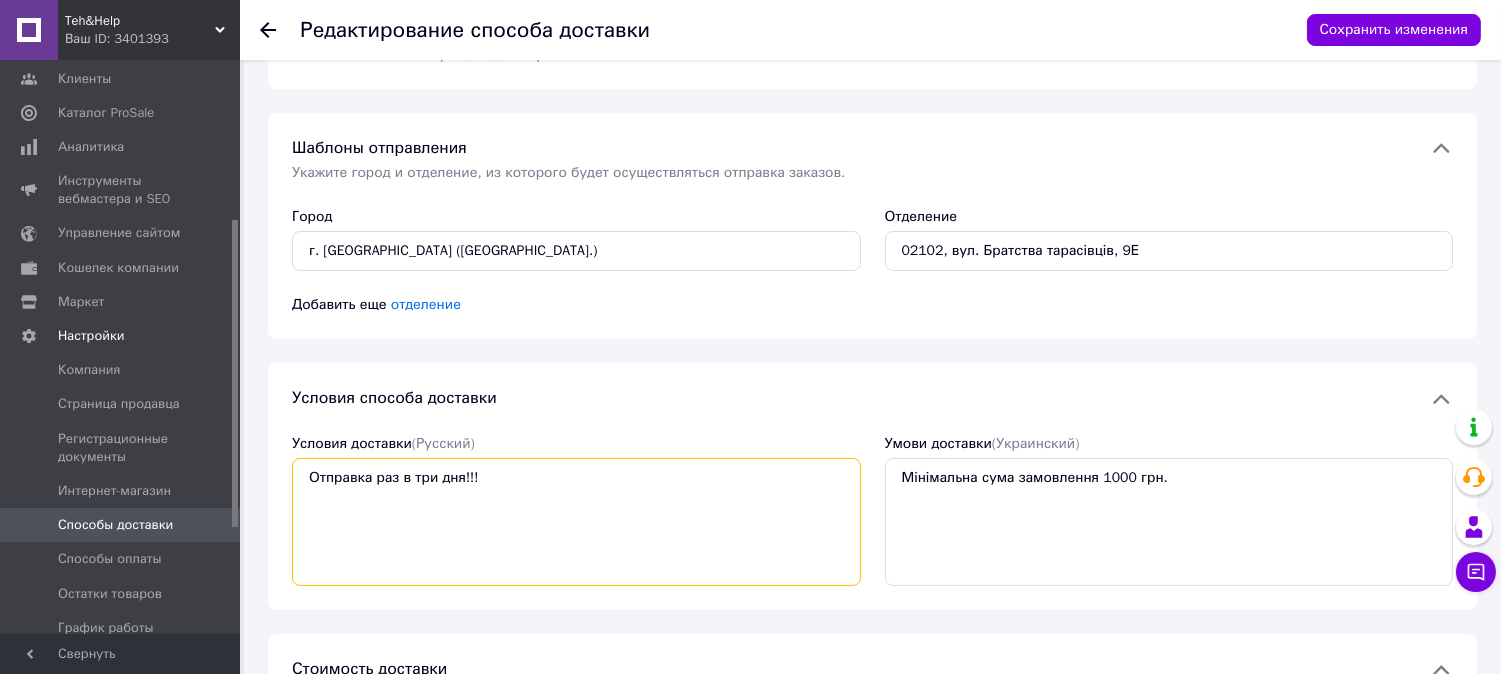 type on "Отправка раз в три дня!!!" 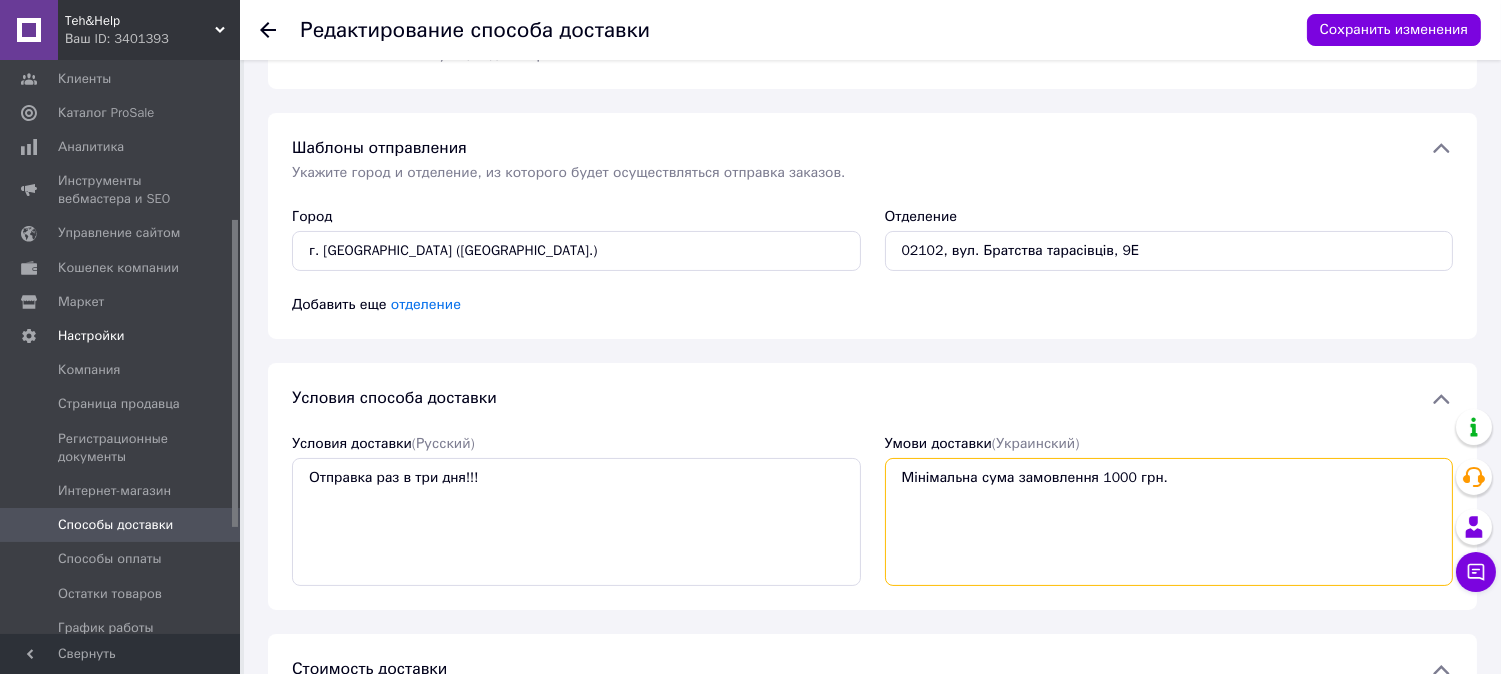 drag, startPoint x: 1164, startPoint y: 485, endPoint x: 882, endPoint y: 483, distance: 282.00708 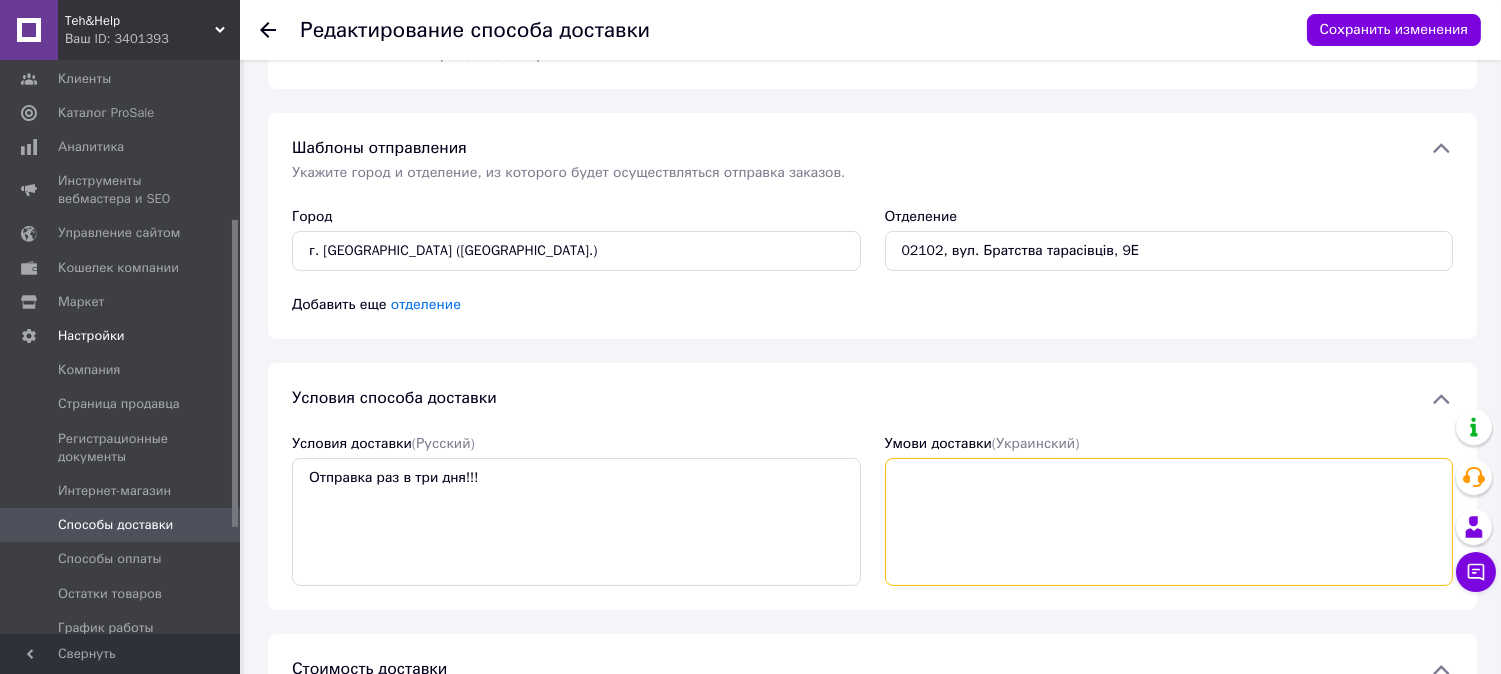 click on "Умови доставки  (Украинский)" at bounding box center (1169, 522) 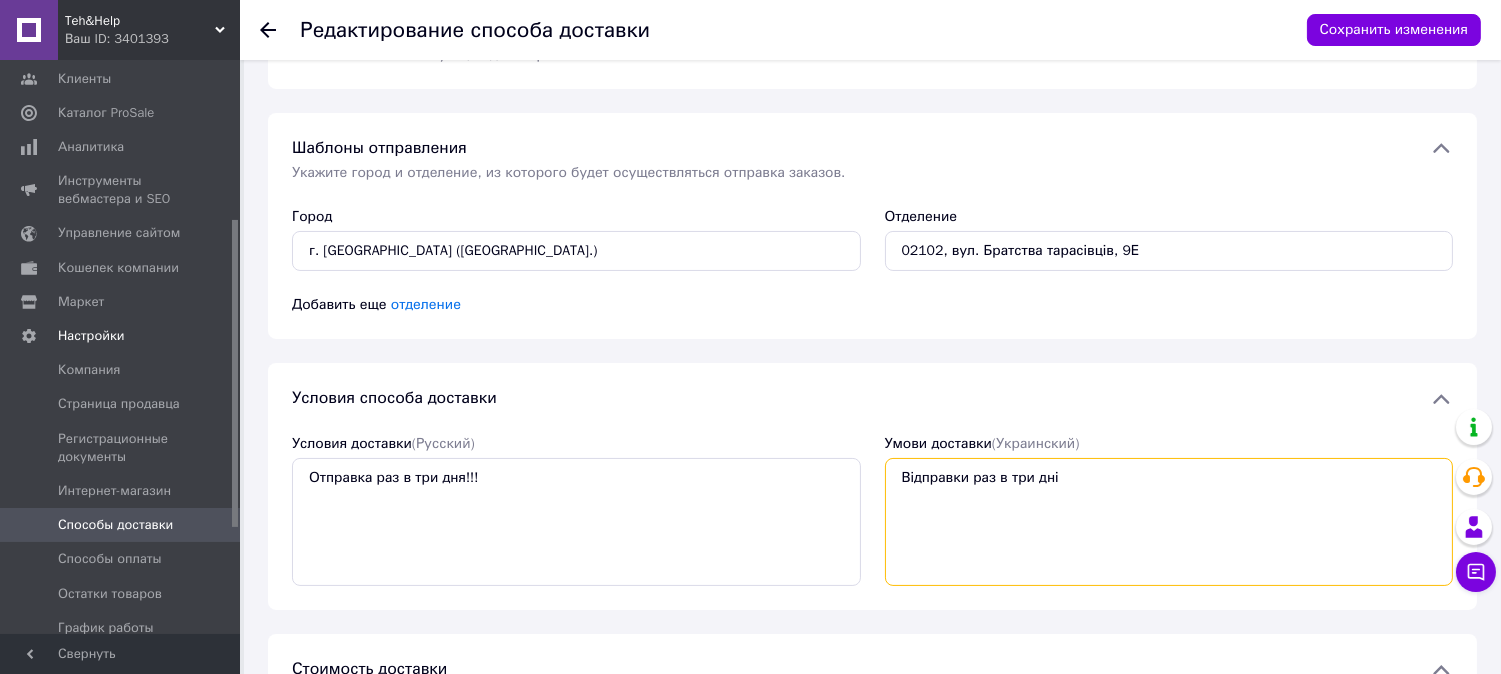 type on "Відправки раз в три дні" 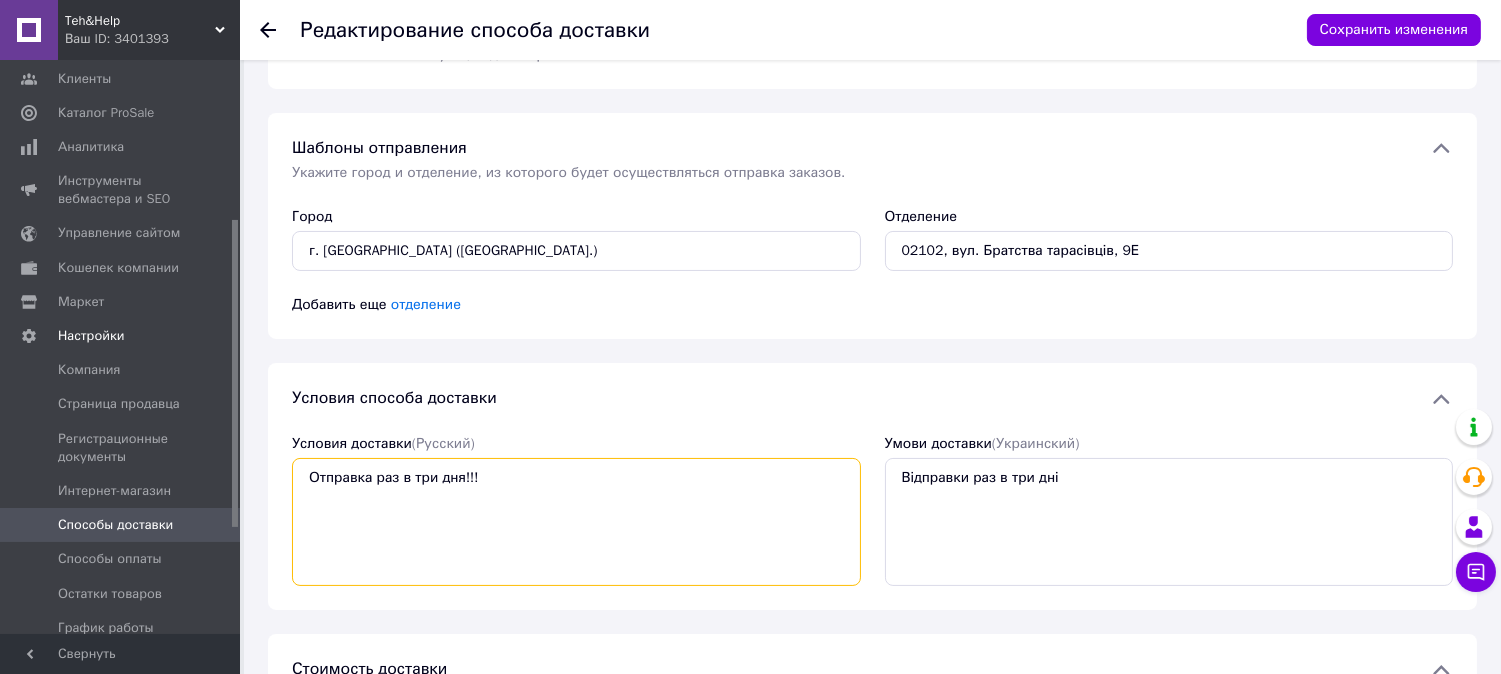 click on "Отправка раз в три дня!!!" at bounding box center (576, 522) 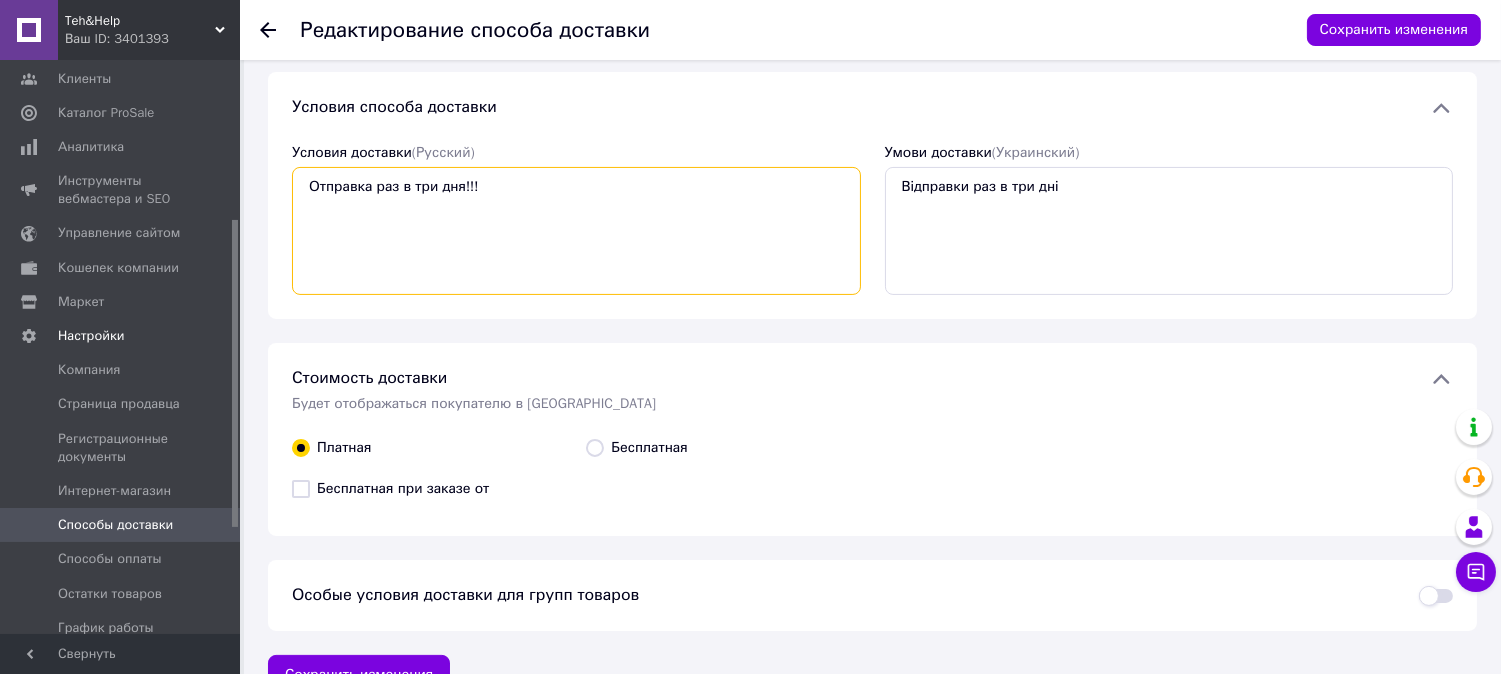 scroll, scrollTop: 873, scrollLeft: 0, axis: vertical 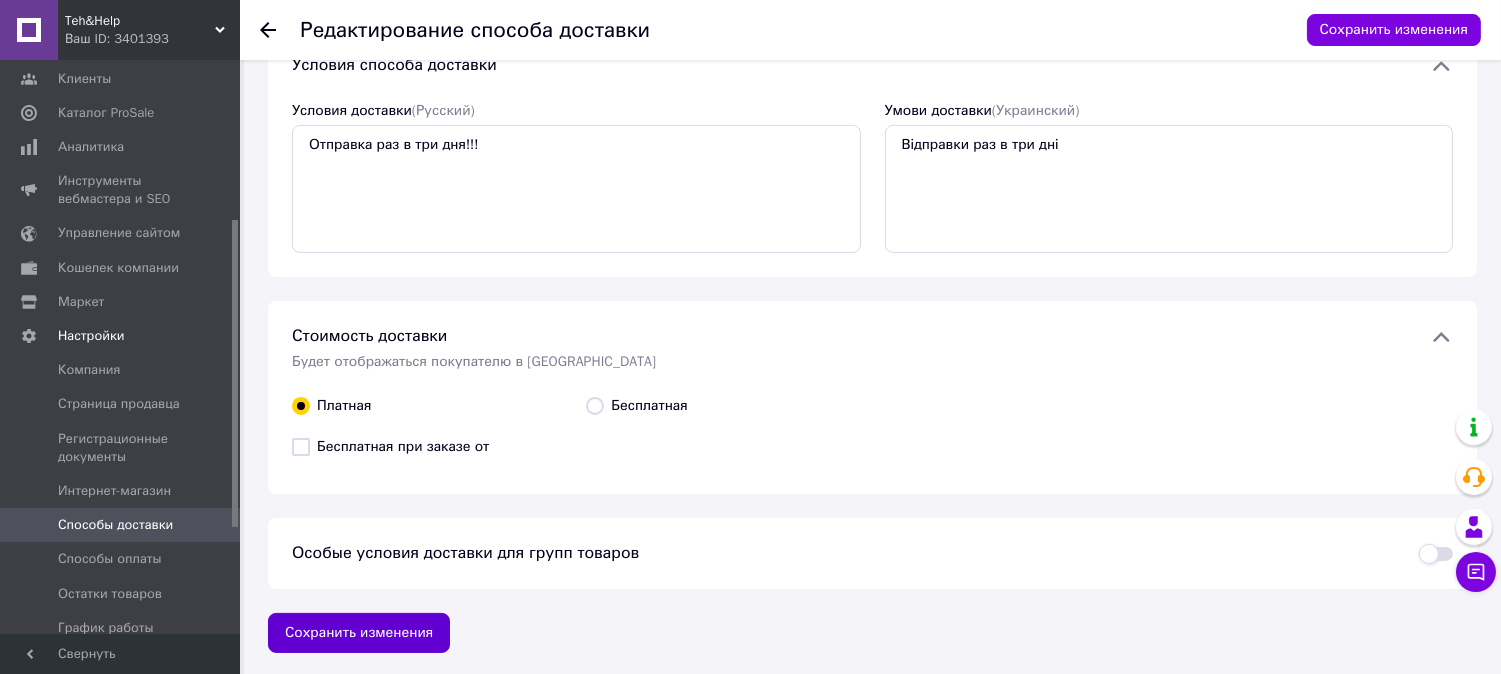 click on "Сохранить изменения" at bounding box center [359, 633] 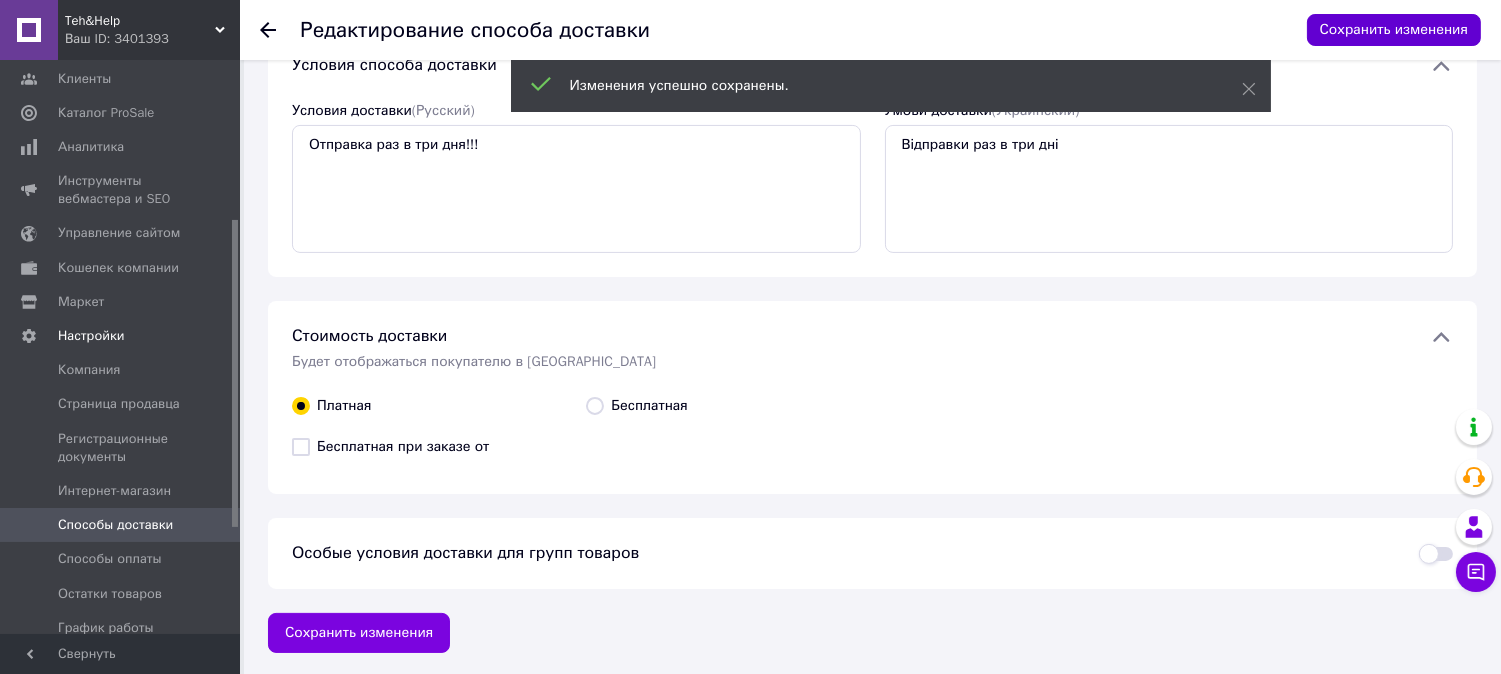 click on "Сохранить изменения" at bounding box center [1394, 30] 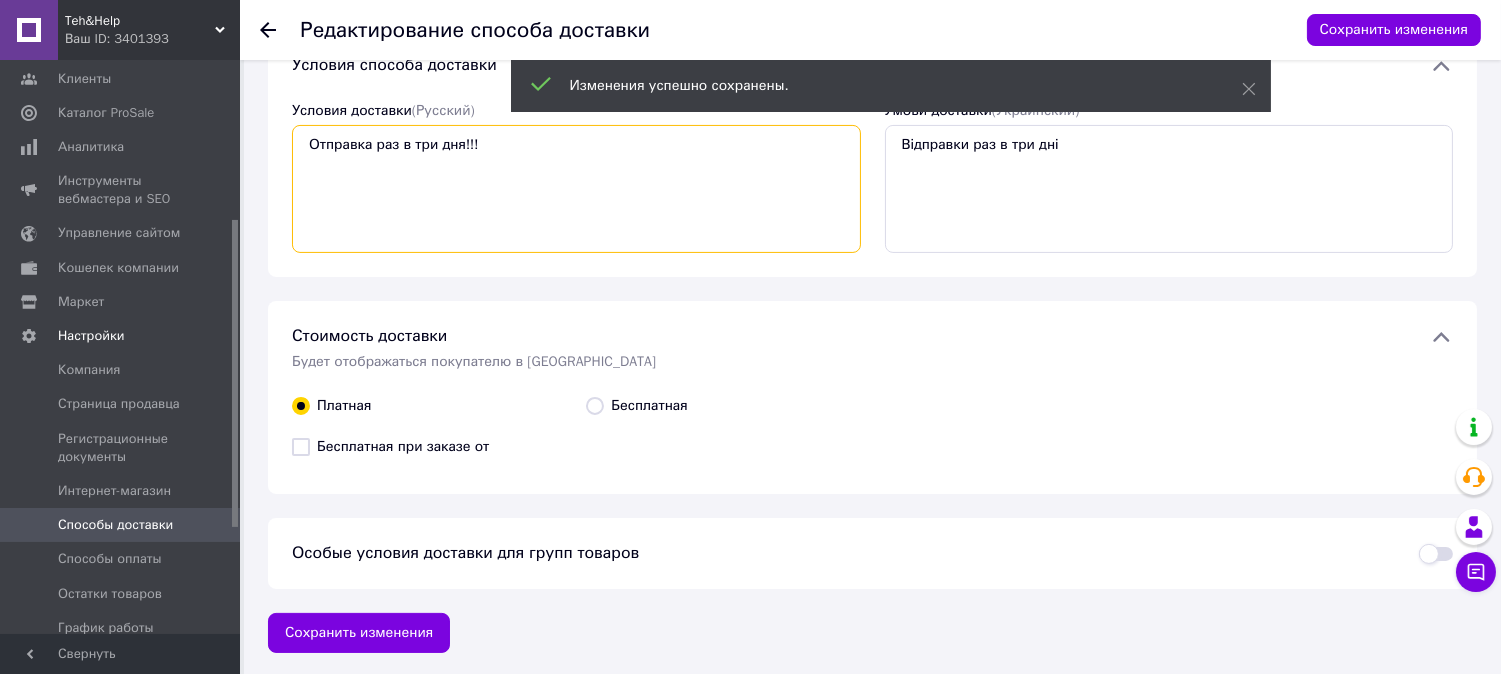 click on "Отправка раз в три дня!!!" at bounding box center (576, 189) 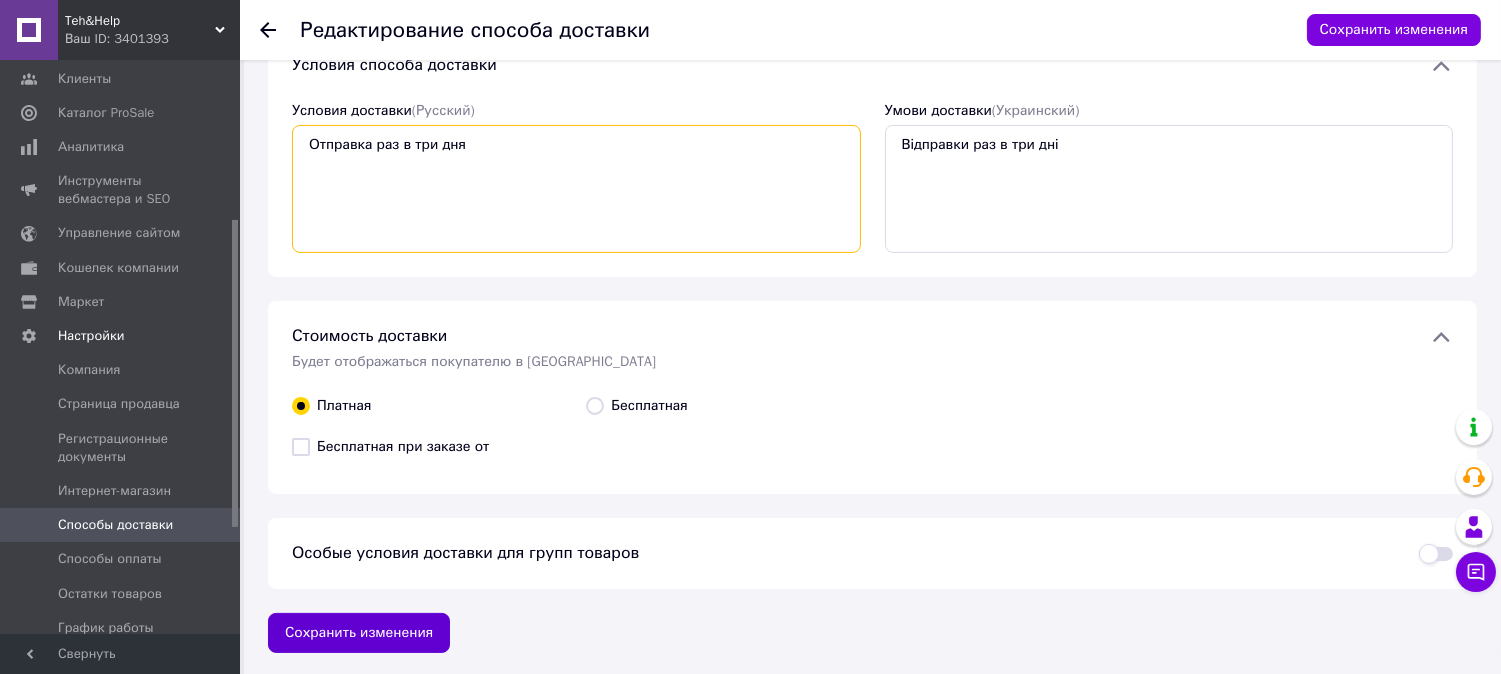 type on "Отправка раз в три дня" 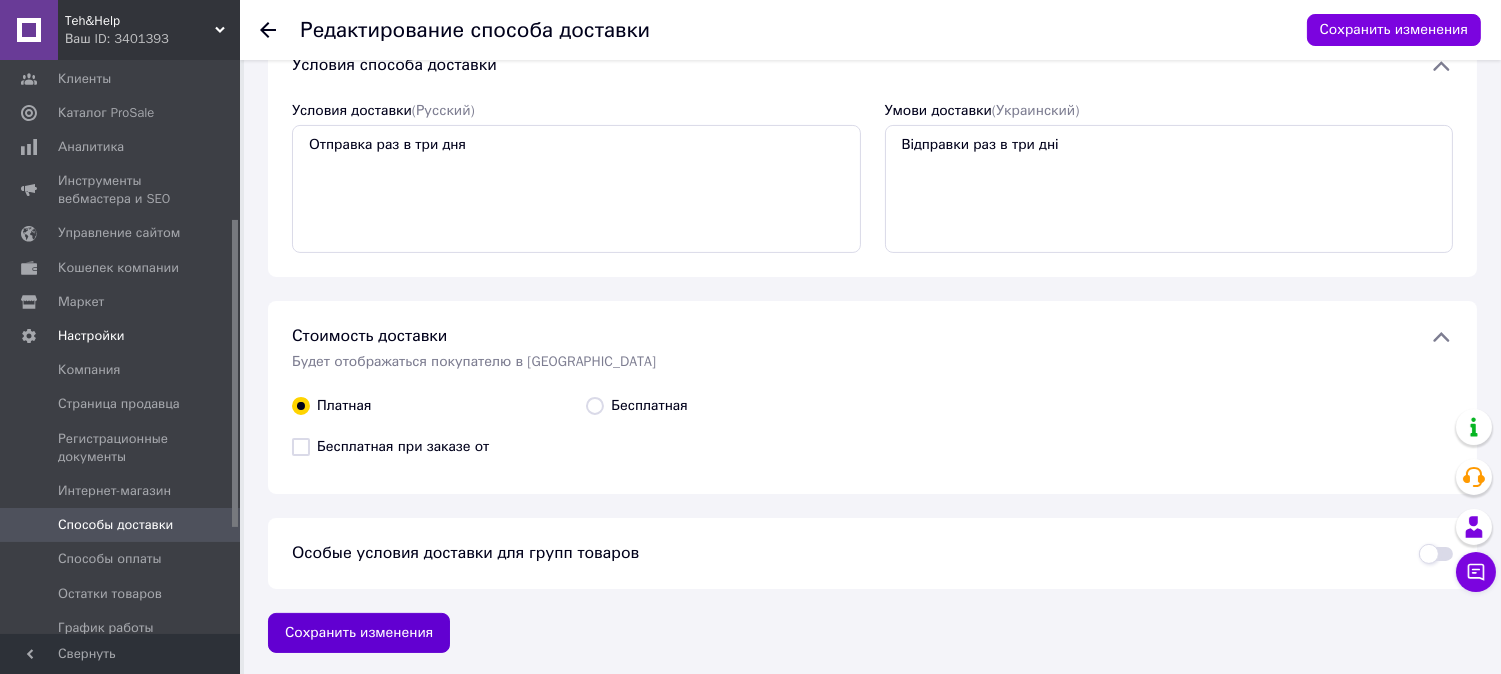 click on "Сохранить изменения" at bounding box center (359, 633) 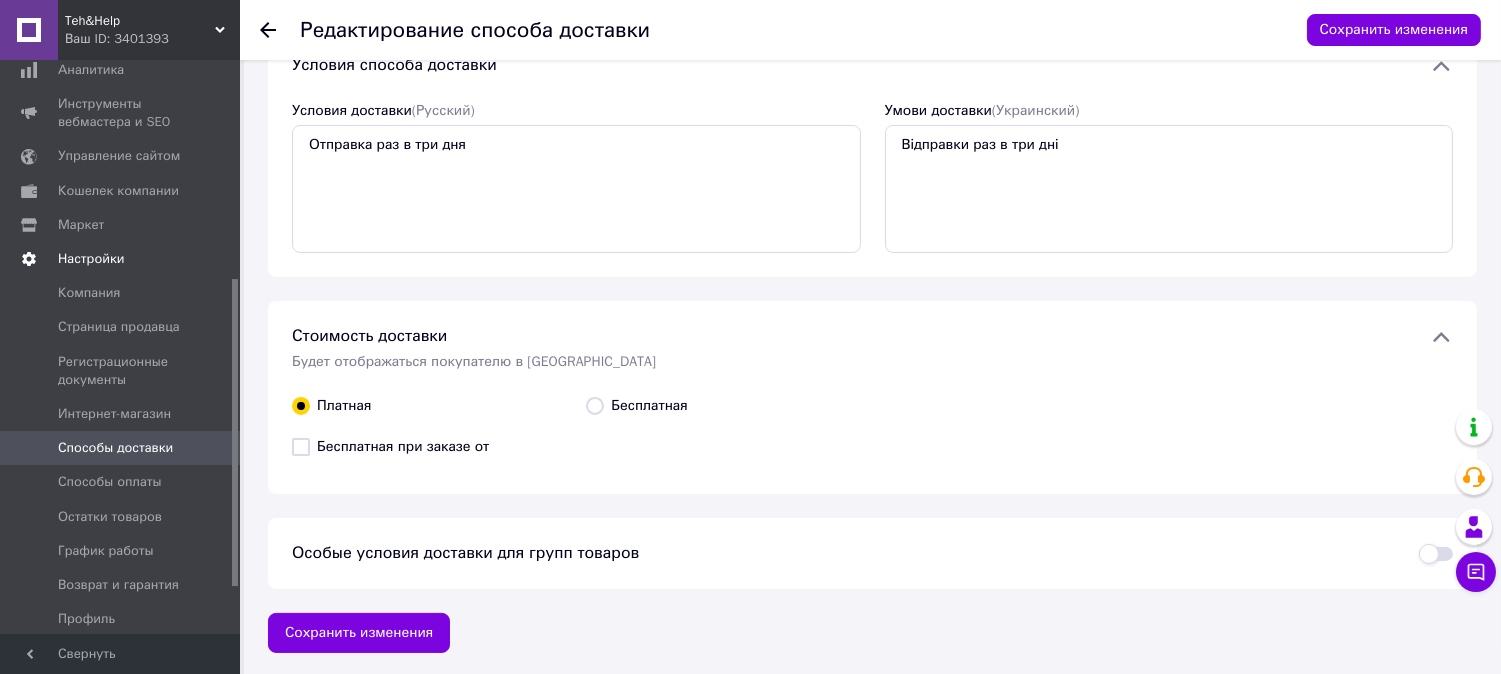scroll, scrollTop: 407, scrollLeft: 0, axis: vertical 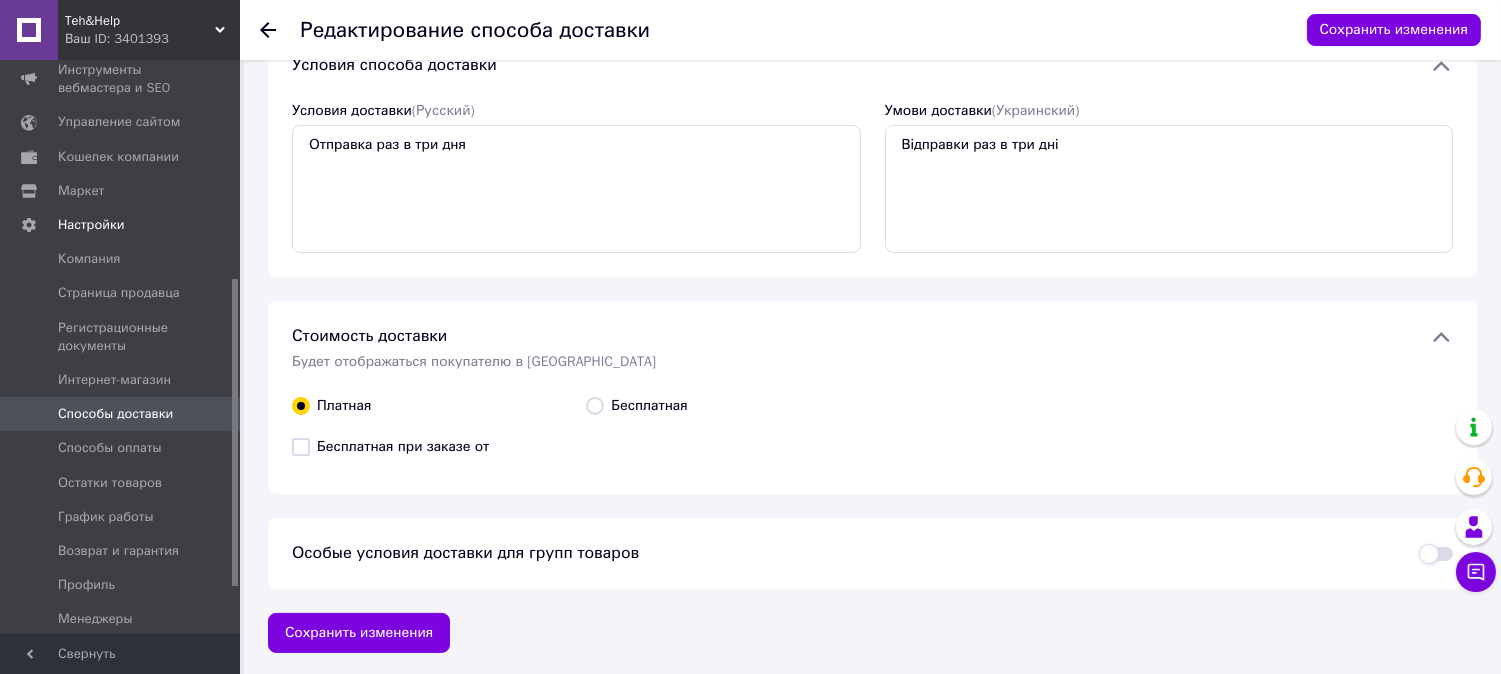 click on "Особые условия доставки для групп товаров" at bounding box center (465, 553) 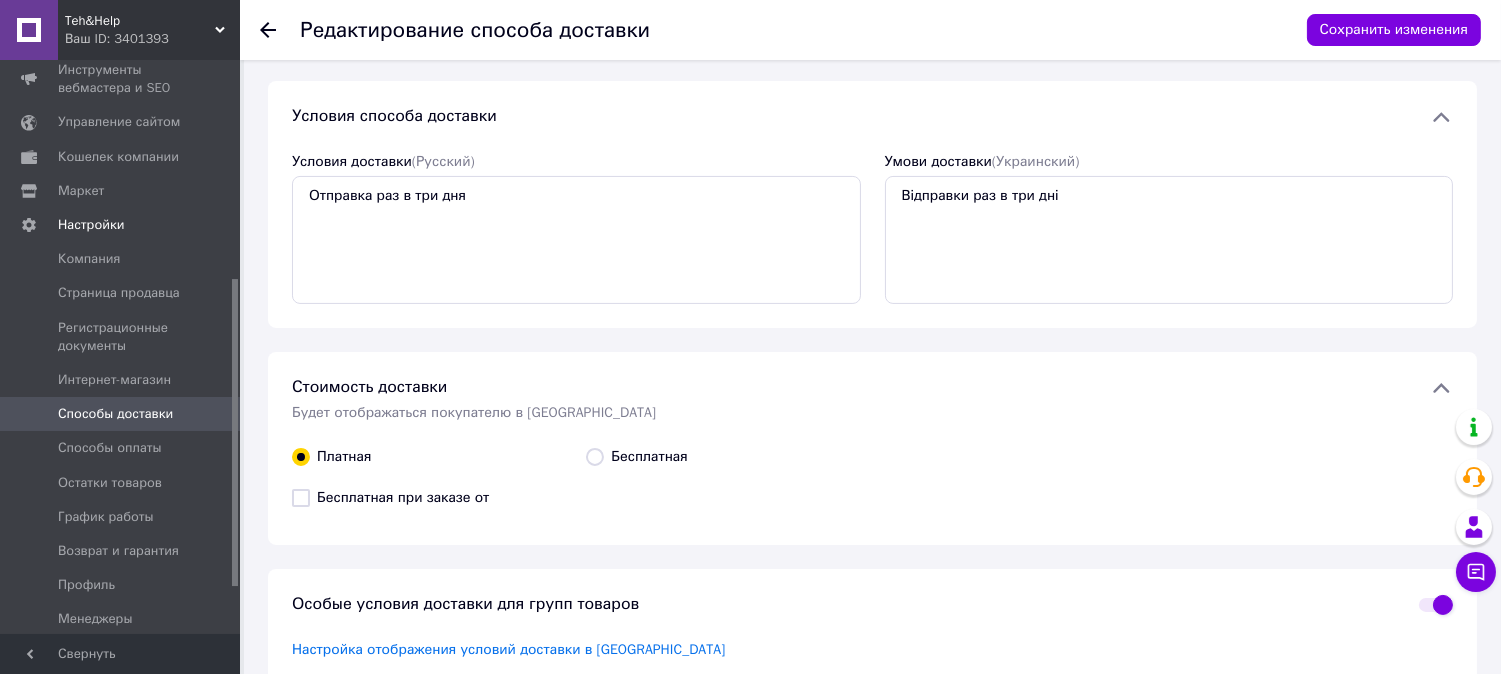 scroll, scrollTop: 872, scrollLeft: 0, axis: vertical 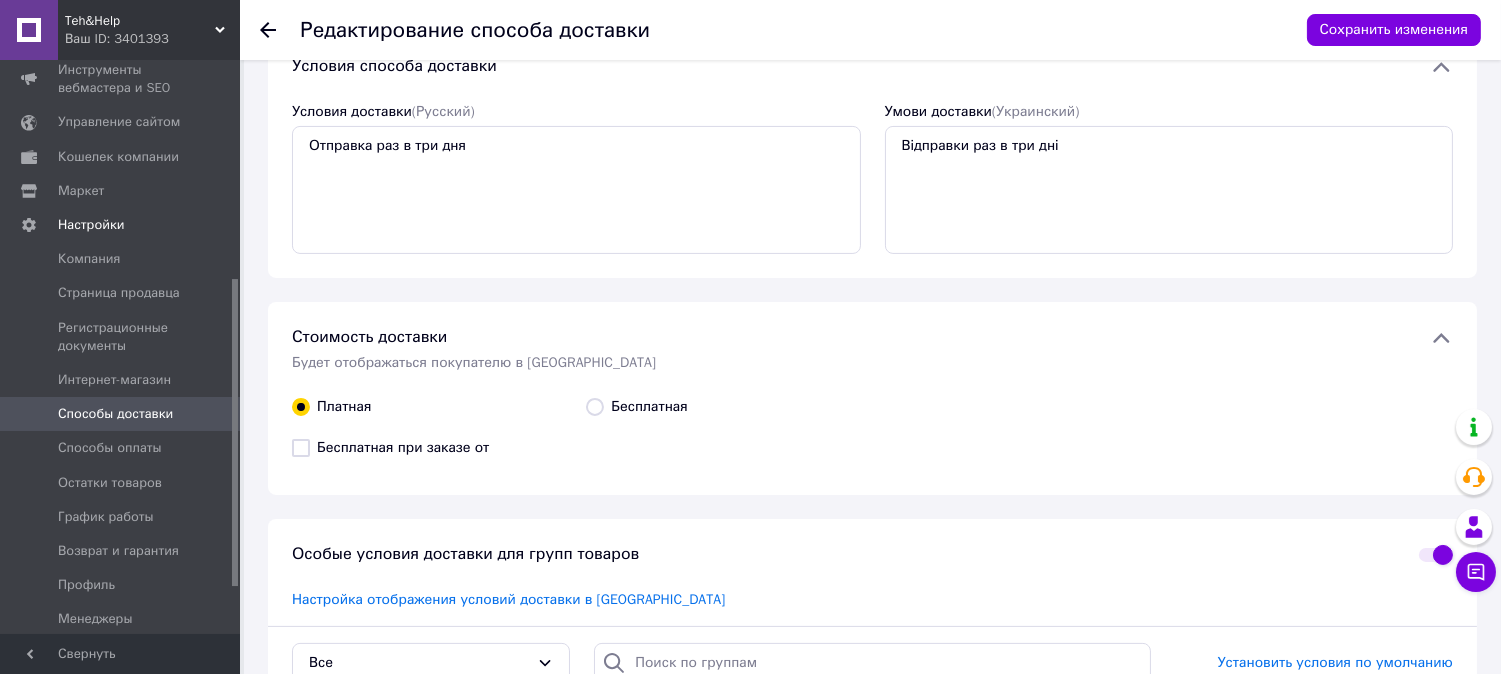 click at bounding box center [1436, 555] 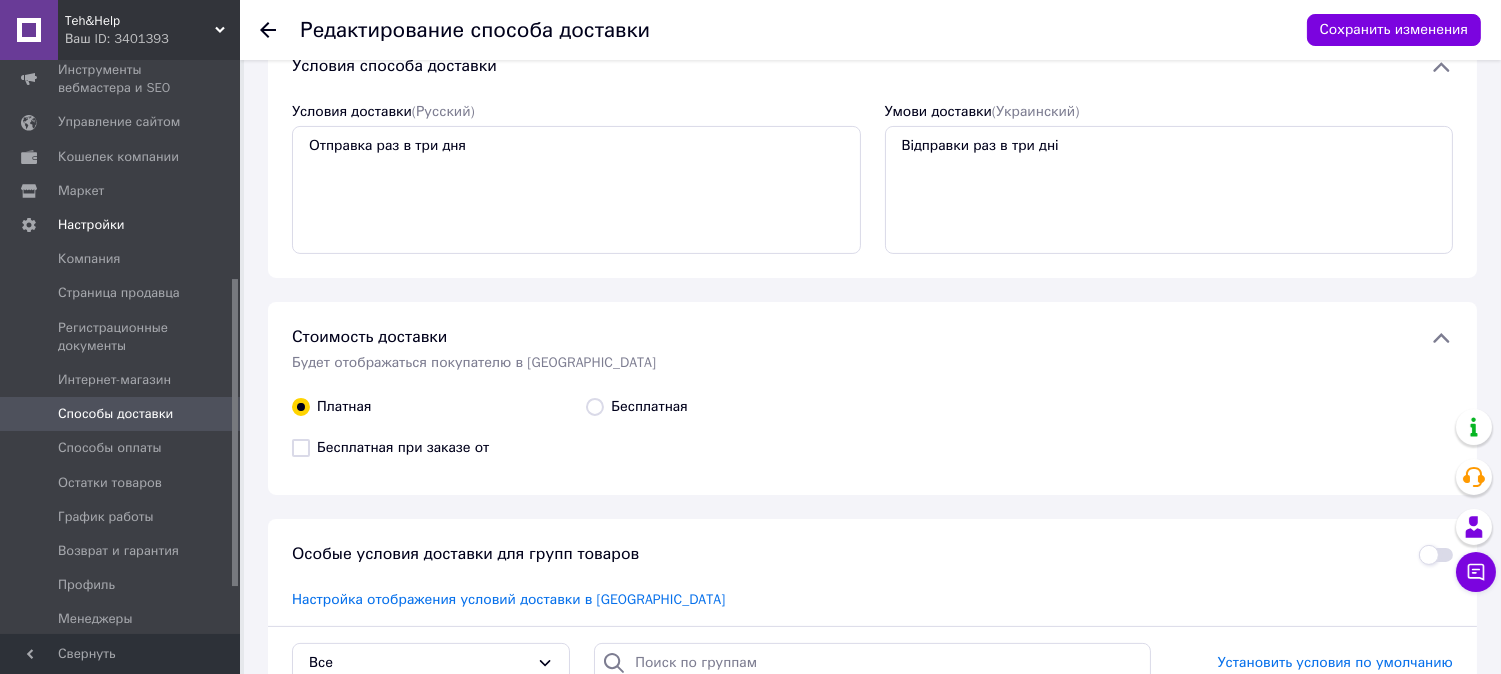checkbox on "false" 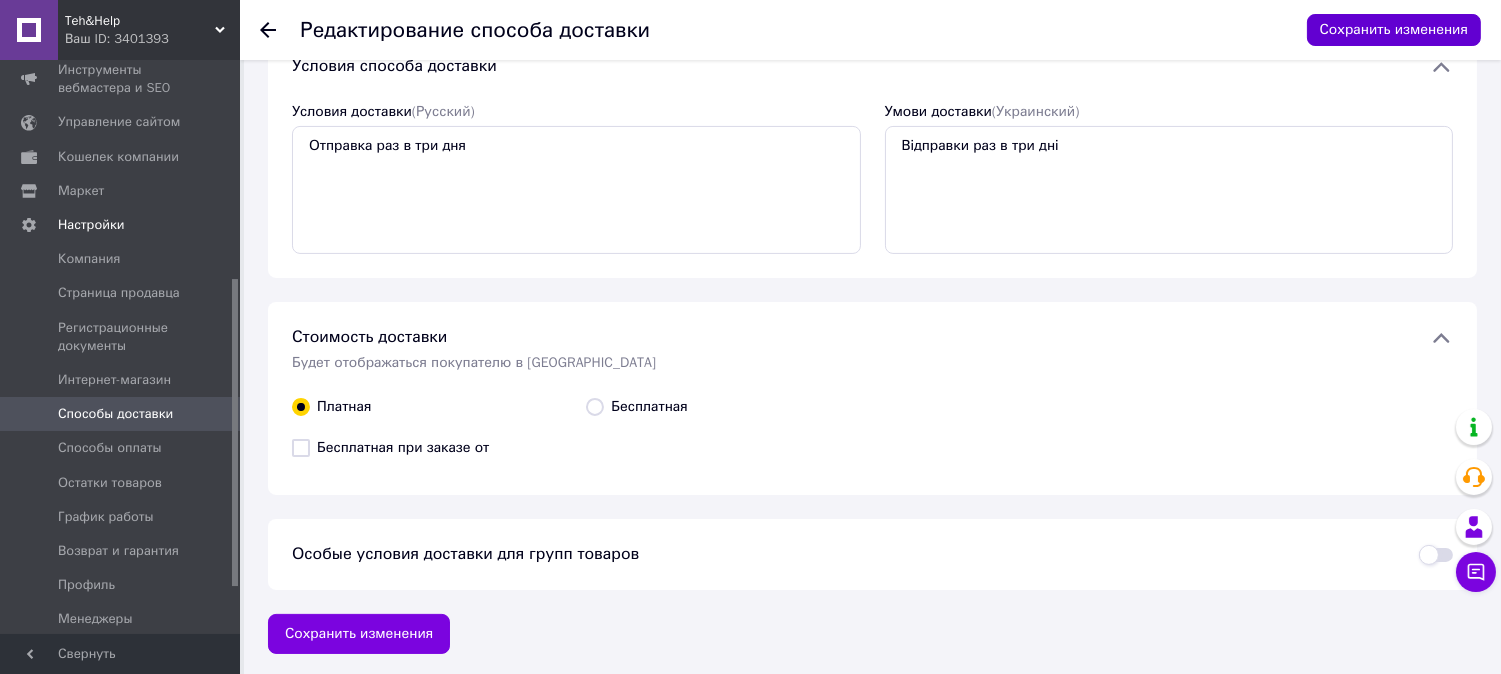 click on "Сохранить изменения" at bounding box center [1394, 30] 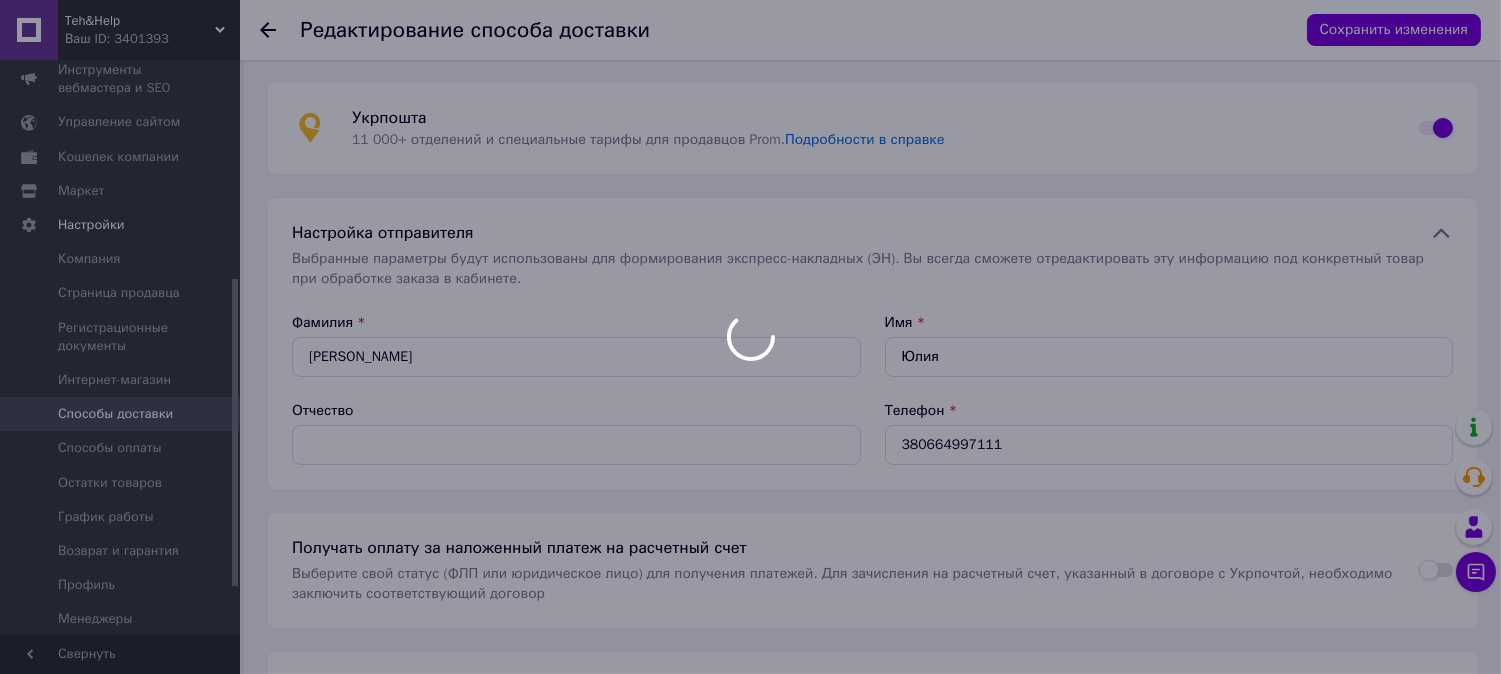 scroll, scrollTop: 0, scrollLeft: 0, axis: both 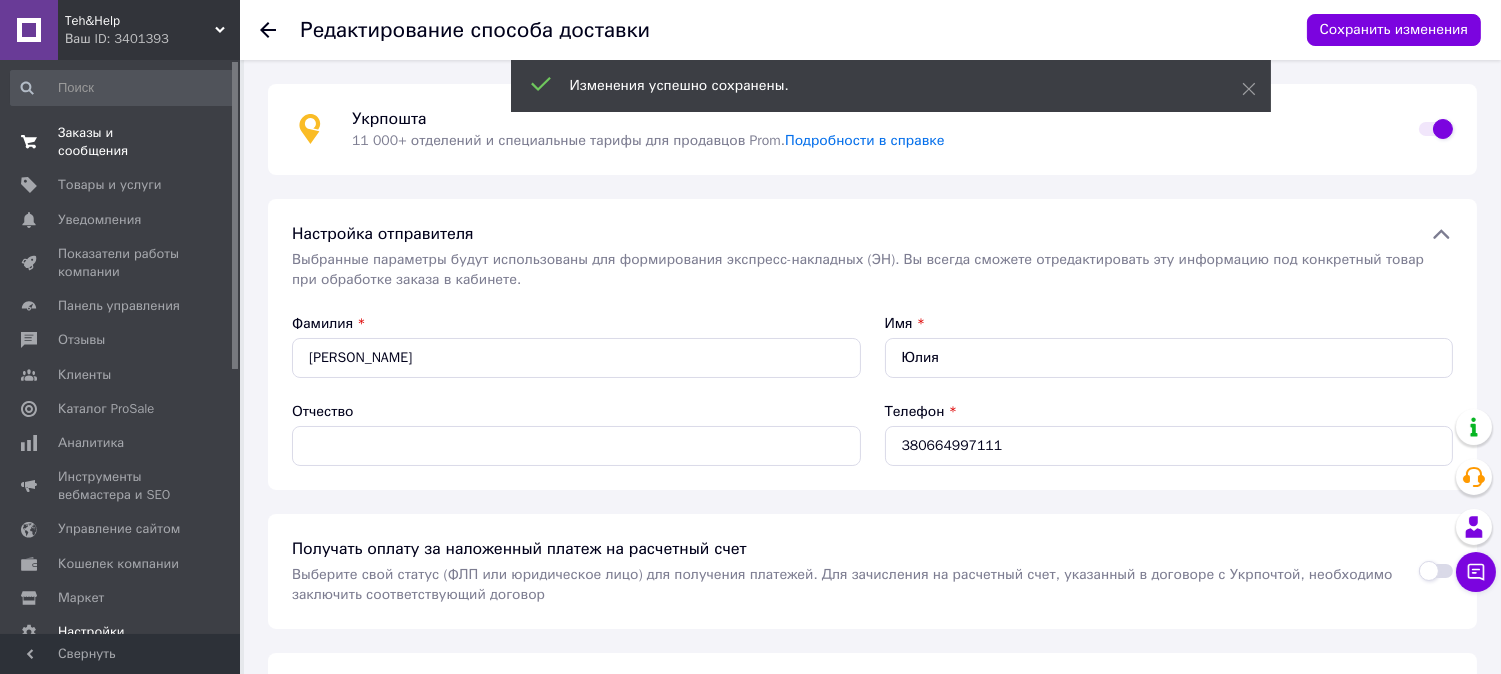 click on "Заказы и сообщения" at bounding box center [121, 142] 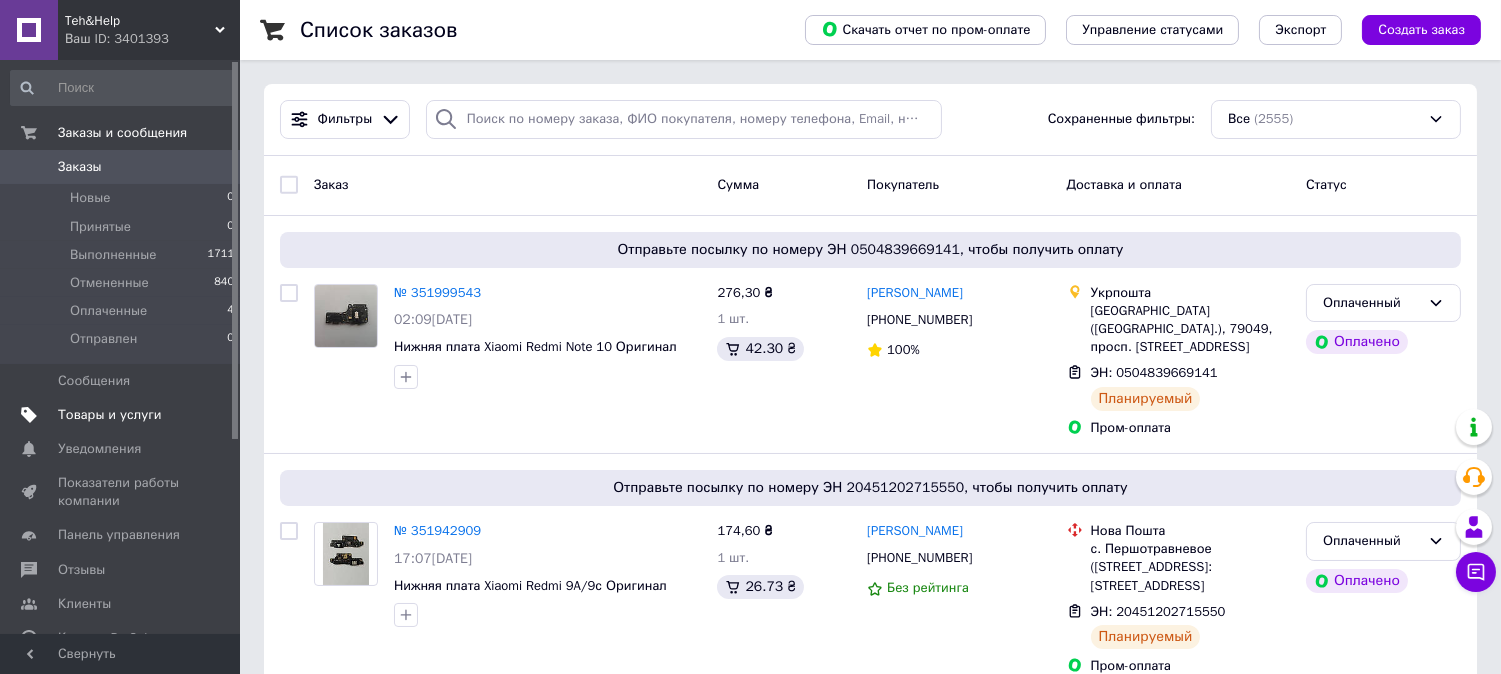 click on "Товары и услуги" at bounding box center (110, 415) 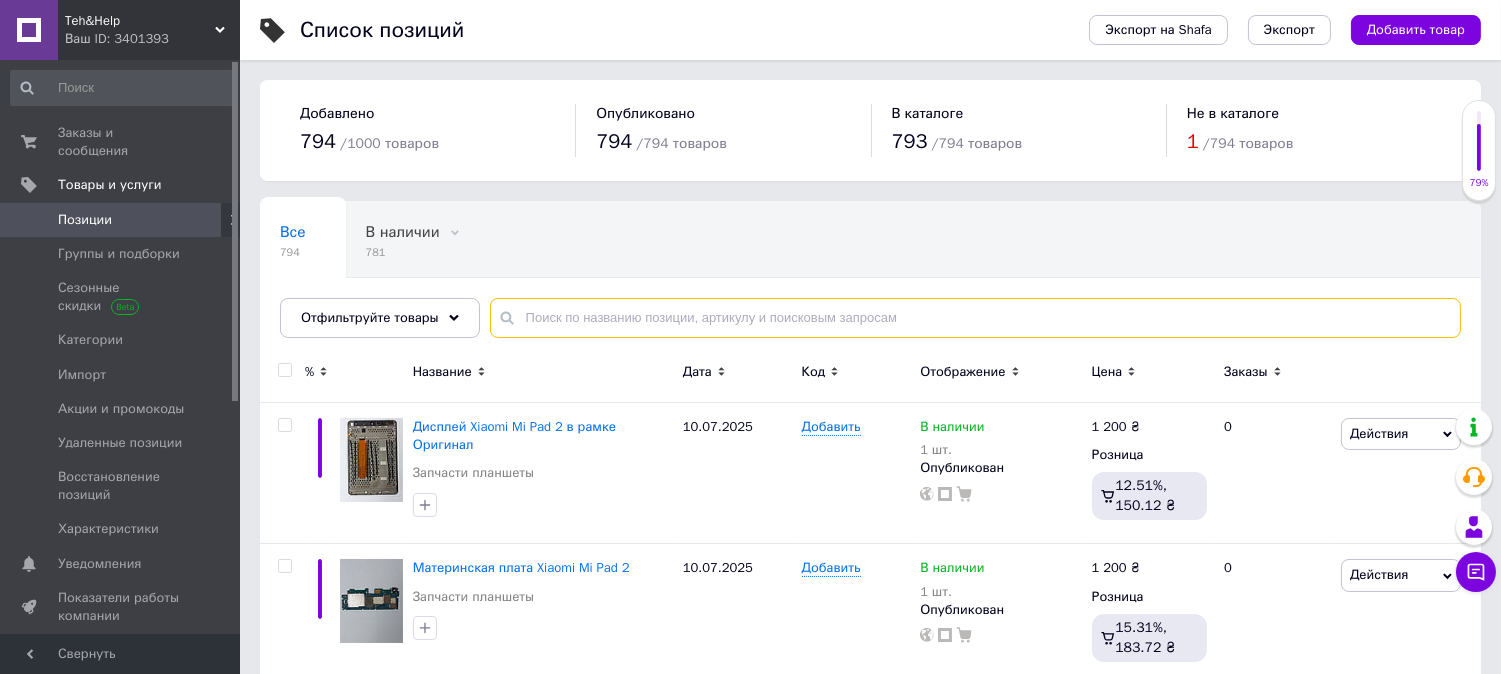 click at bounding box center [975, 318] 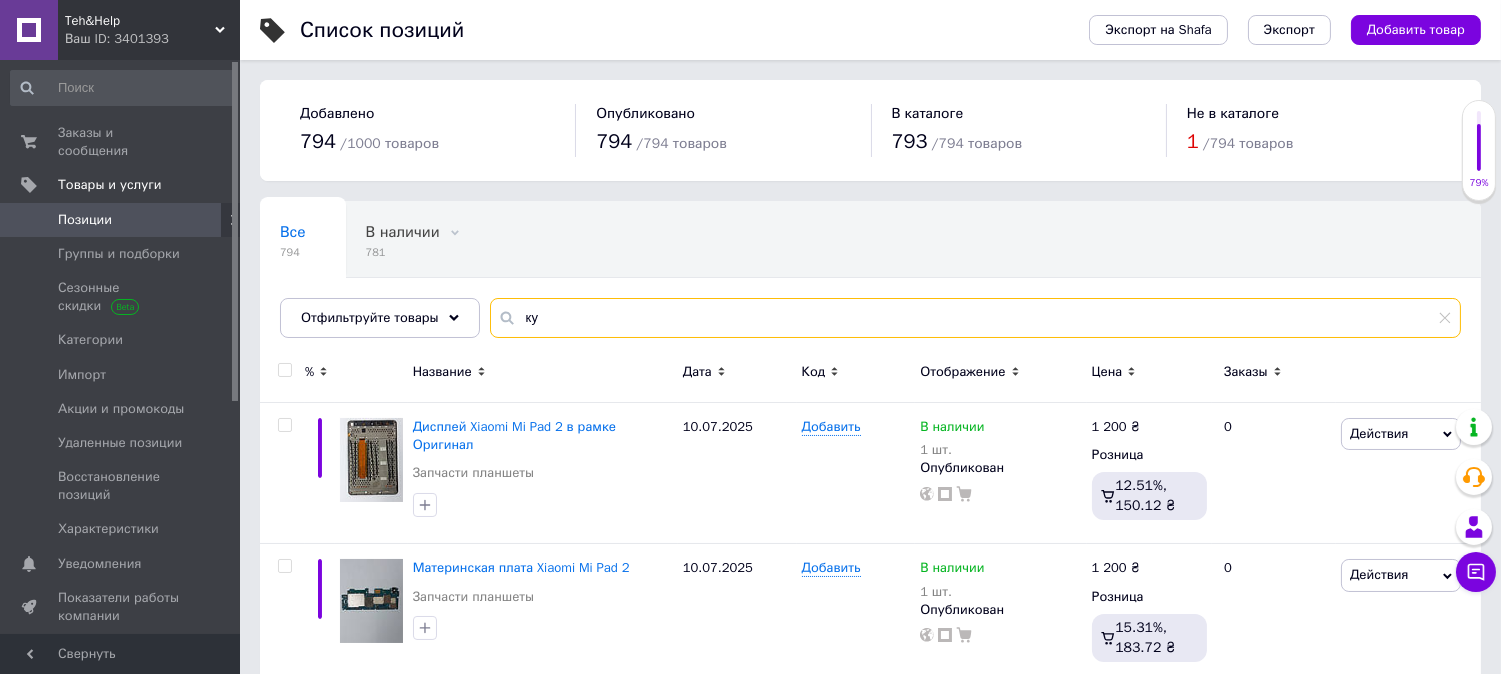 type on "к" 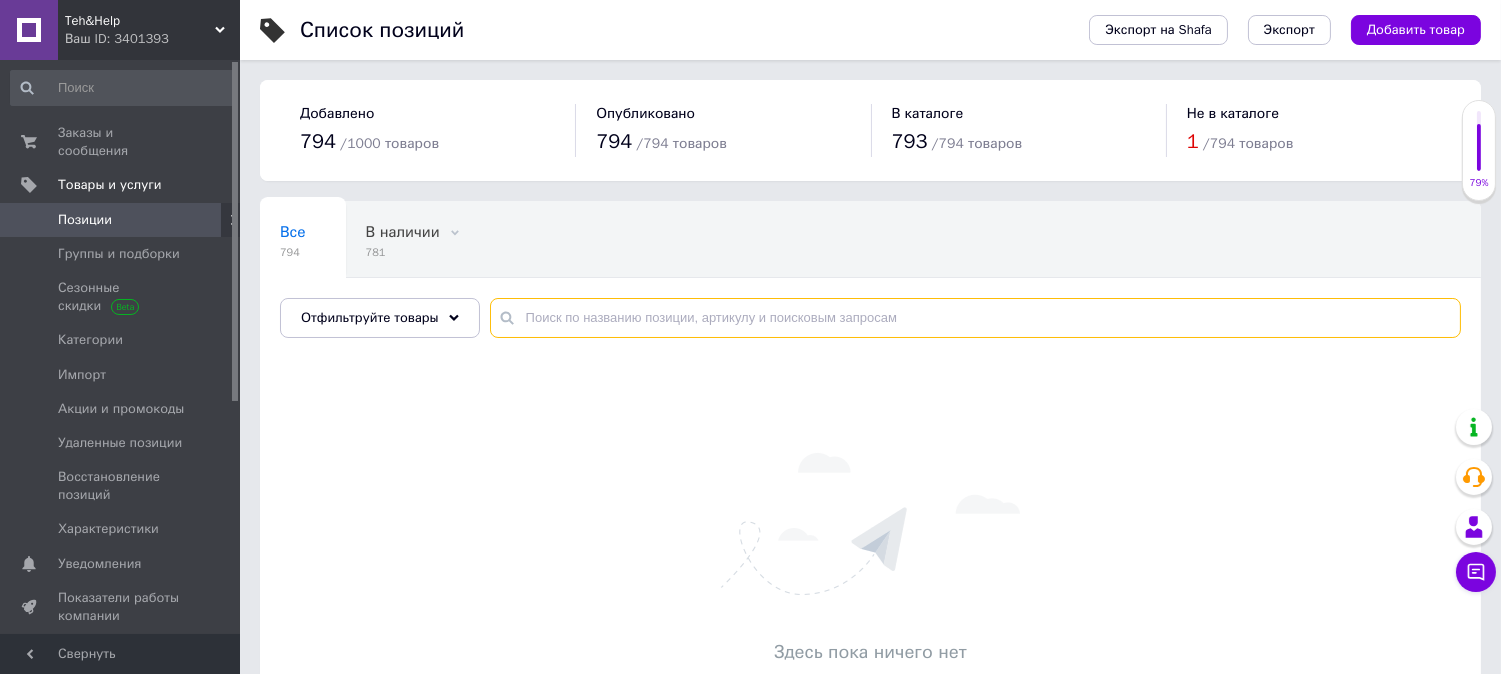 click at bounding box center (975, 318) 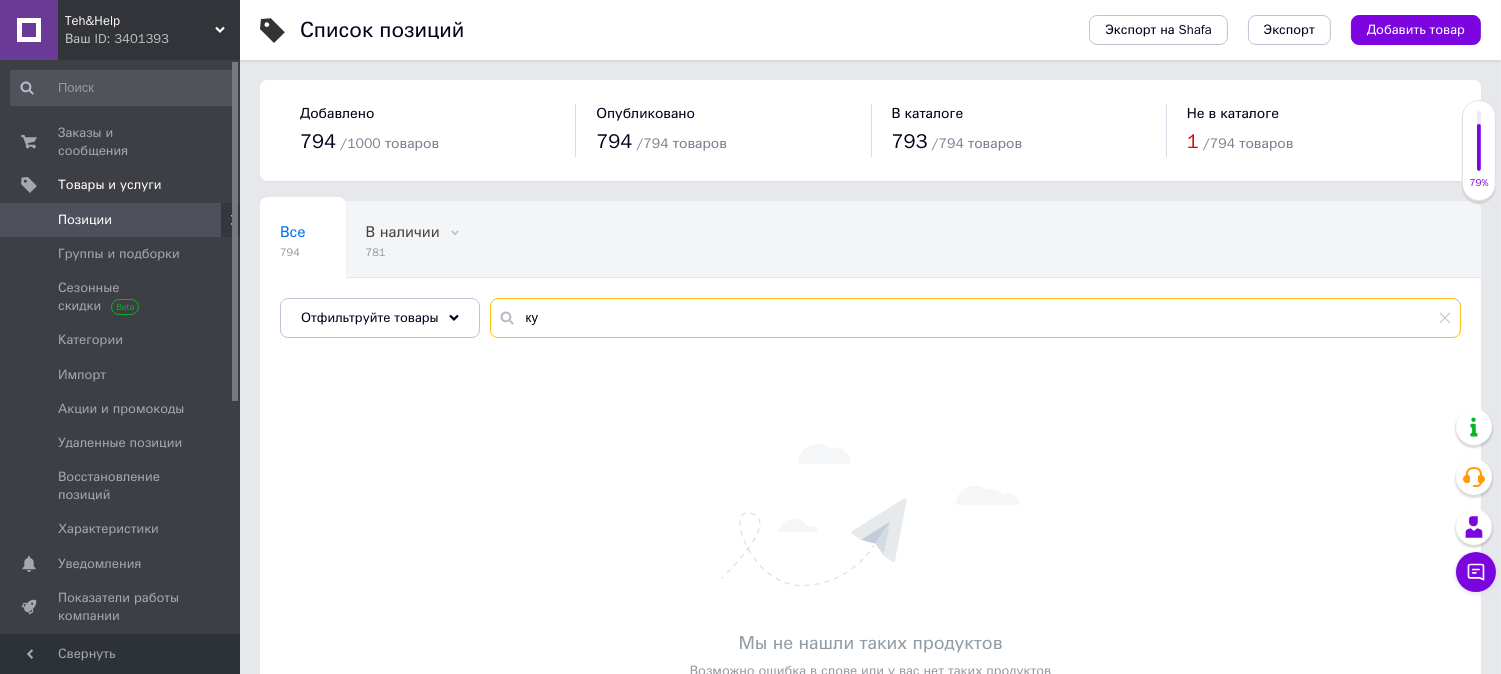 type on "к" 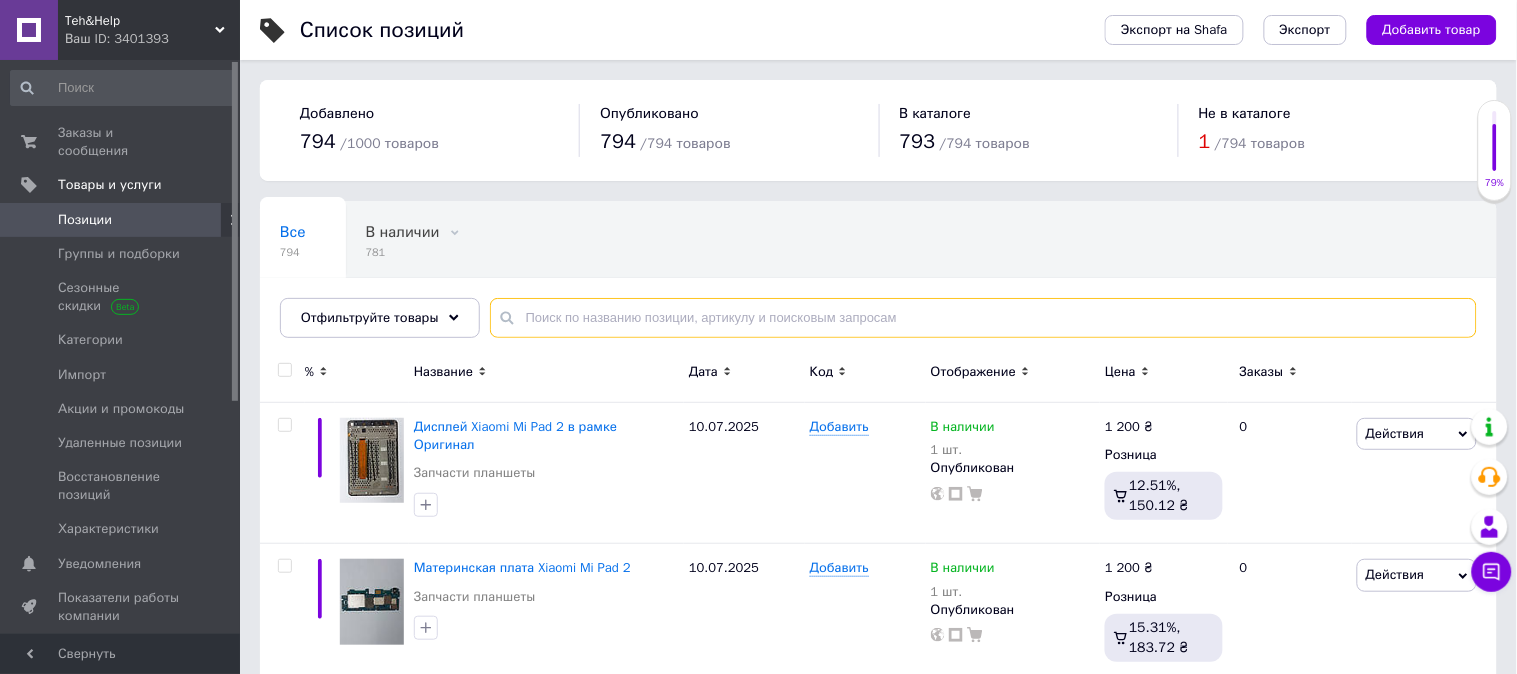 click at bounding box center (983, 318) 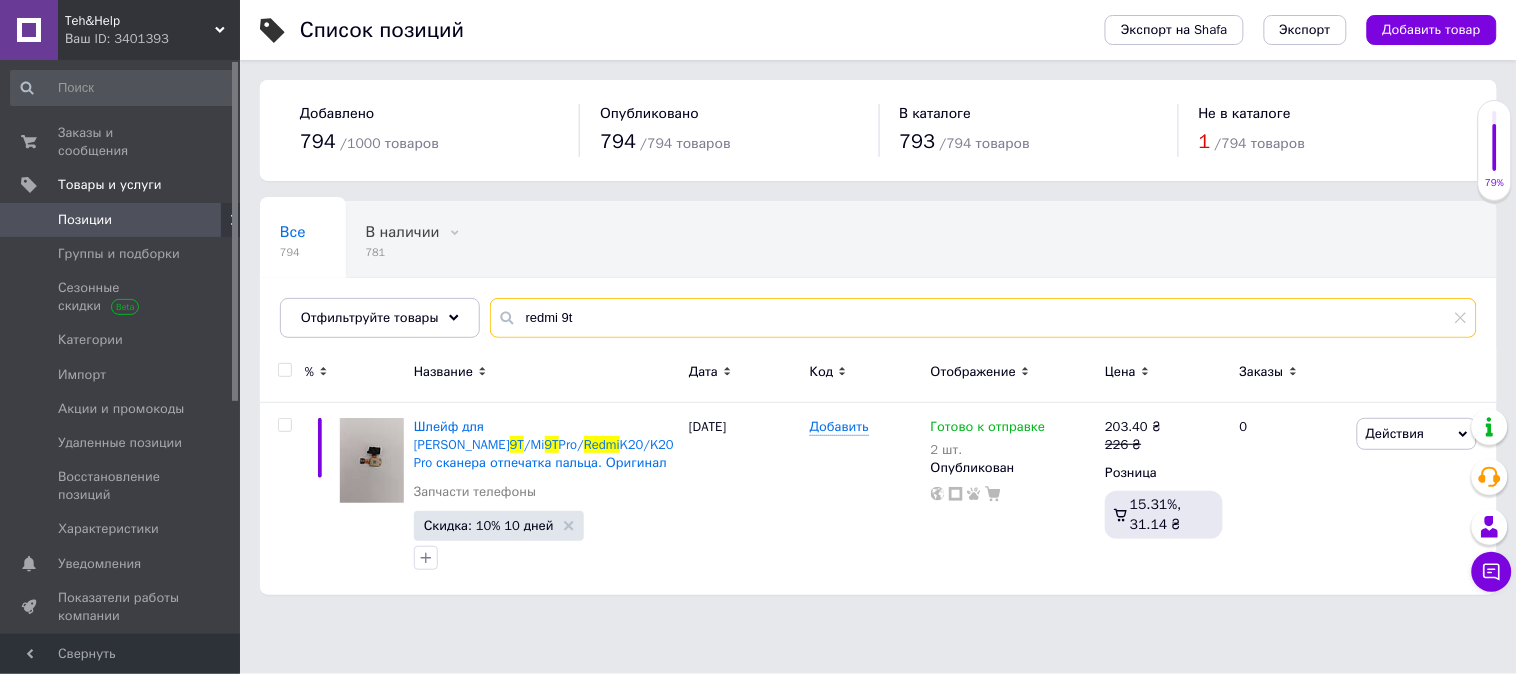 drag, startPoint x: 574, startPoint y: 323, endPoint x: 455, endPoint y: 372, distance: 128.69344 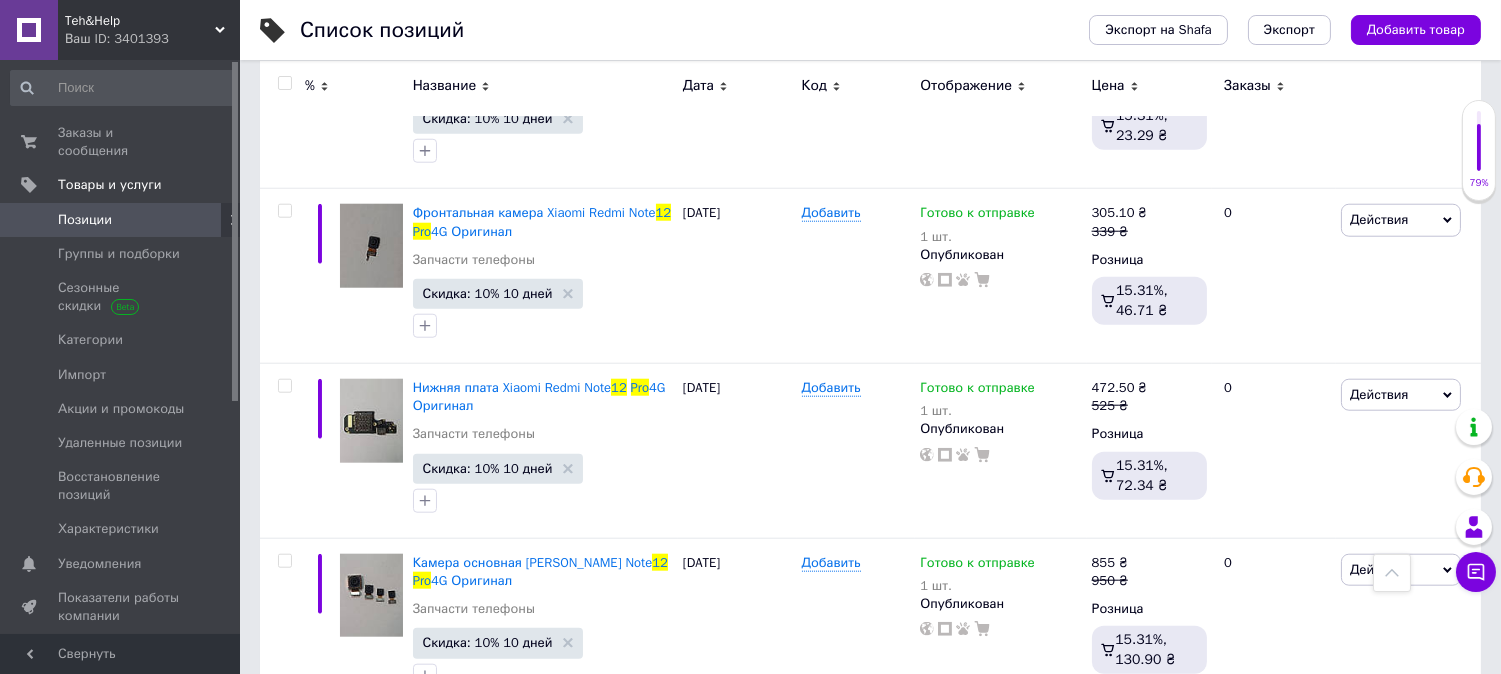 scroll, scrollTop: 0, scrollLeft: 0, axis: both 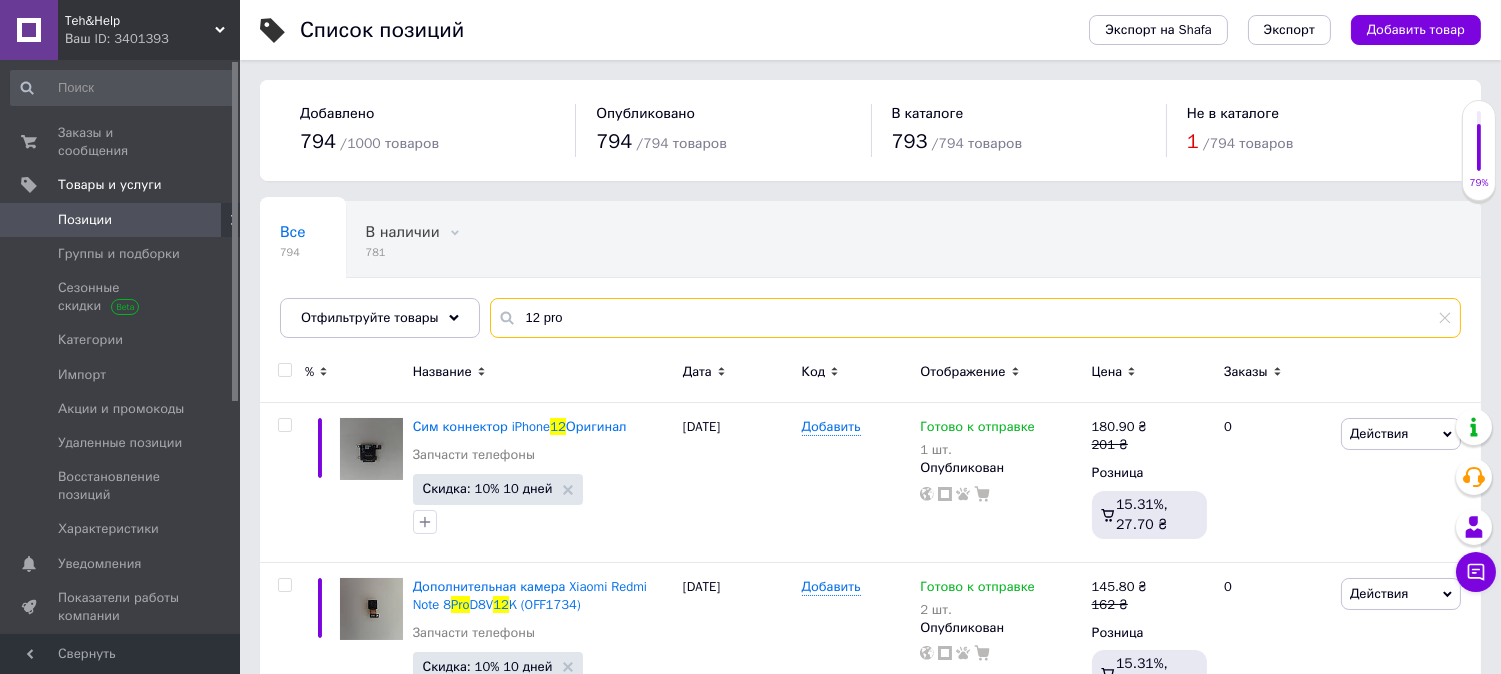 click on "12 pro" at bounding box center (975, 318) 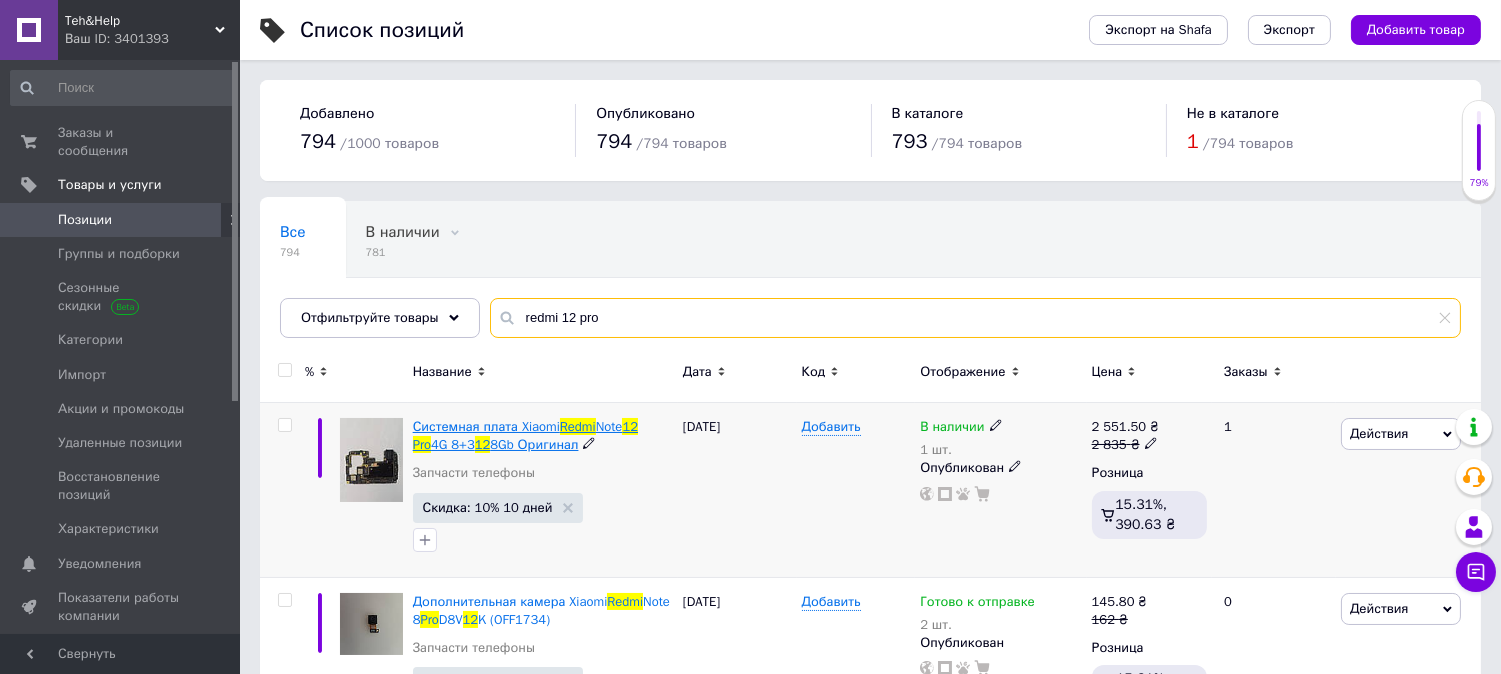 type on "redmi 12 pro" 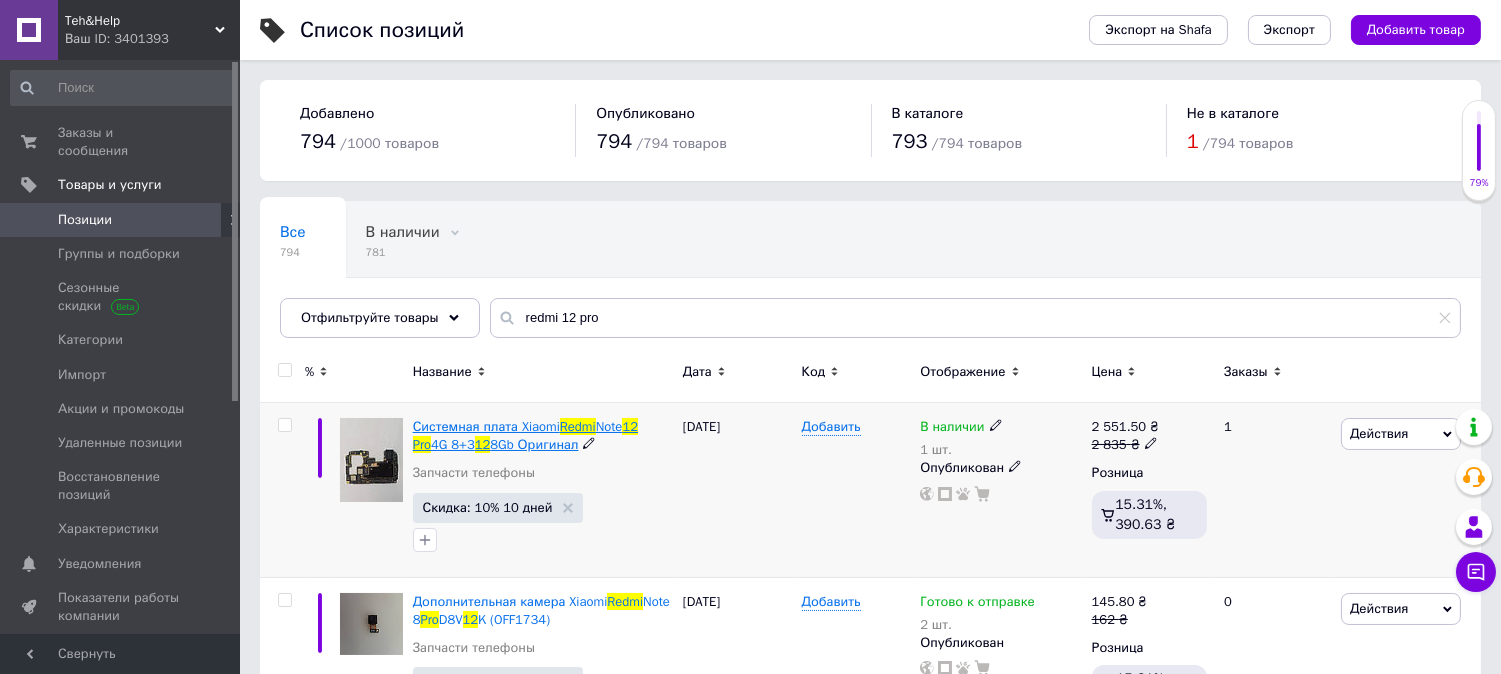 click on "Системная плата Xiaomi" at bounding box center [486, 426] 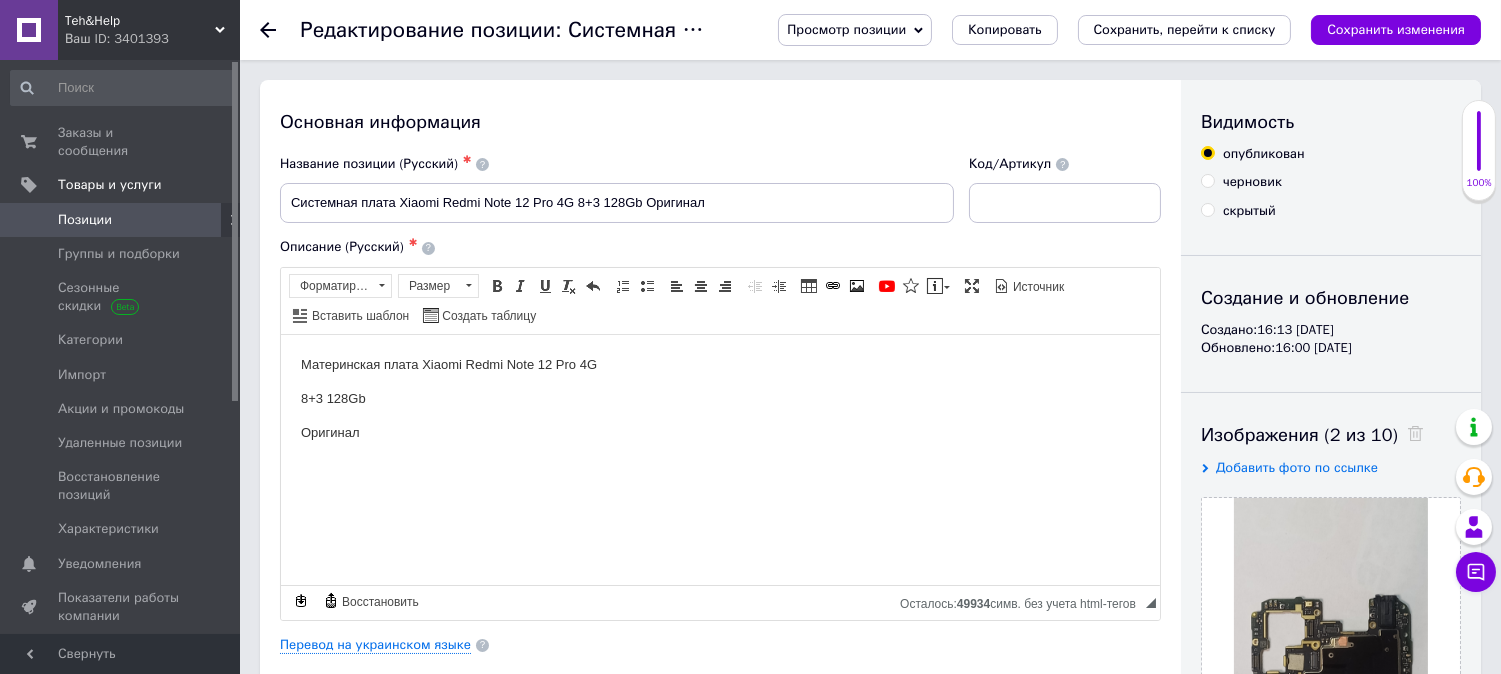 scroll, scrollTop: 444, scrollLeft: 0, axis: vertical 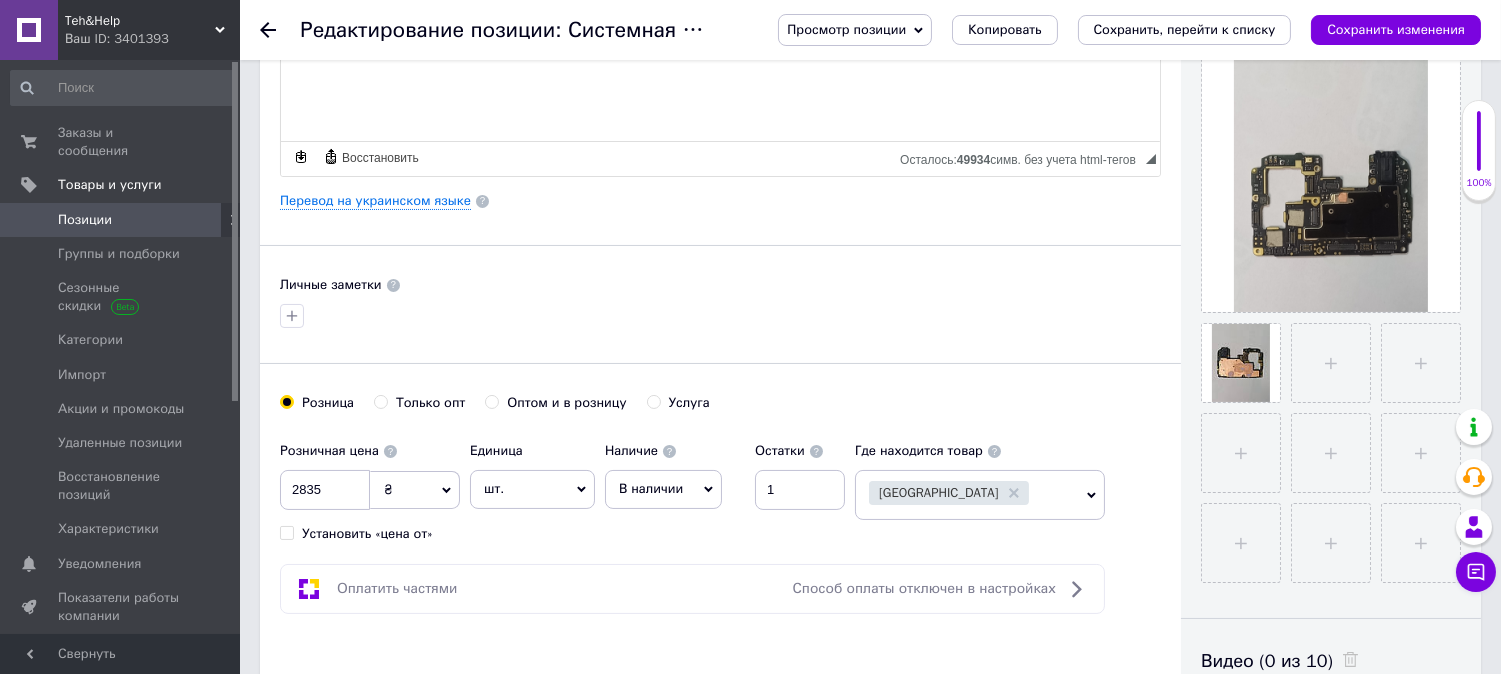 click on "В наличии" at bounding box center [663, 489] 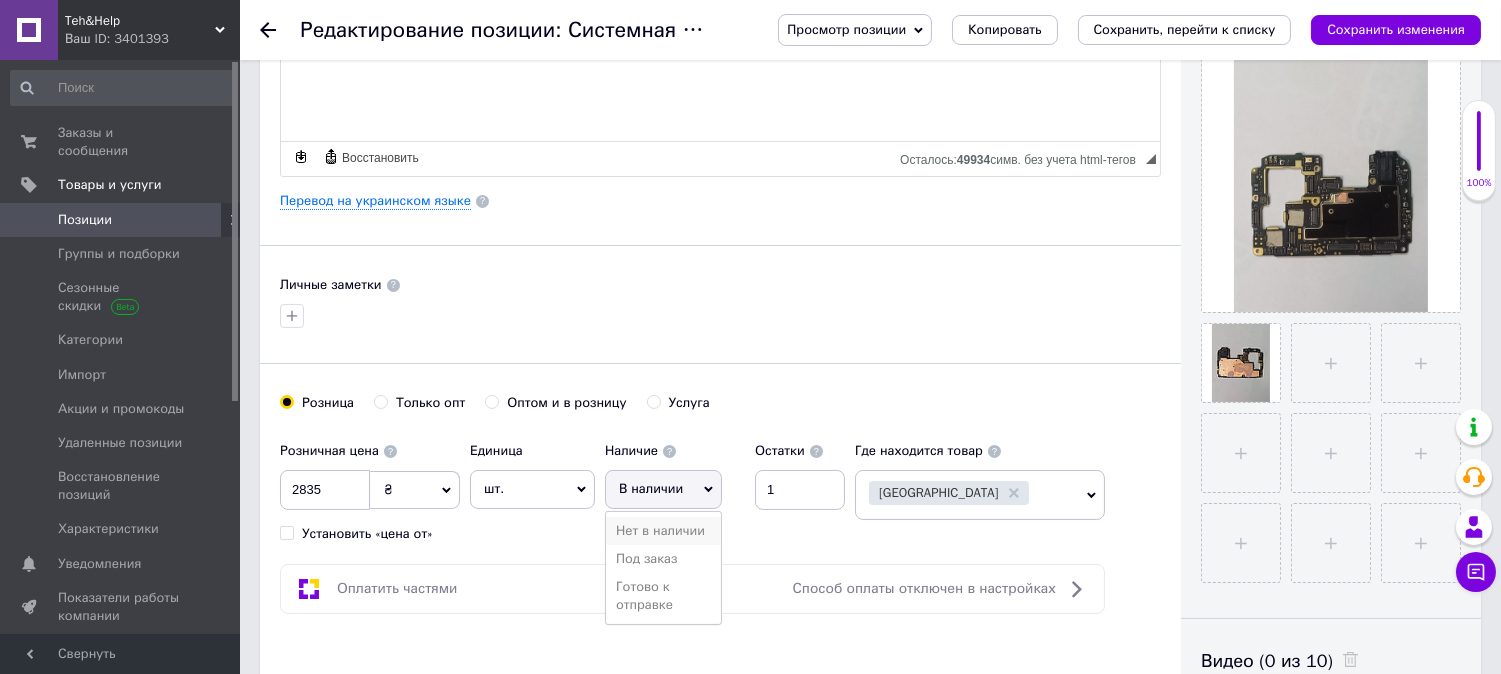 click on "Нет в наличии" at bounding box center [663, 531] 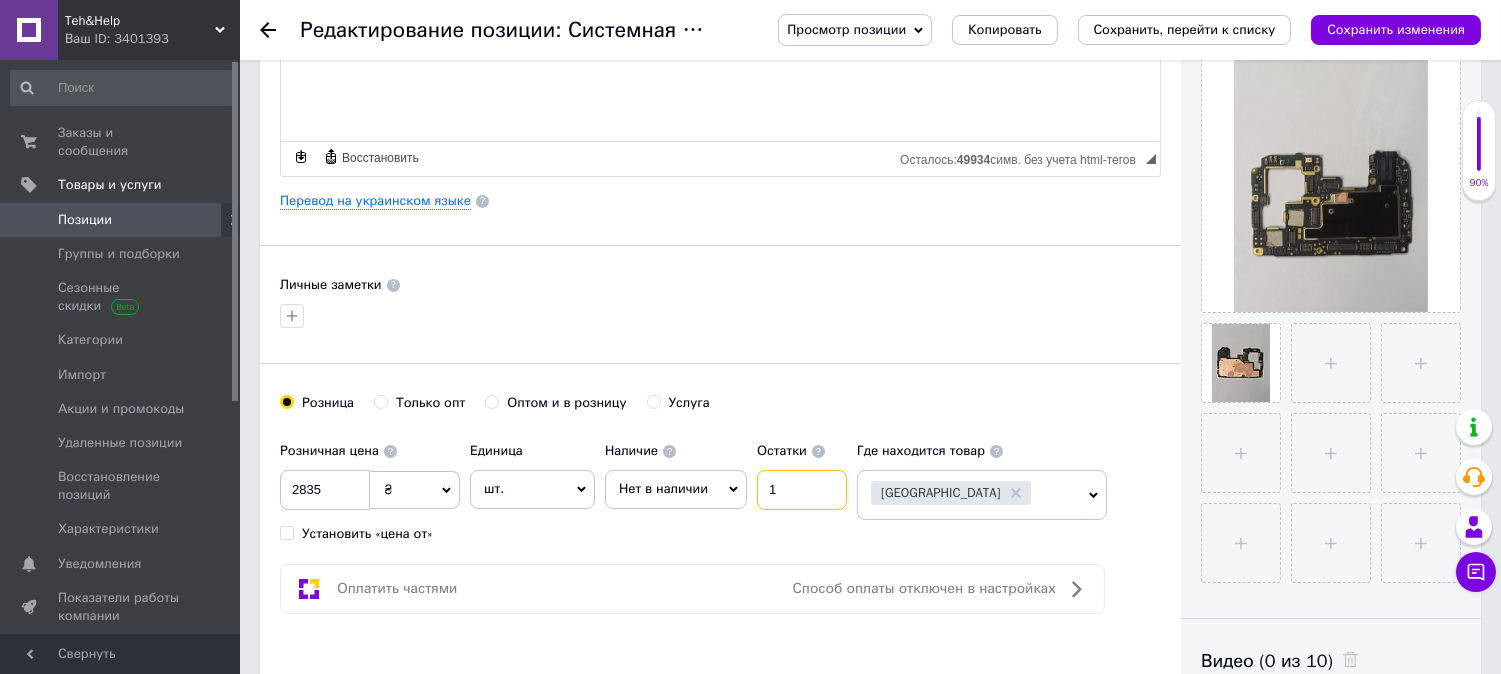 drag, startPoint x: 796, startPoint y: 491, endPoint x: 683, endPoint y: 501, distance: 113.44161 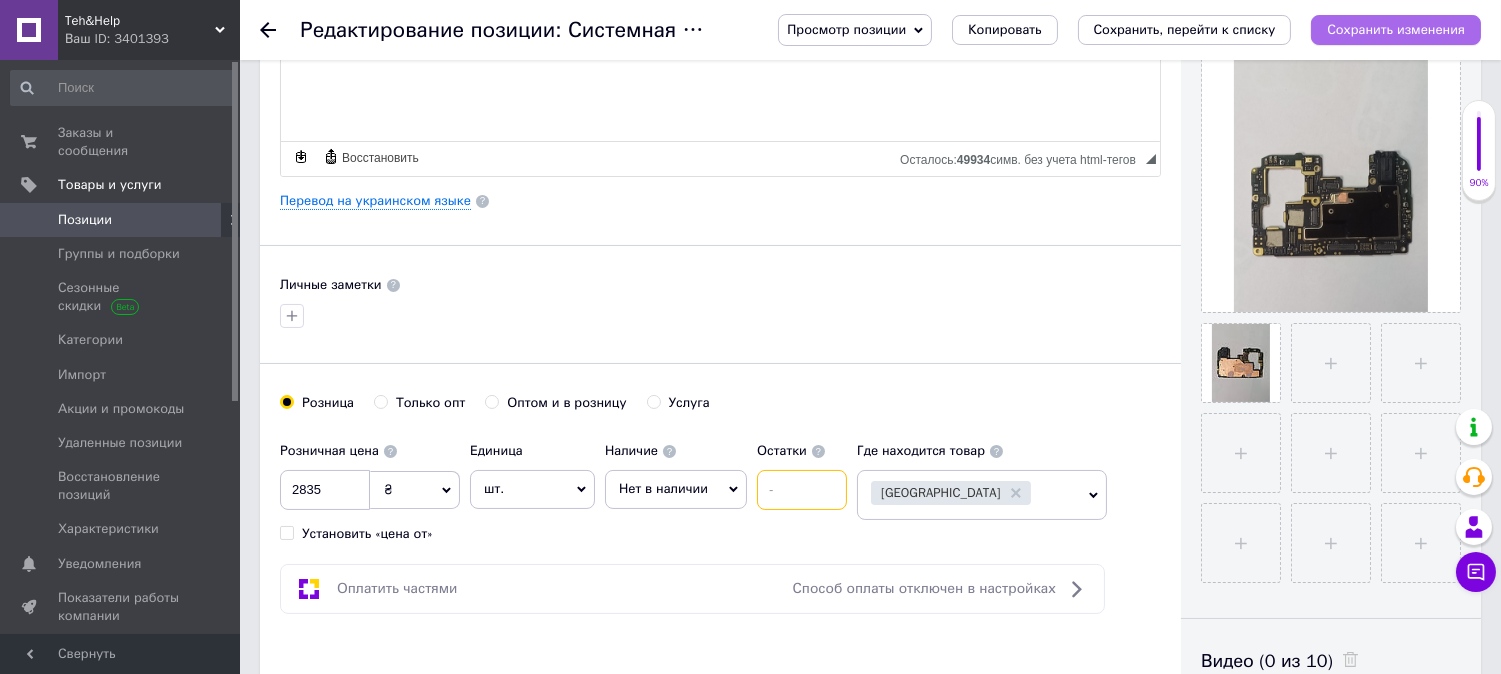 type 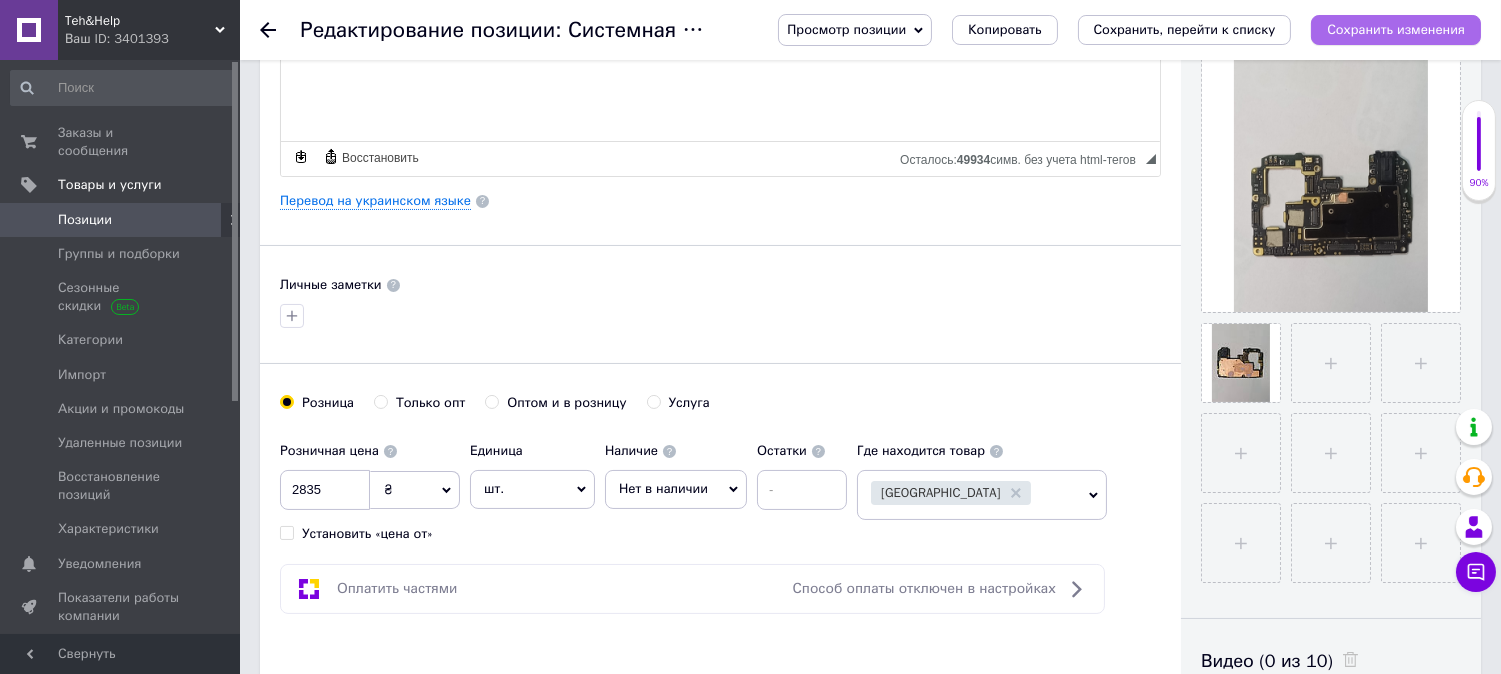click on "Сохранить изменения" at bounding box center [1396, 29] 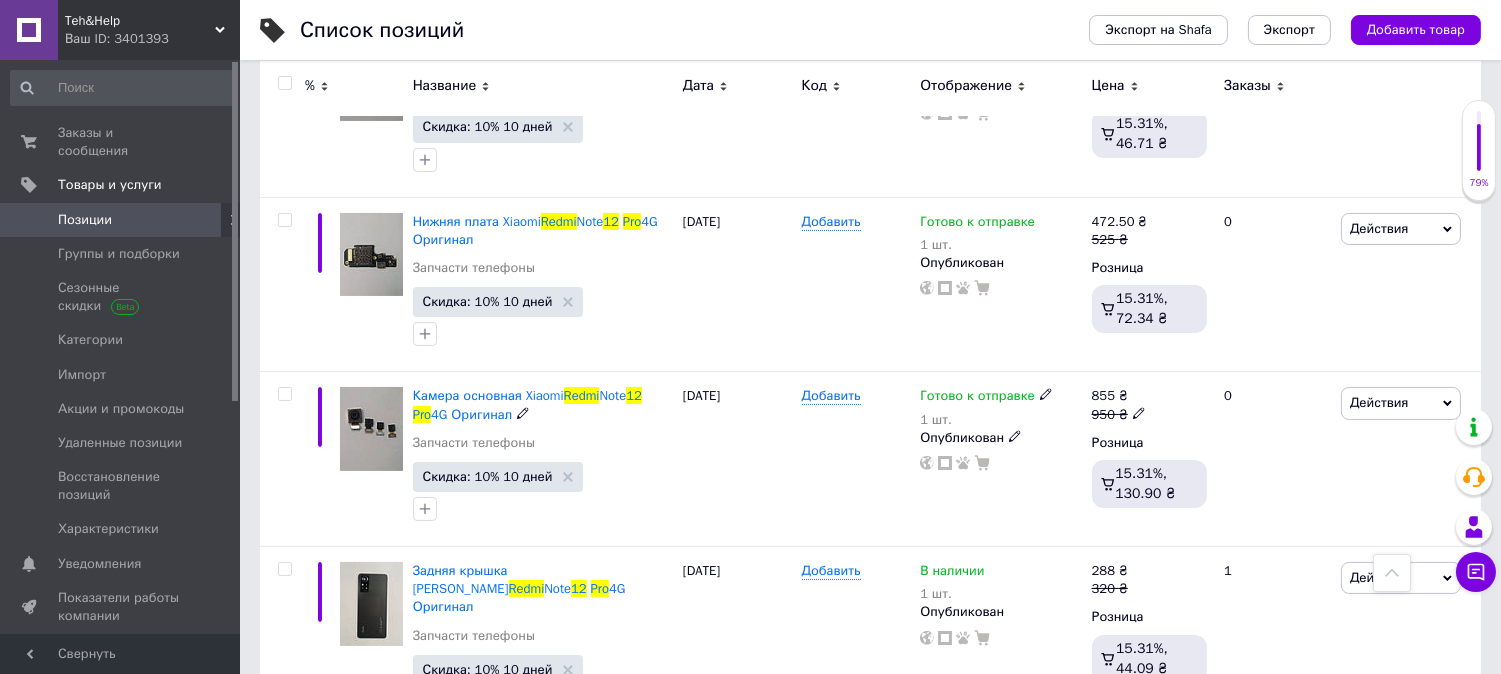scroll, scrollTop: 666, scrollLeft: 0, axis: vertical 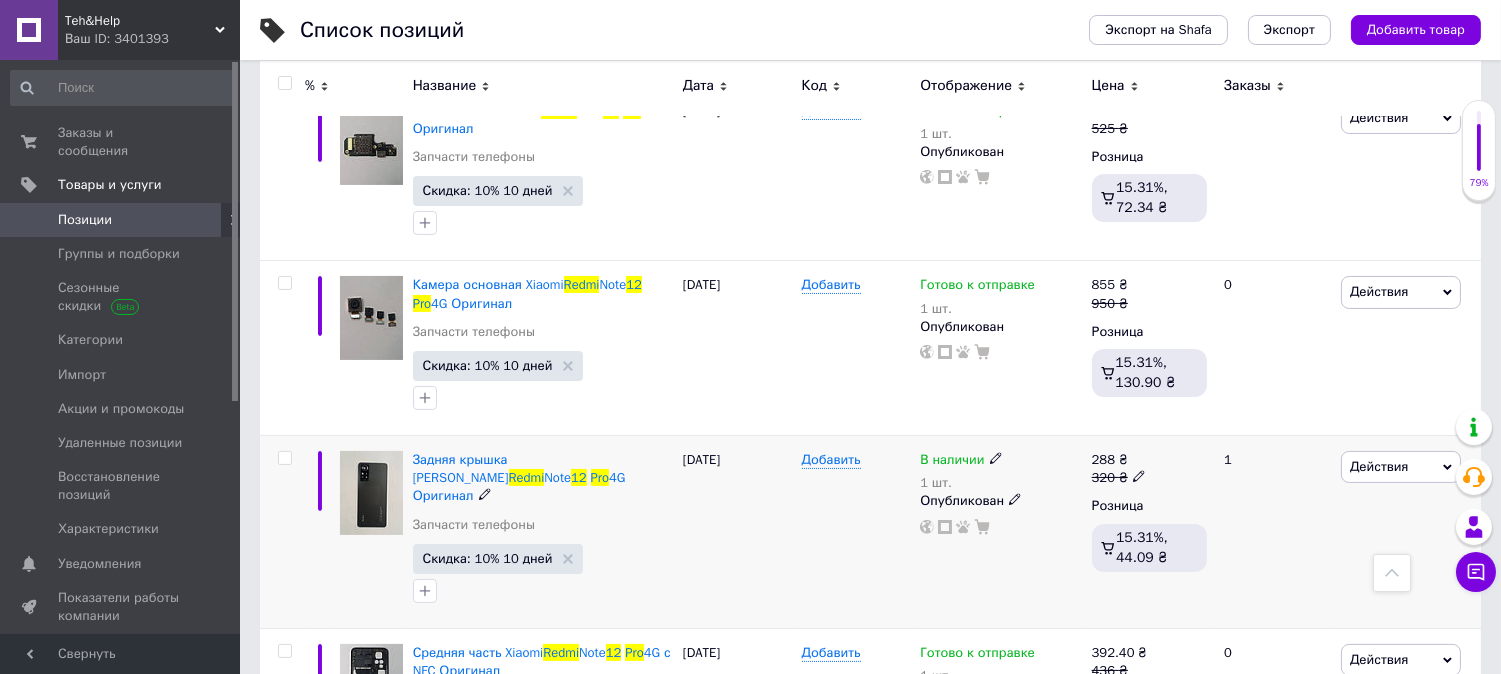click 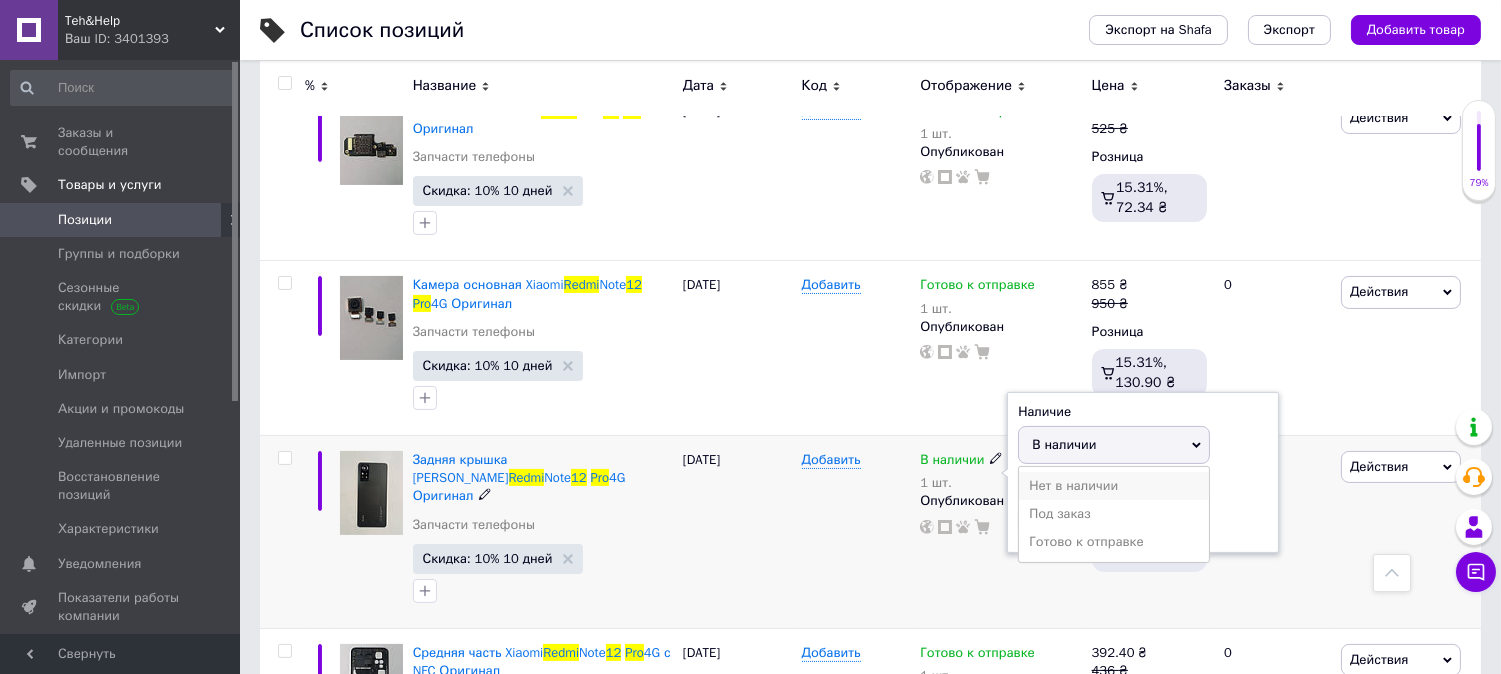 click on "Нет в наличии" at bounding box center [1114, 486] 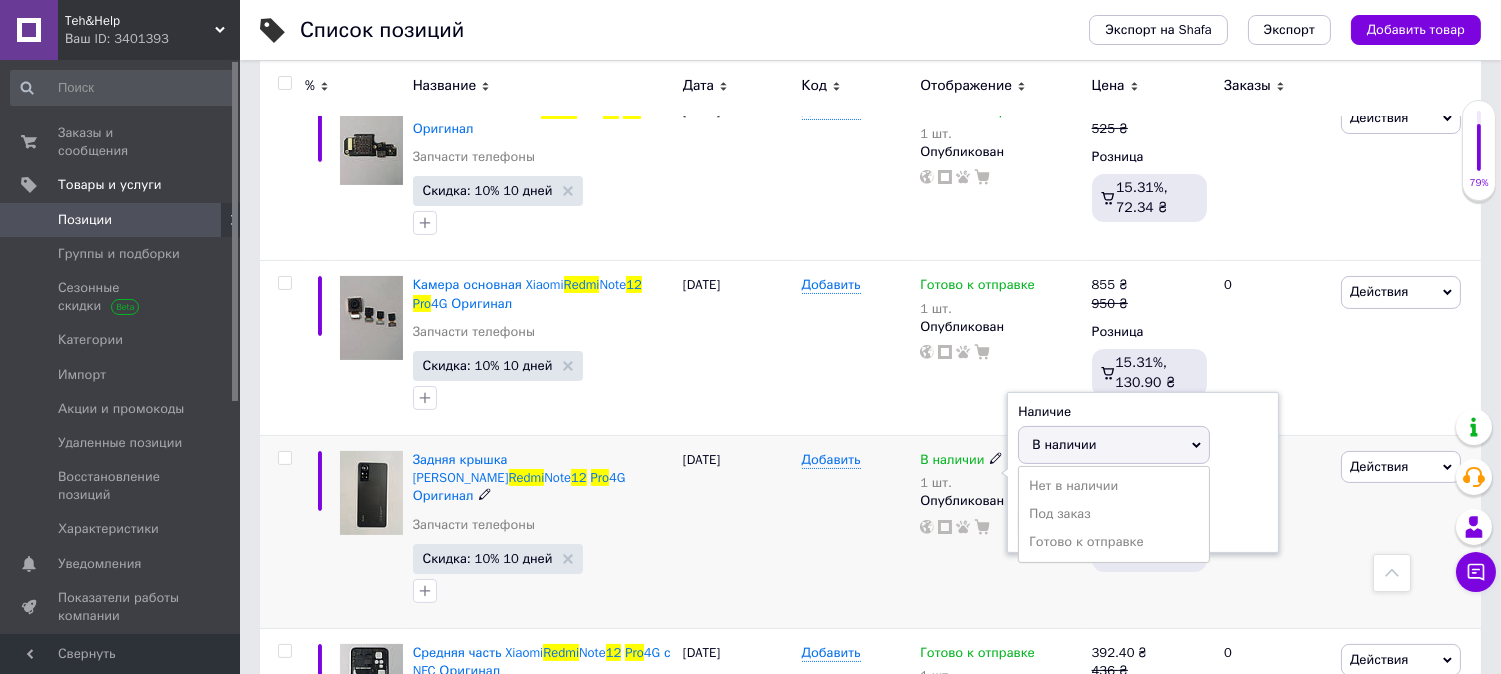 click on "Остатки" at bounding box center [1143, 488] 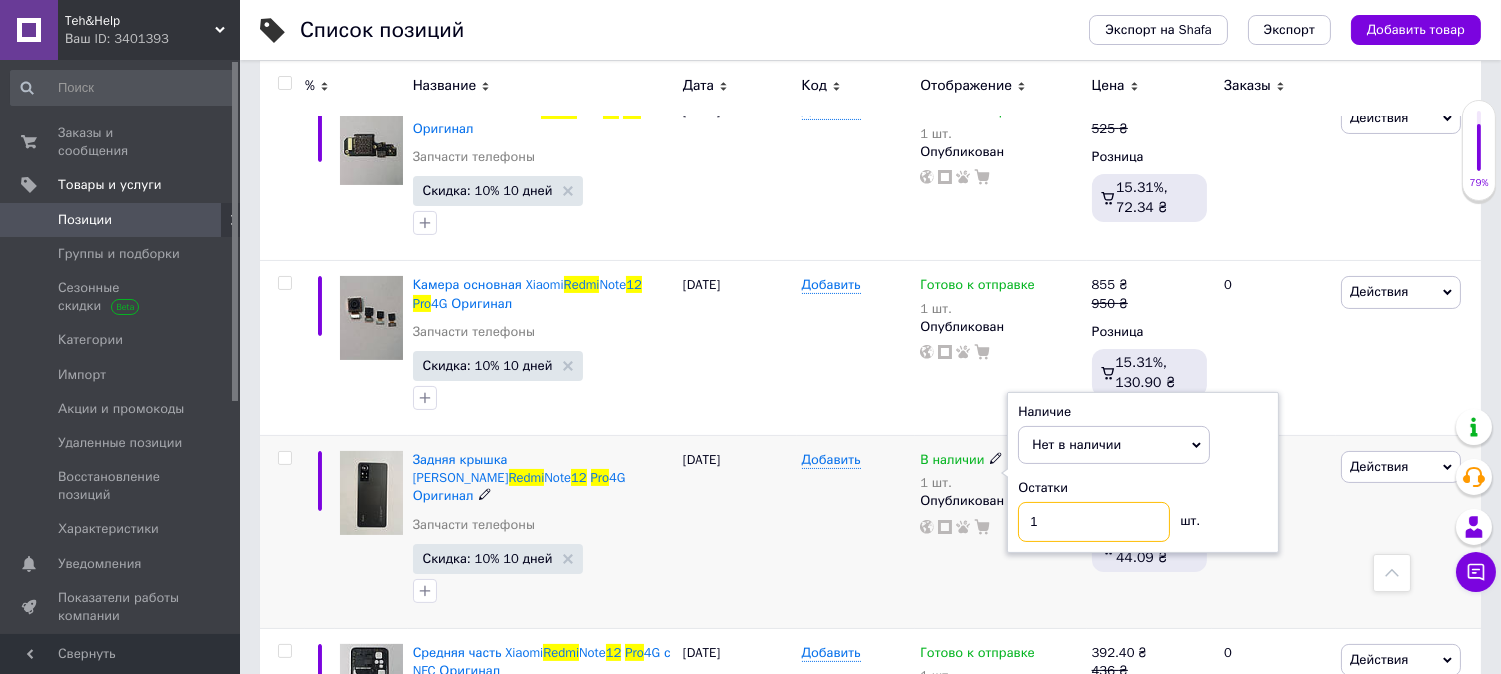 drag, startPoint x: 1058, startPoint y: 515, endPoint x: 995, endPoint y: 540, distance: 67.77905 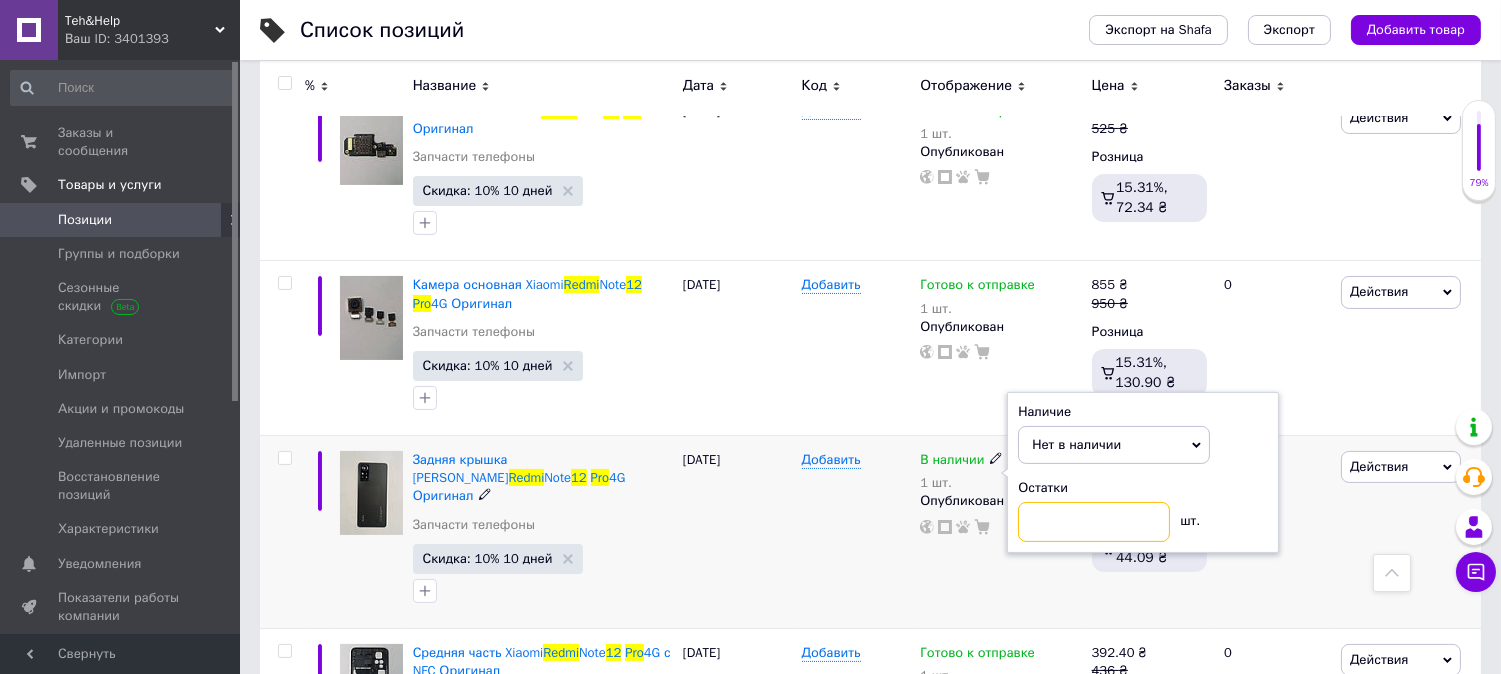 type 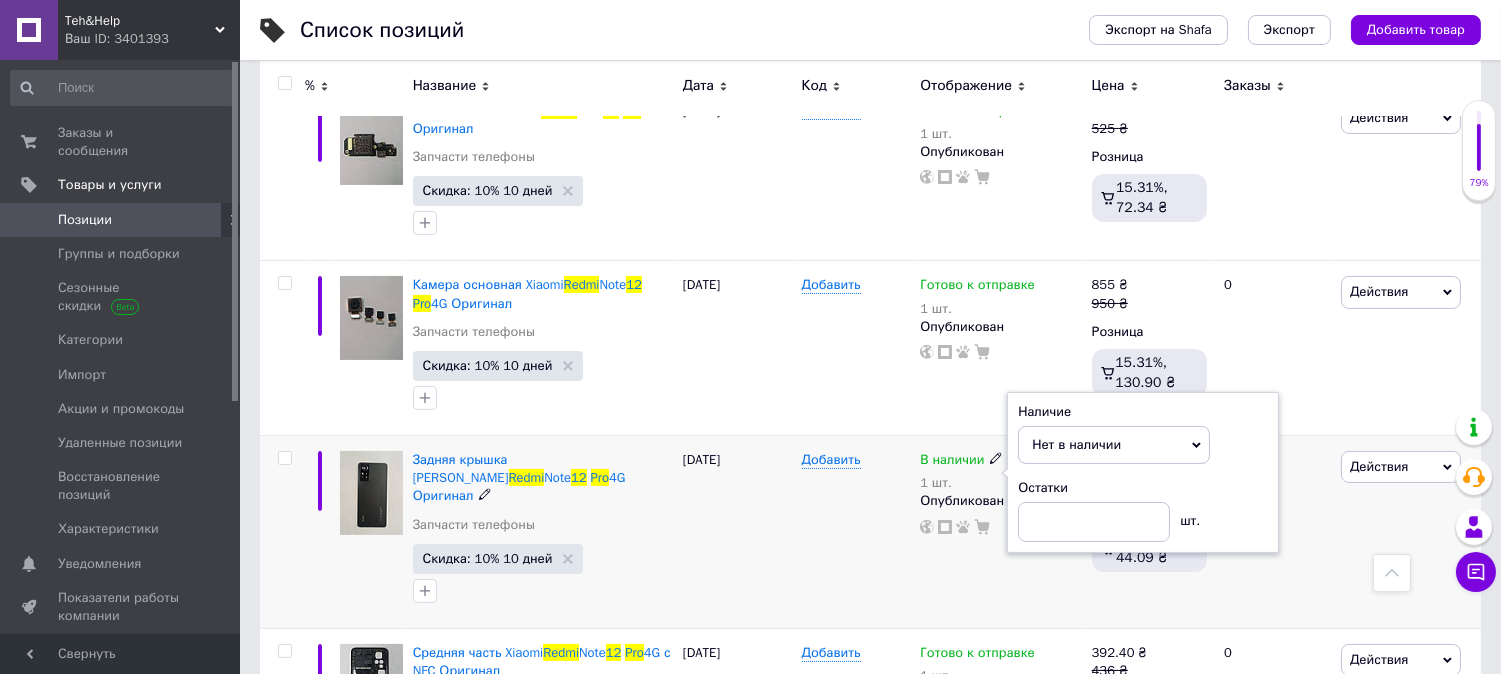 click on "[DATE]" at bounding box center (737, 532) 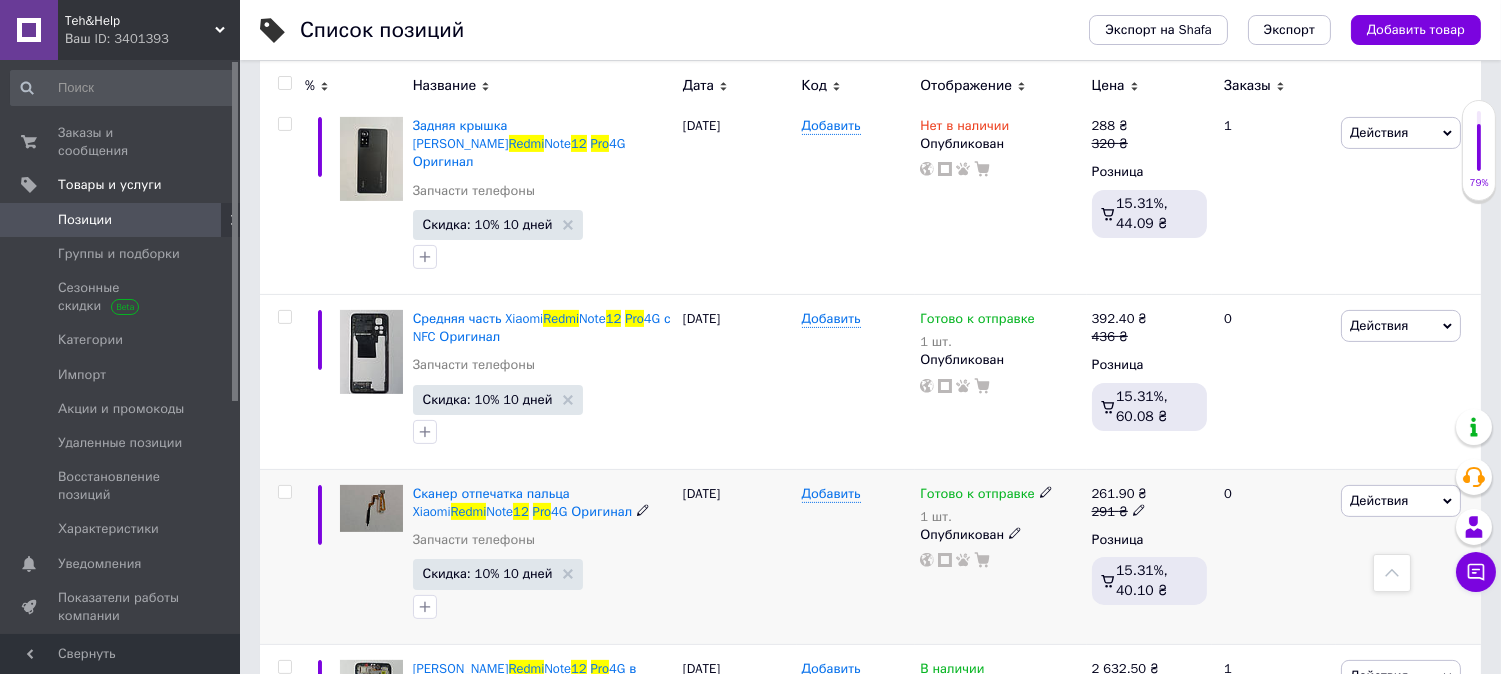 scroll, scrollTop: 1333, scrollLeft: 0, axis: vertical 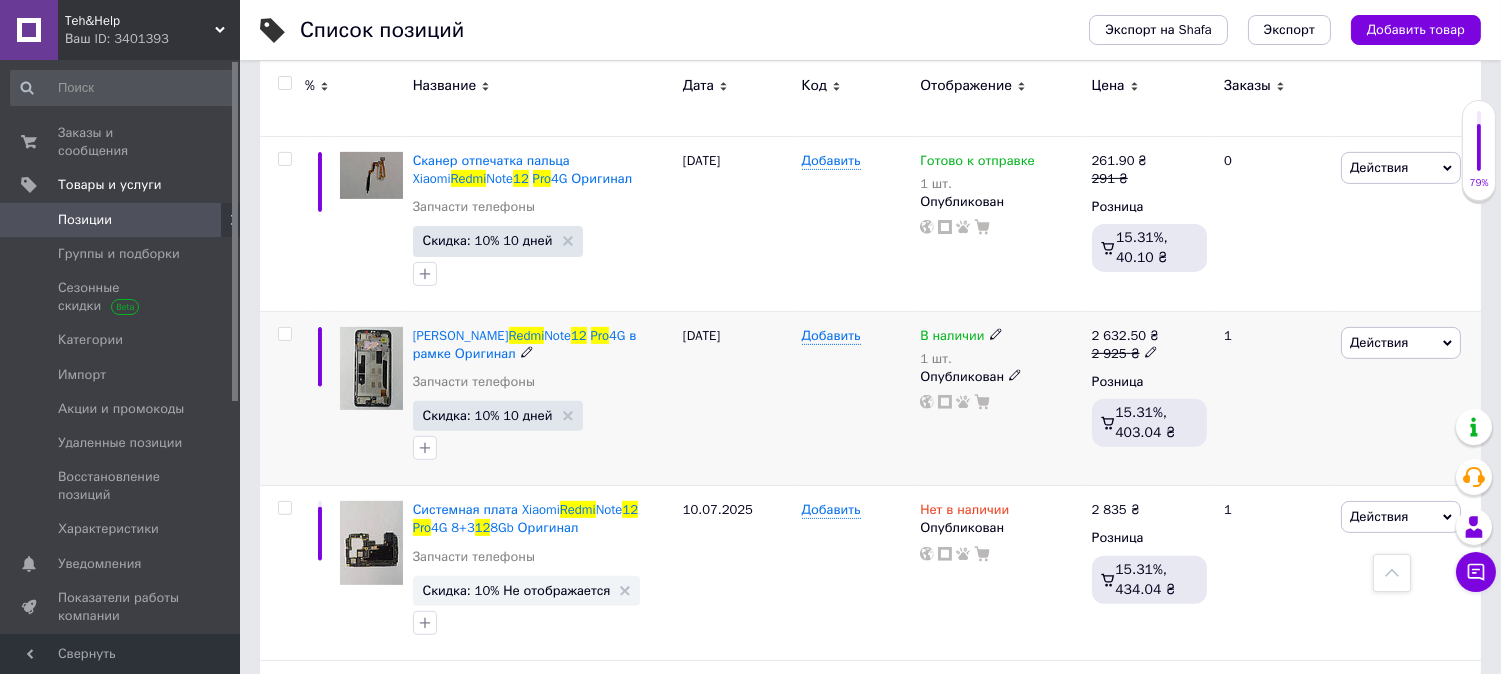 click on "В наличии 1 шт." at bounding box center (1000, 347) 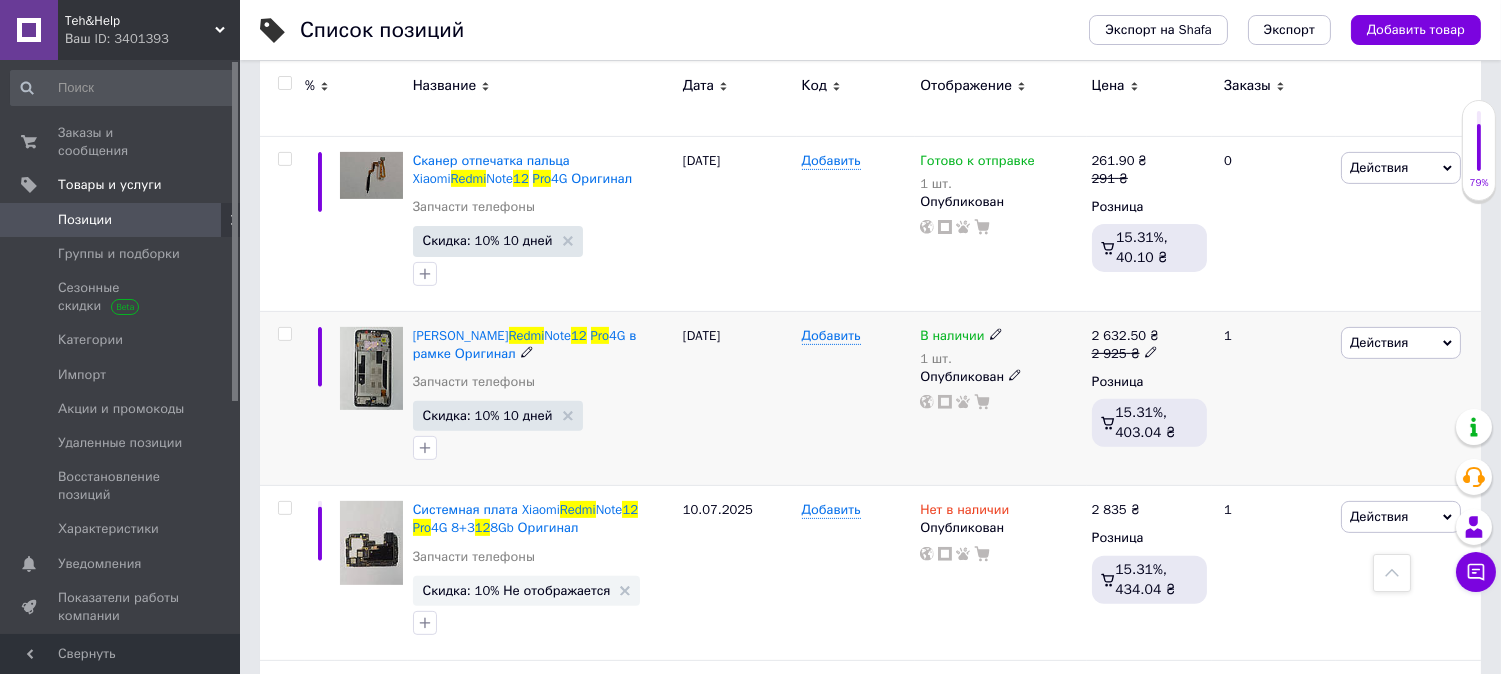 click 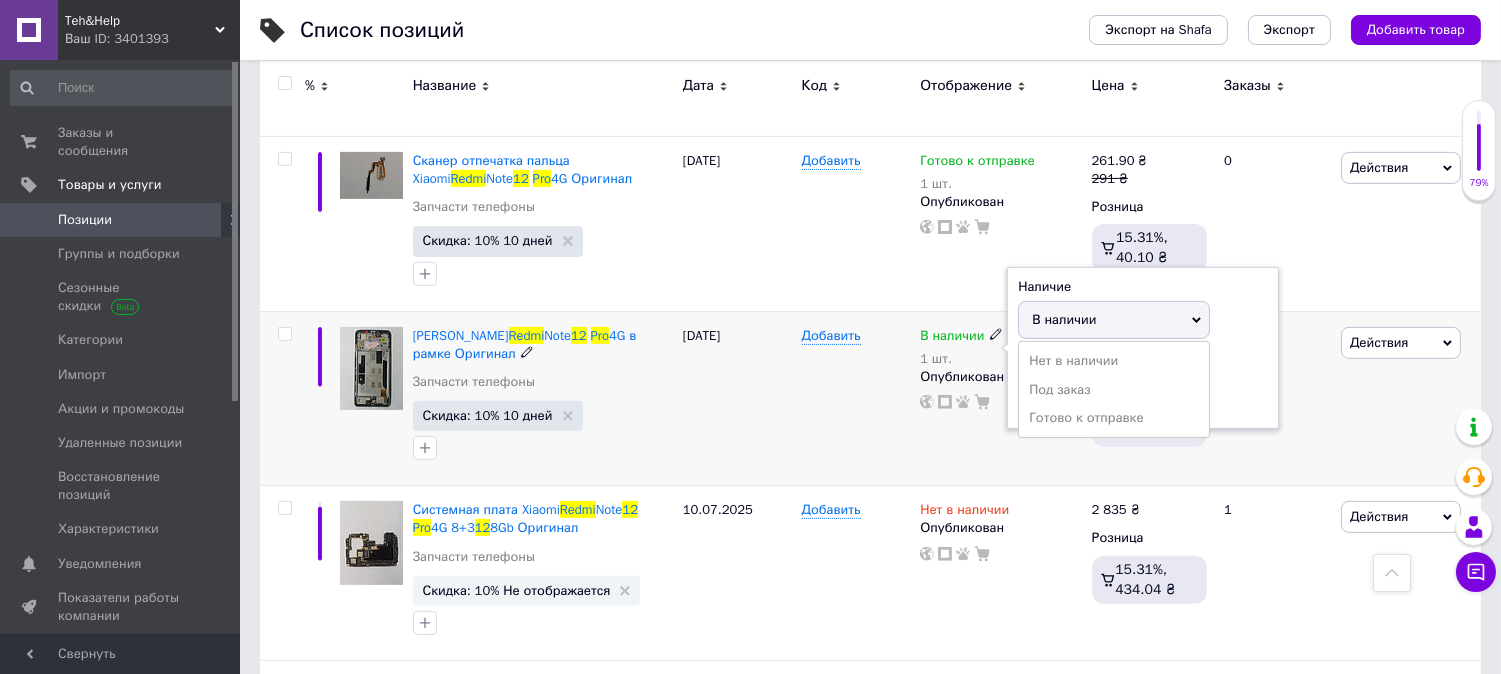 click on "Нет в наличии" at bounding box center [1114, 361] 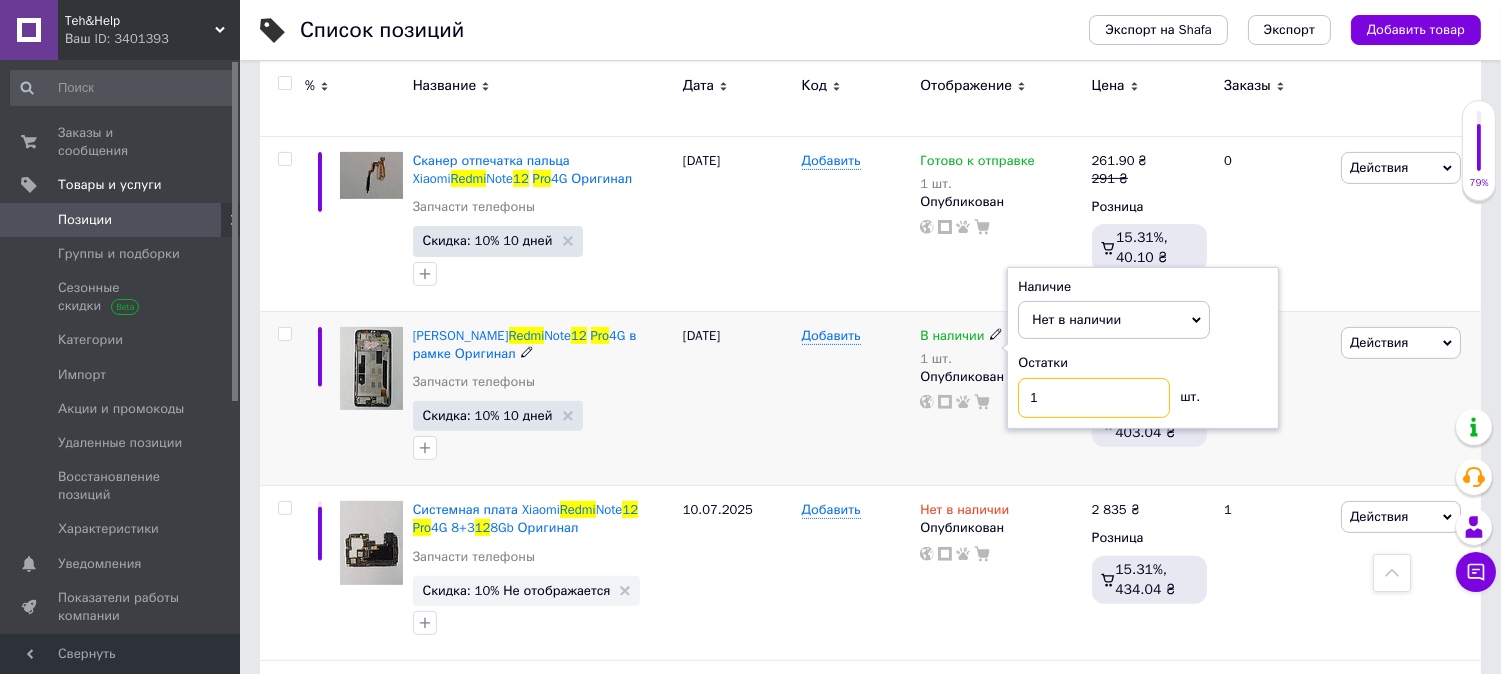 drag, startPoint x: 1056, startPoint y: 382, endPoint x: 912, endPoint y: 416, distance: 147.95946 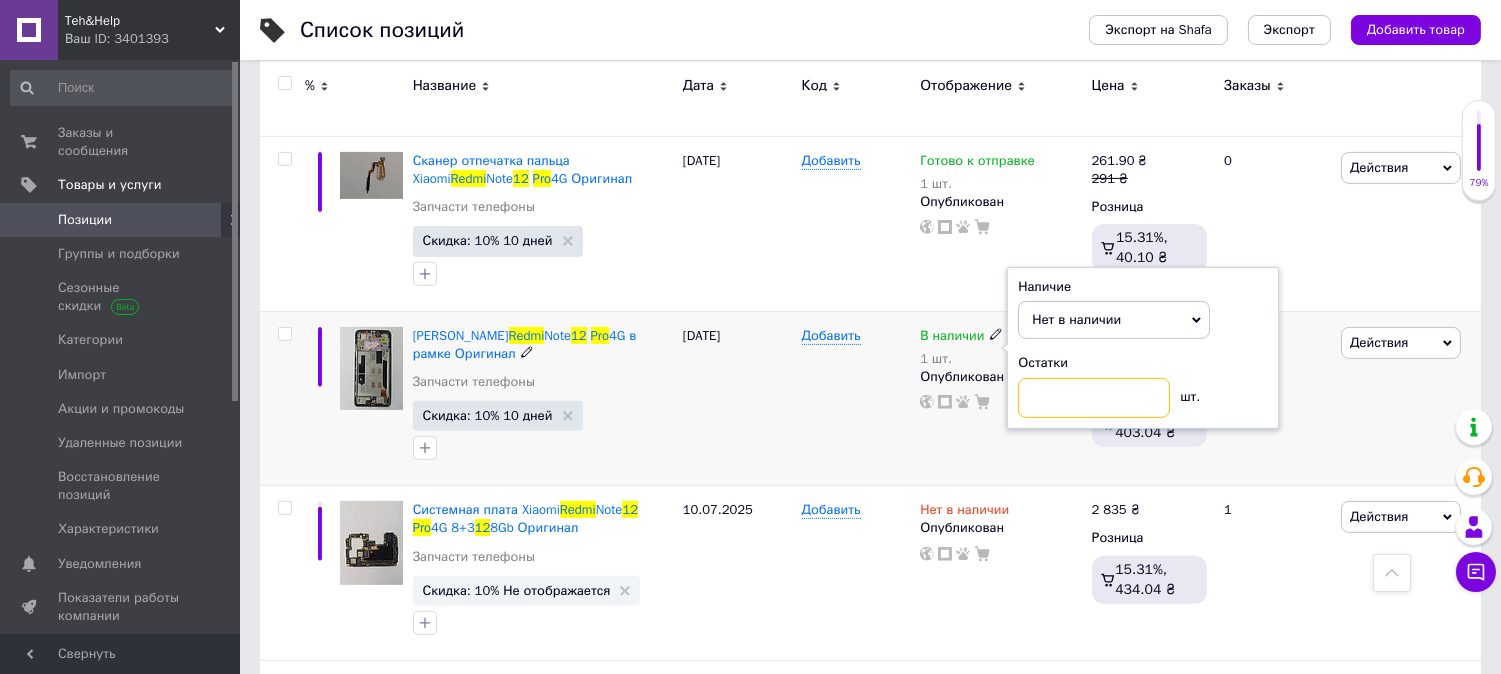 type 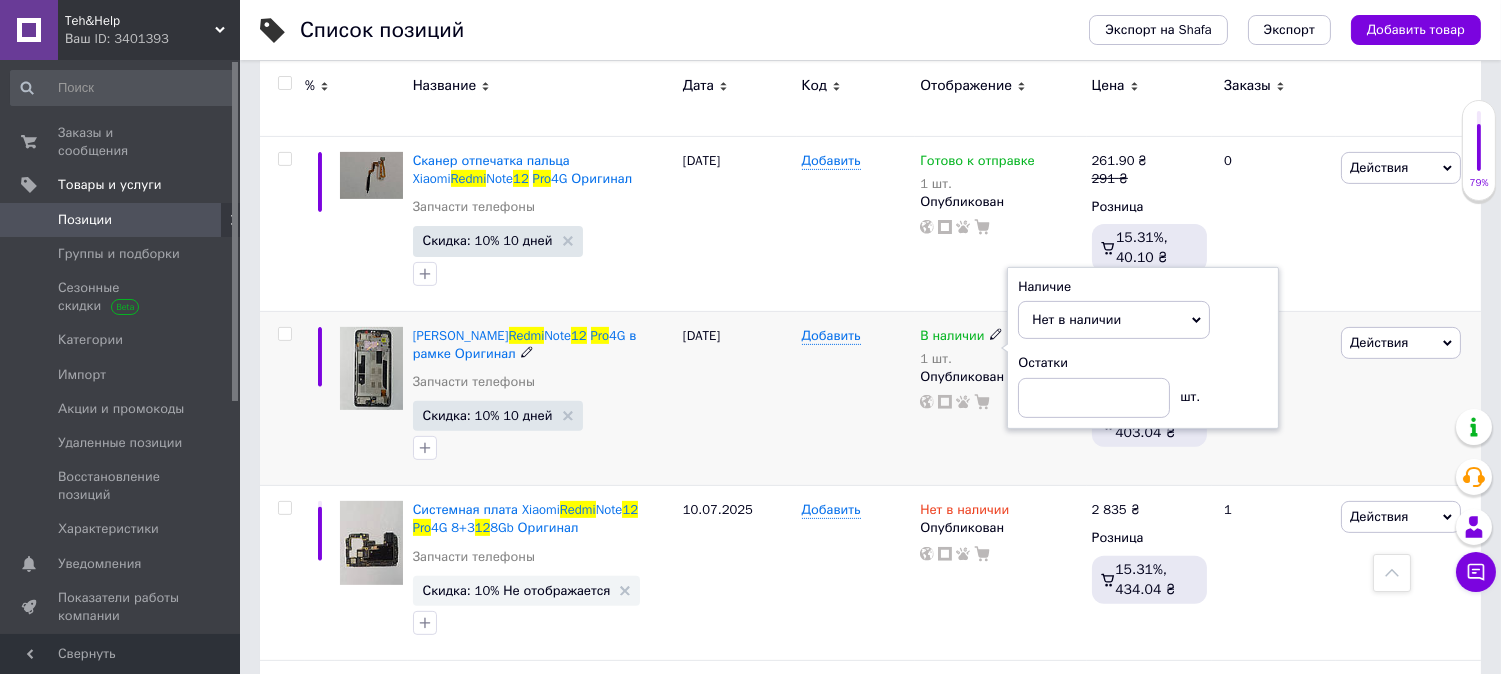 click on "Добавить" at bounding box center [856, 398] 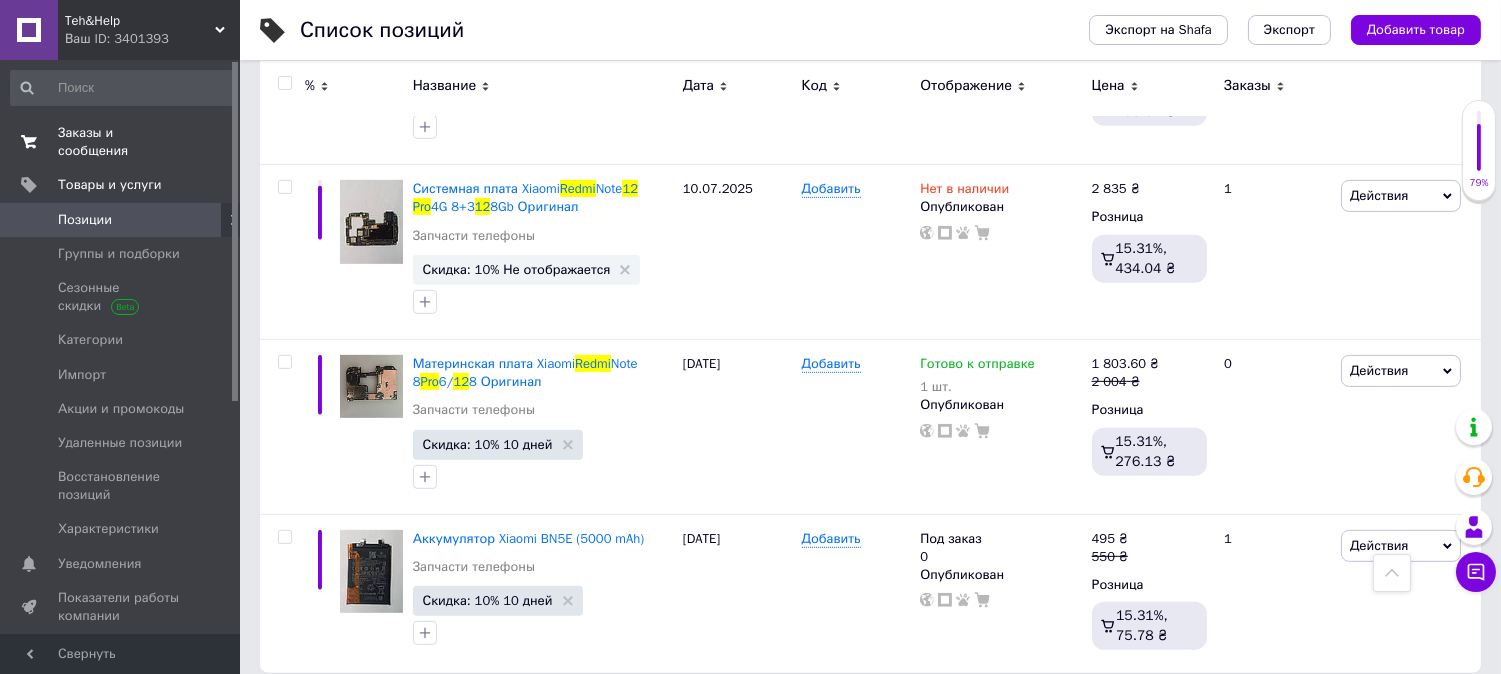 scroll, scrollTop: 1545, scrollLeft: 0, axis: vertical 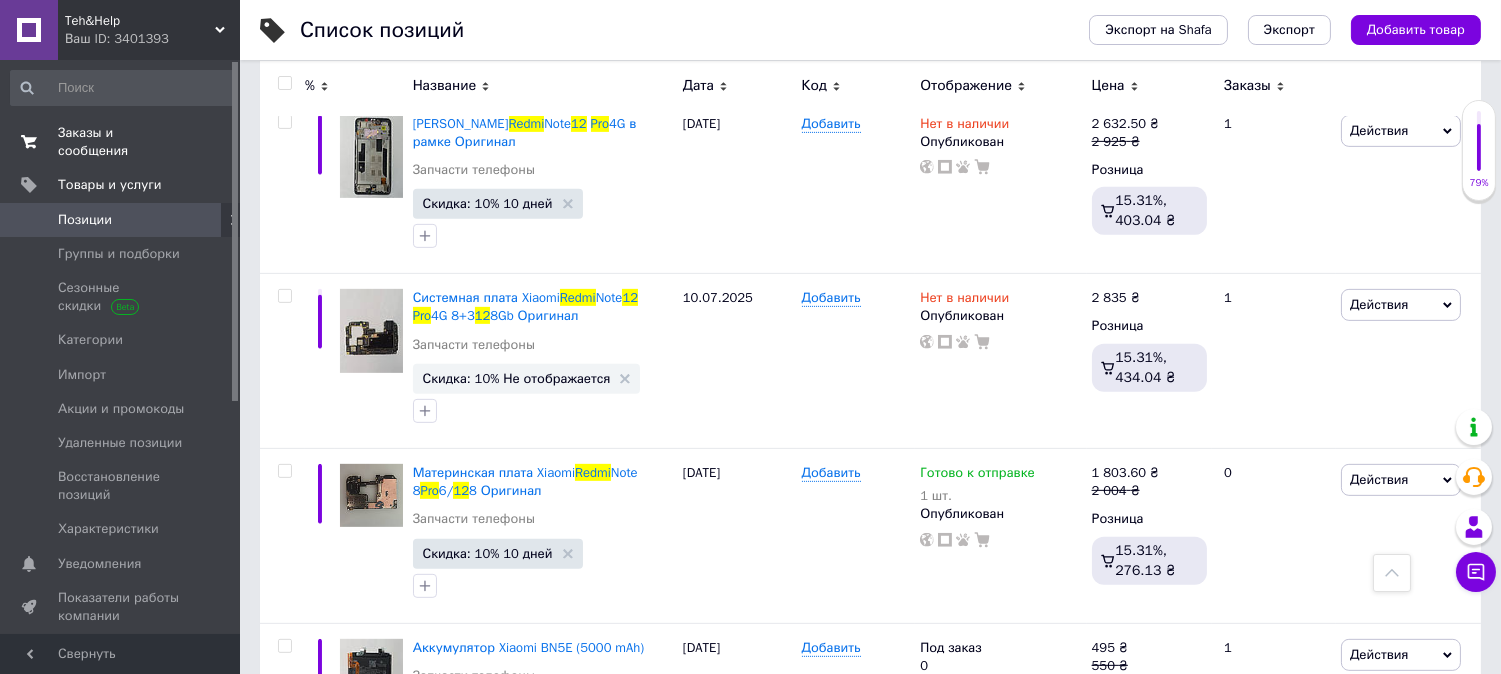 drag, startPoint x: 131, startPoint y: 135, endPoint x: 157, endPoint y: 115, distance: 32.80244 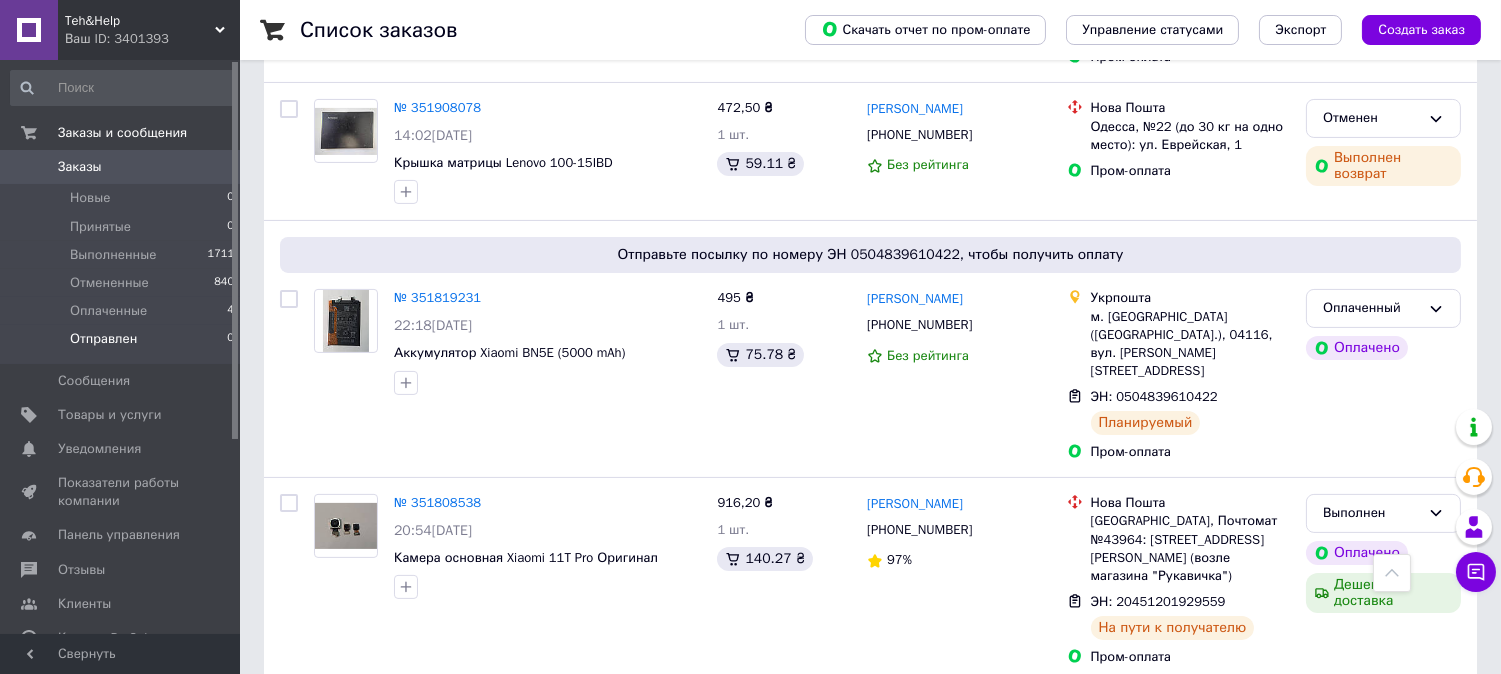 scroll, scrollTop: 777, scrollLeft: 0, axis: vertical 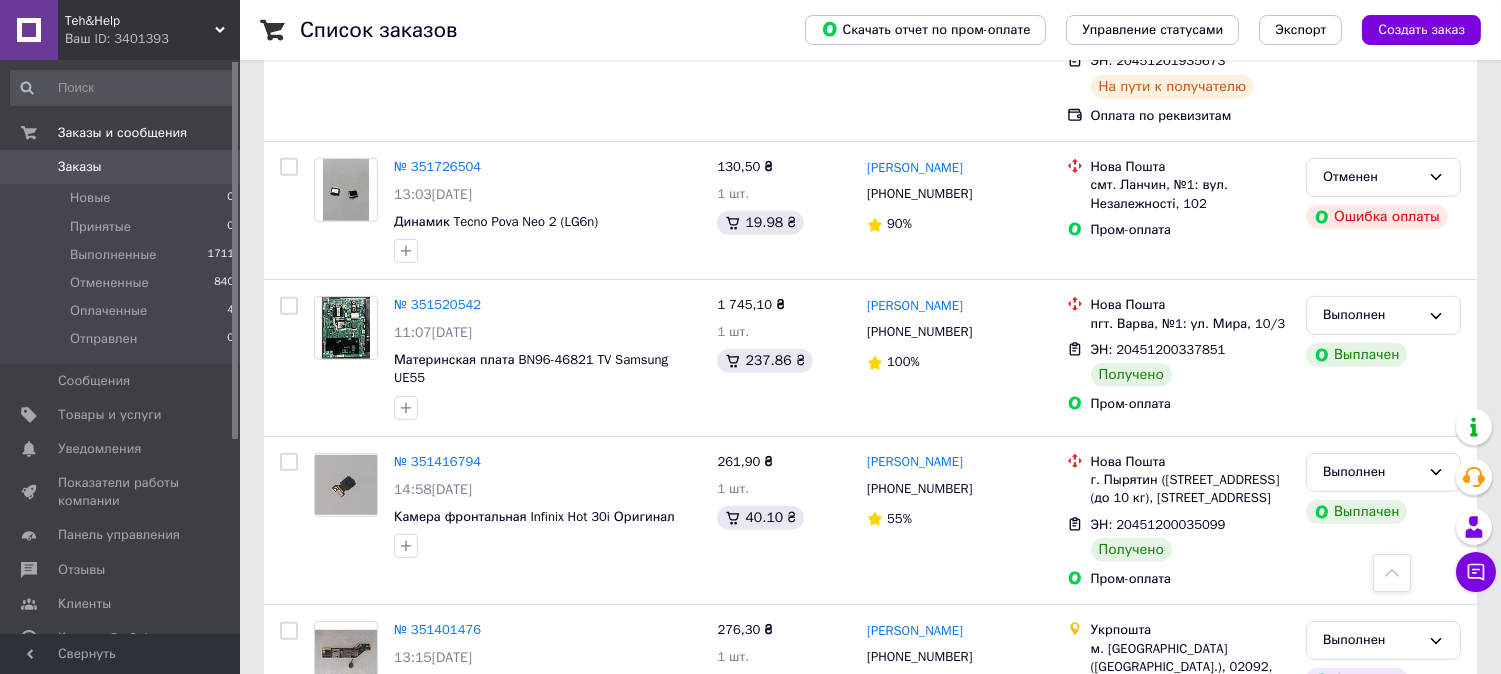 click on "Заказы" at bounding box center [121, 167] 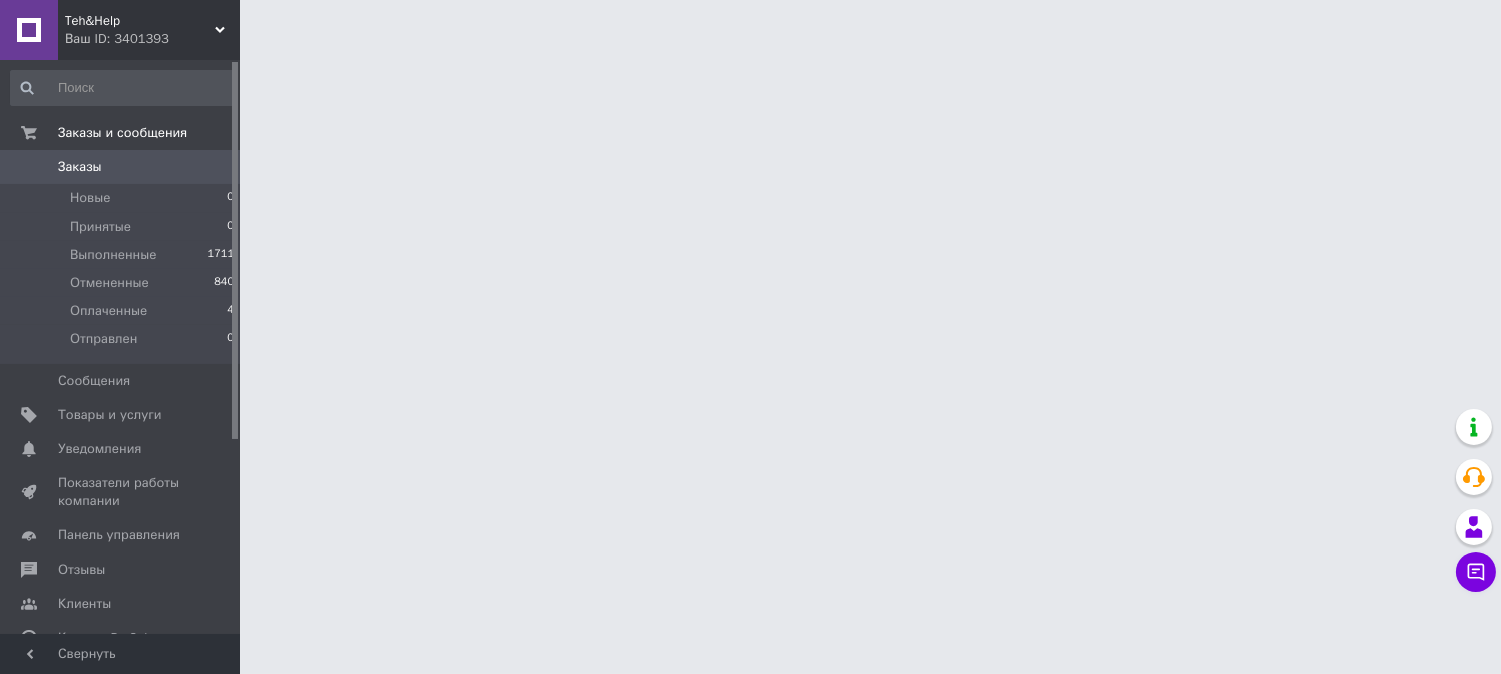 scroll, scrollTop: 0, scrollLeft: 0, axis: both 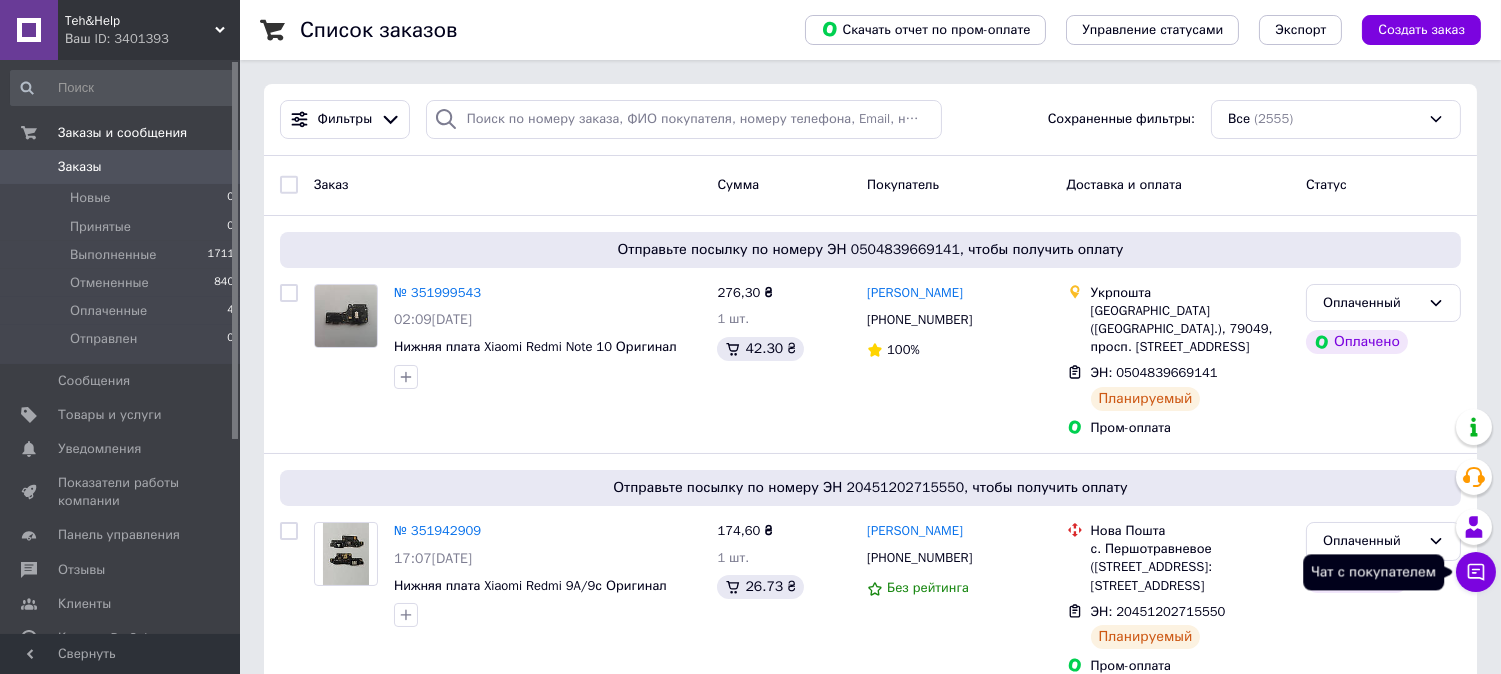 click 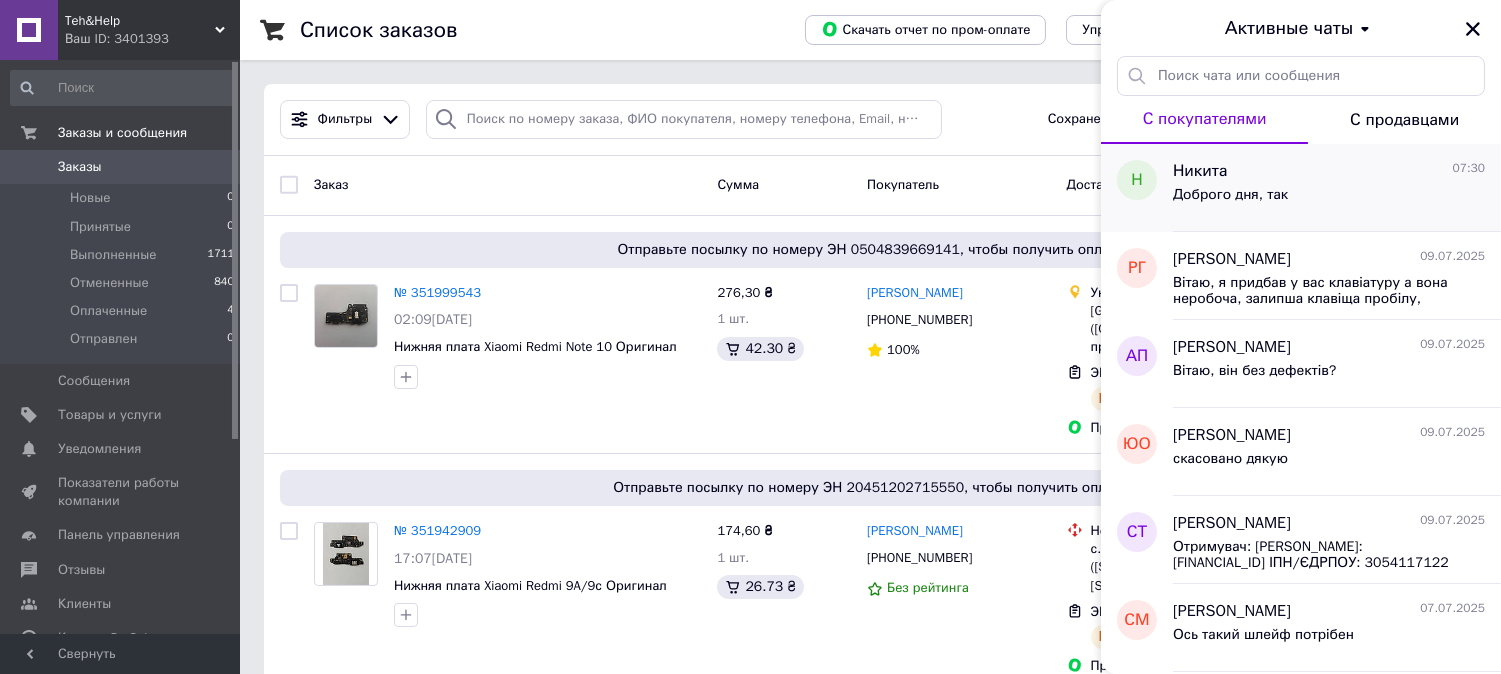 click on "[PERSON_NAME] 07:30" at bounding box center (1329, 171) 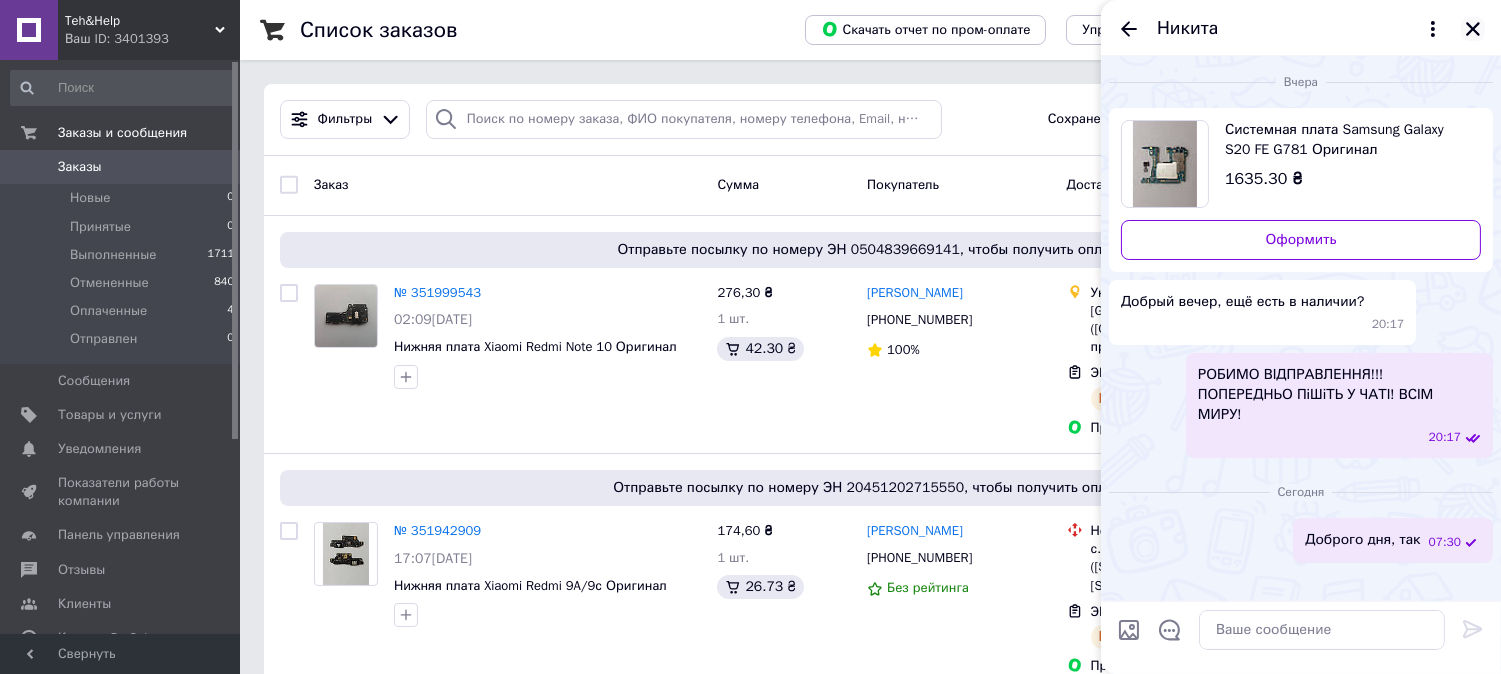 click 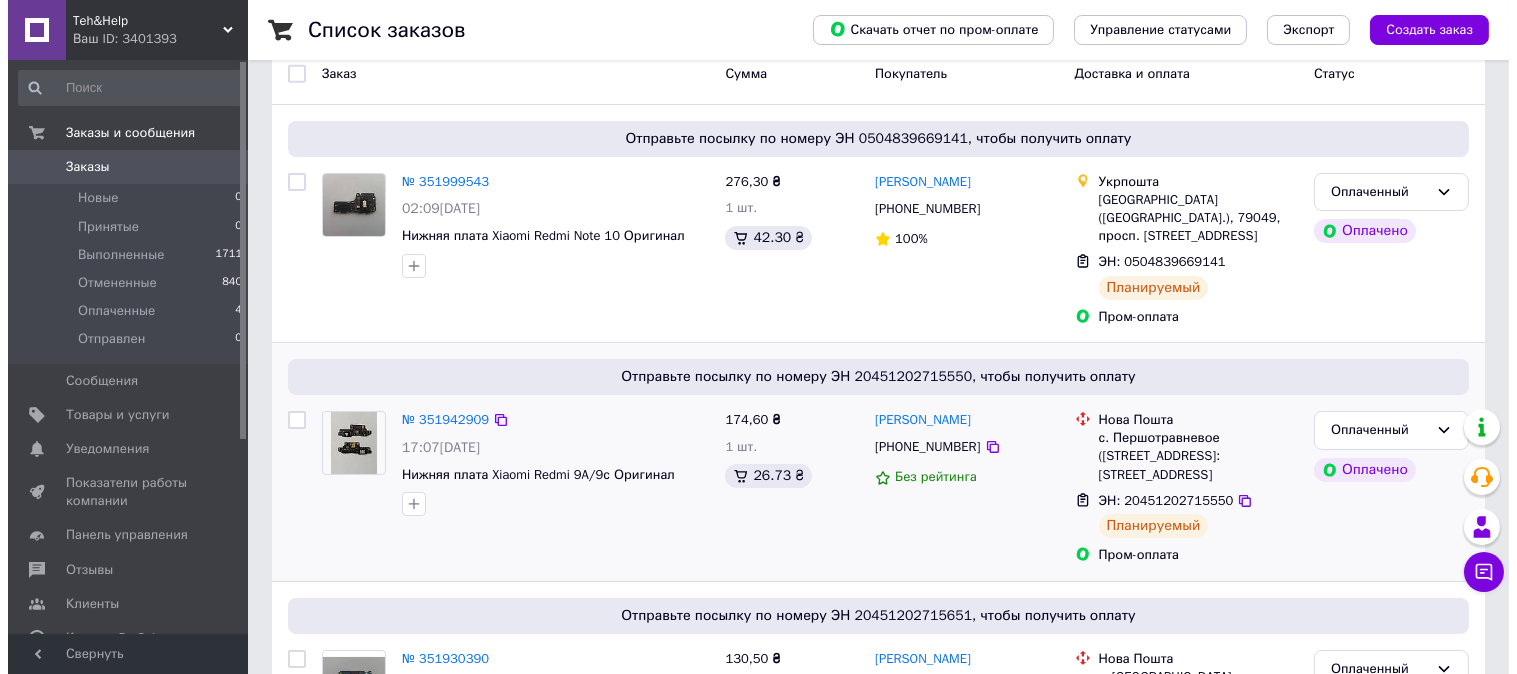 scroll, scrollTop: 0, scrollLeft: 0, axis: both 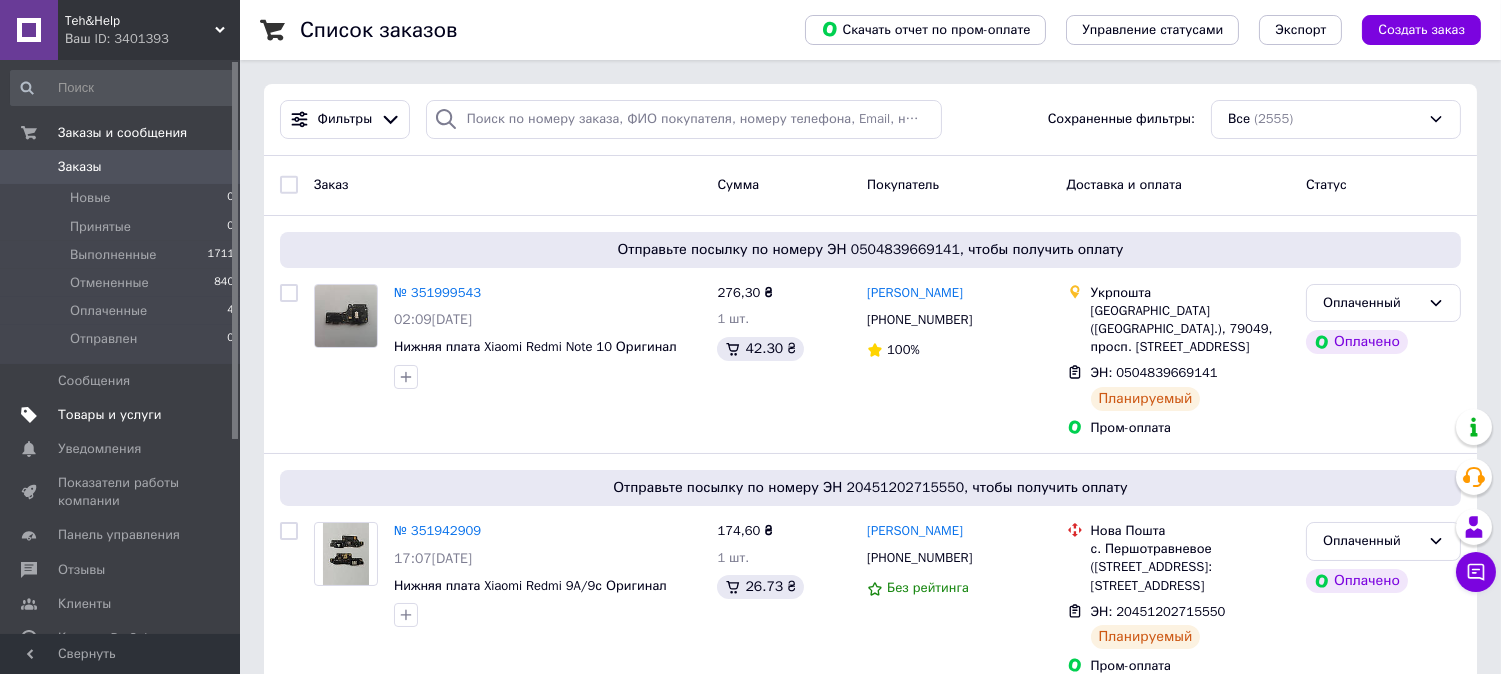 click on "Товары и услуги" at bounding box center (110, 415) 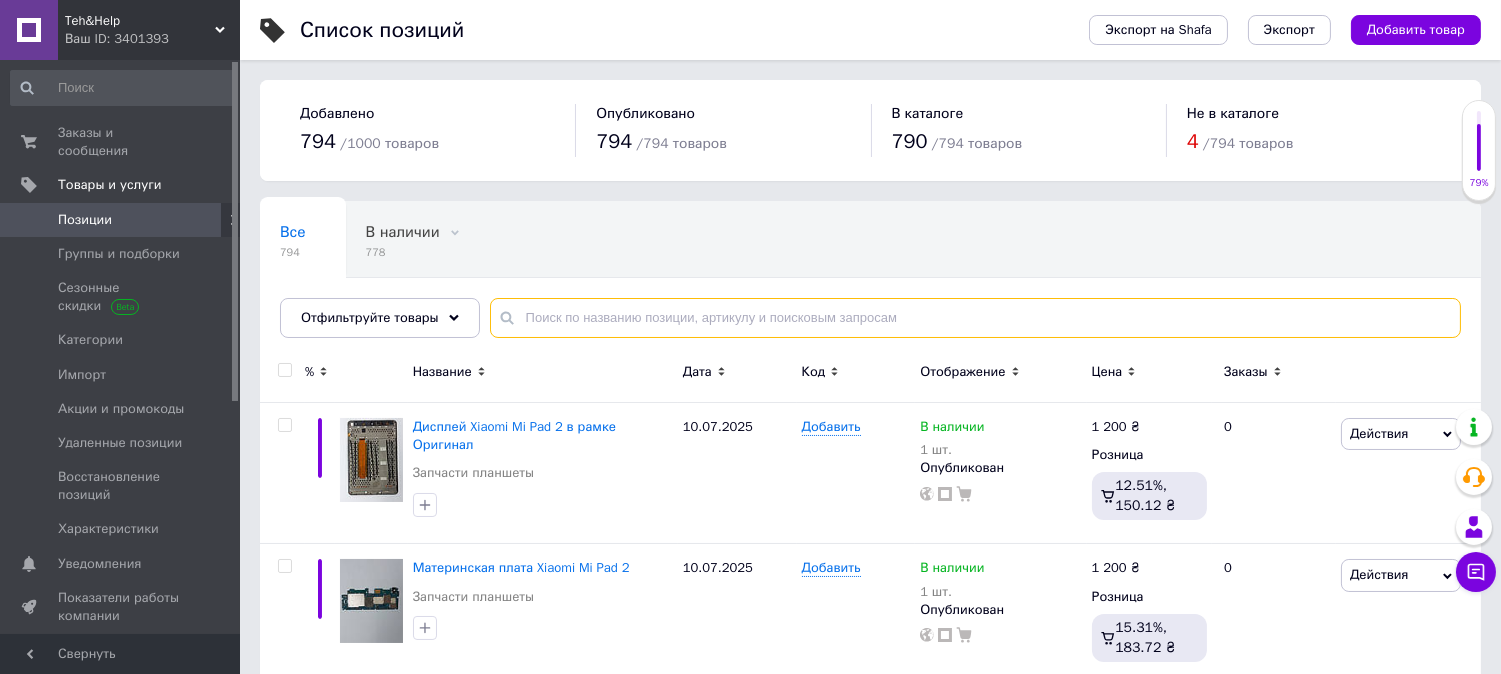 click at bounding box center [975, 318] 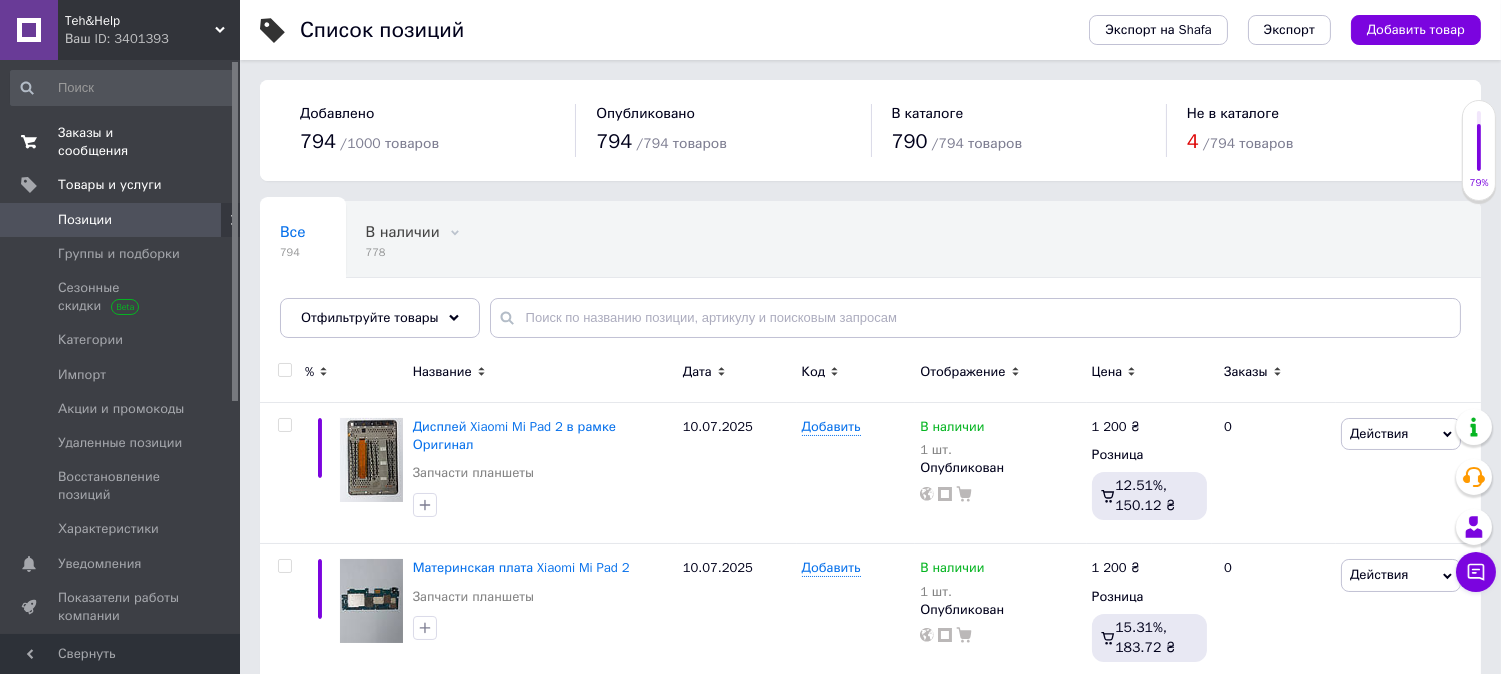 click on "Заказы и сообщения 0 0" at bounding box center [123, 142] 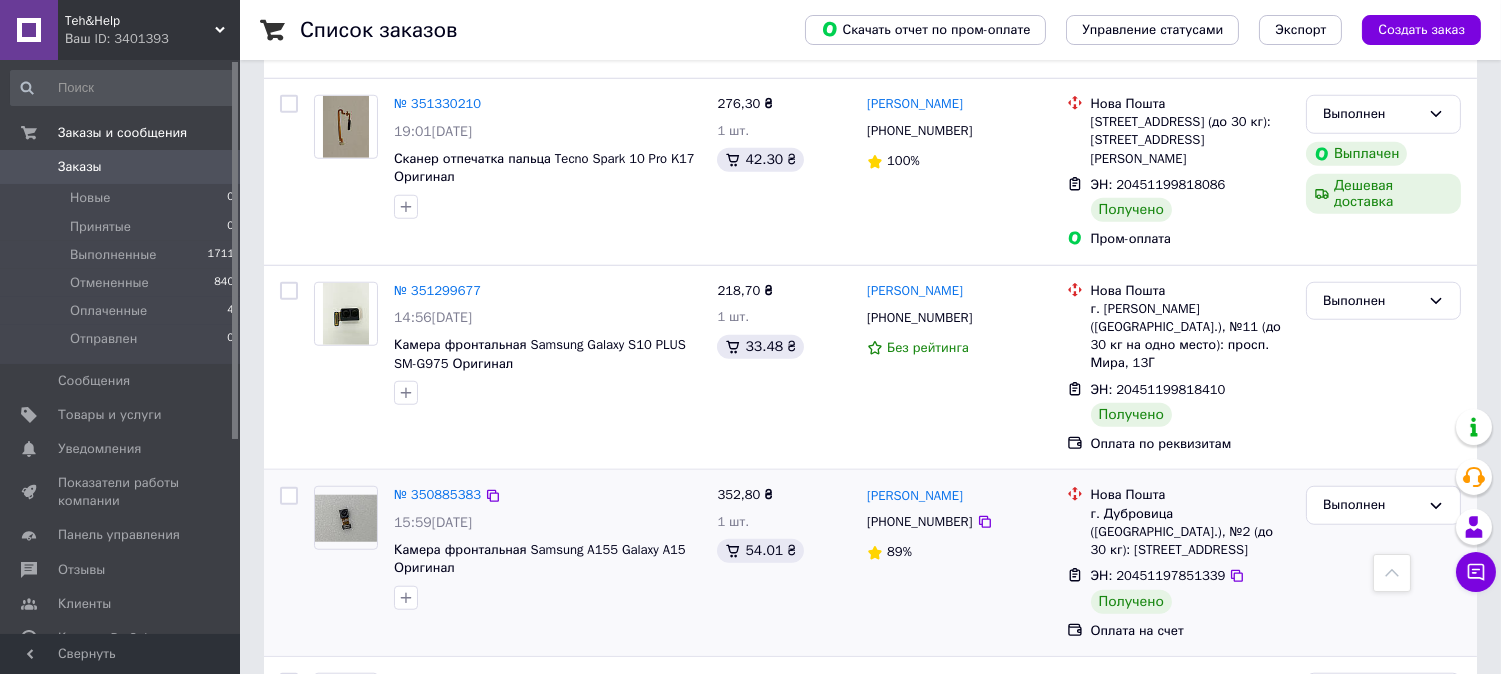 scroll, scrollTop: 3234, scrollLeft: 0, axis: vertical 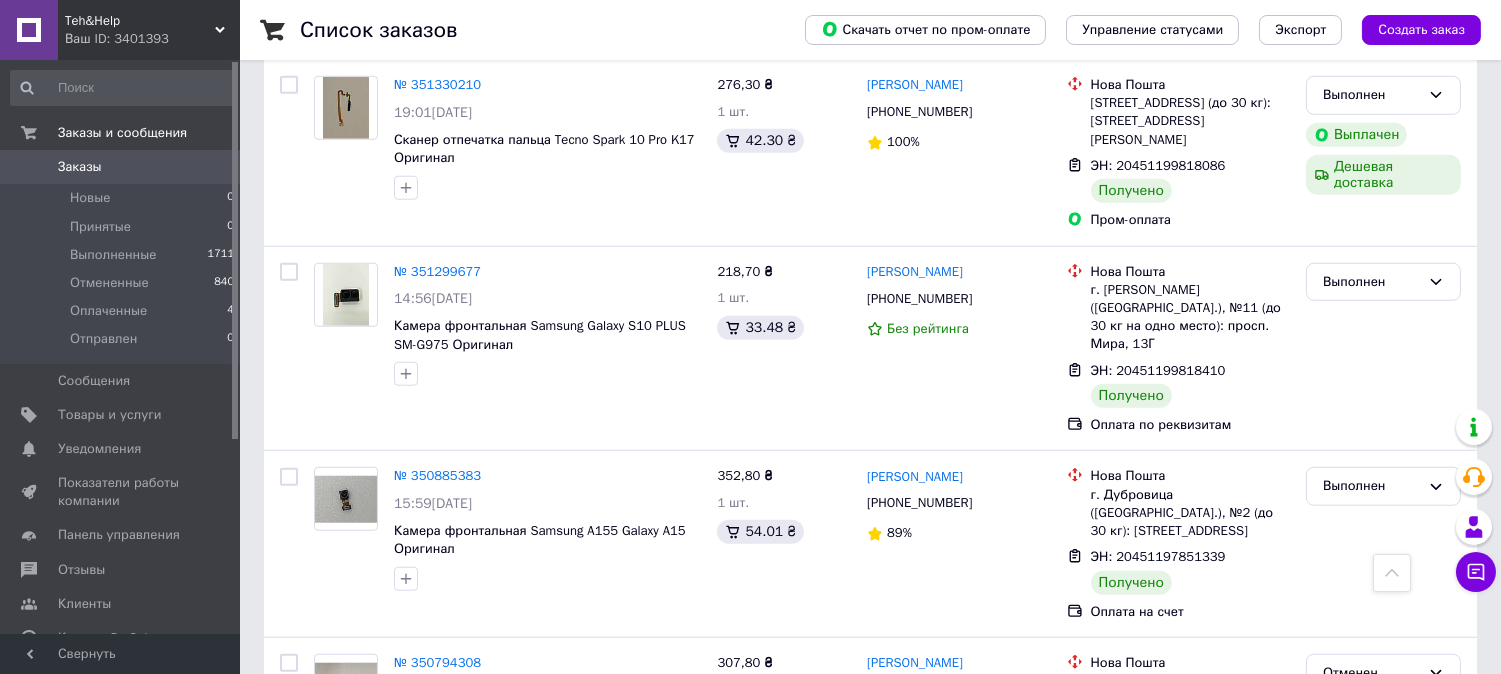click on "2" at bounding box center [327, 839] 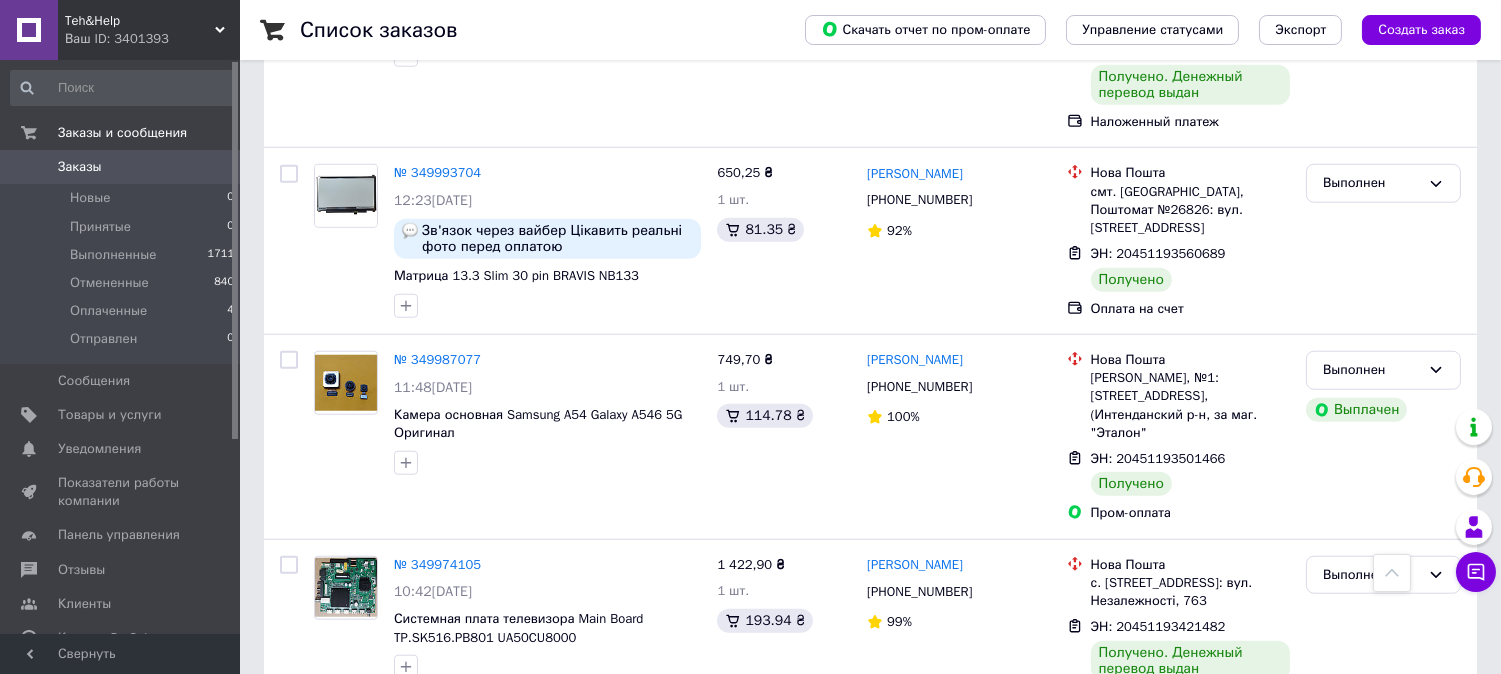 scroll, scrollTop: 3350, scrollLeft: 0, axis: vertical 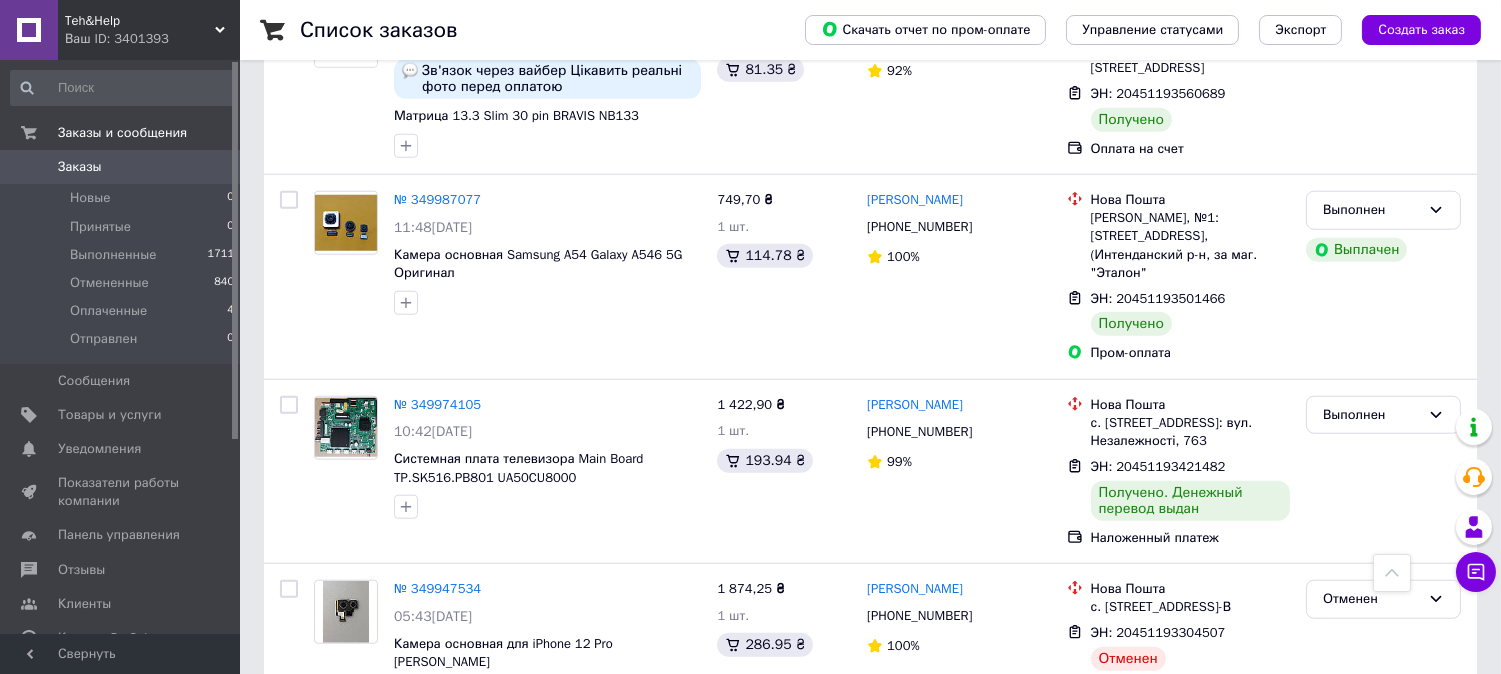 click on "3" at bounding box center (505, 765) 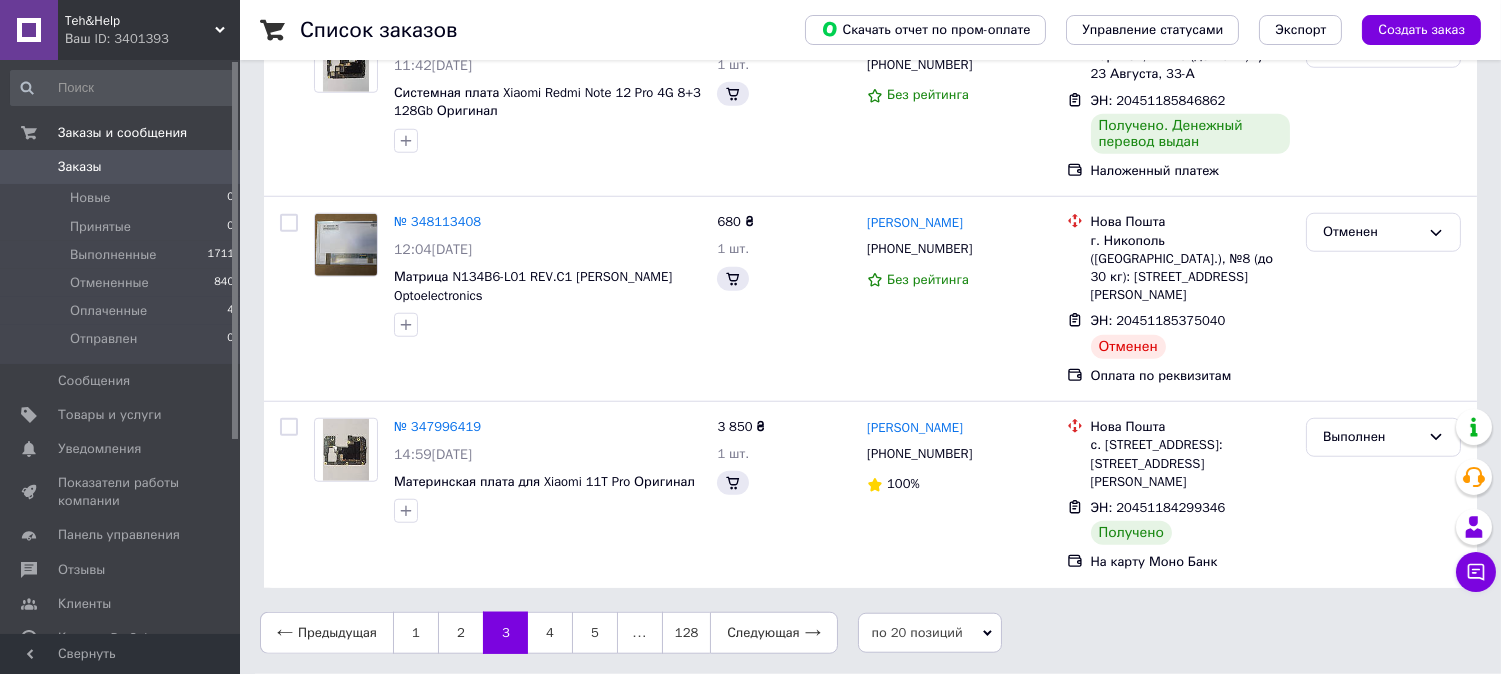 scroll, scrollTop: 0, scrollLeft: 0, axis: both 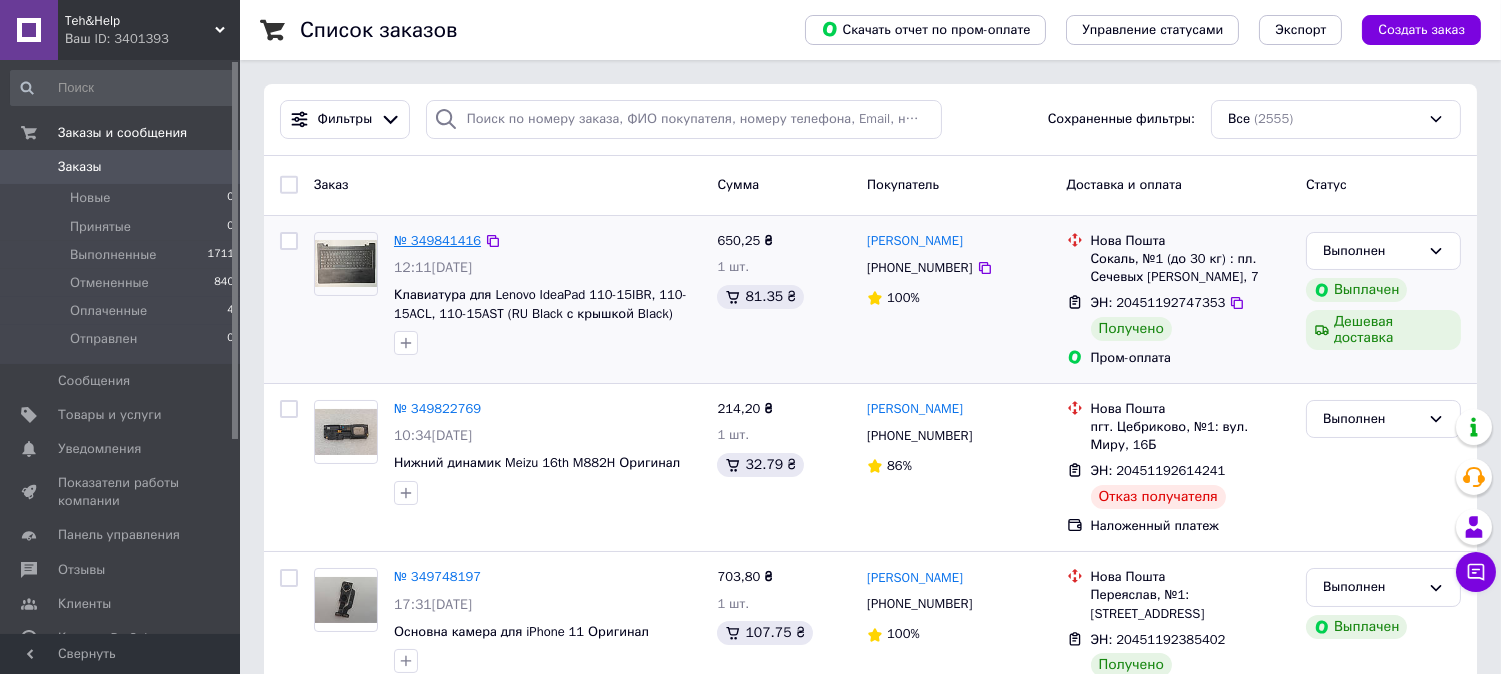 click on "№ 349841416" at bounding box center [437, 240] 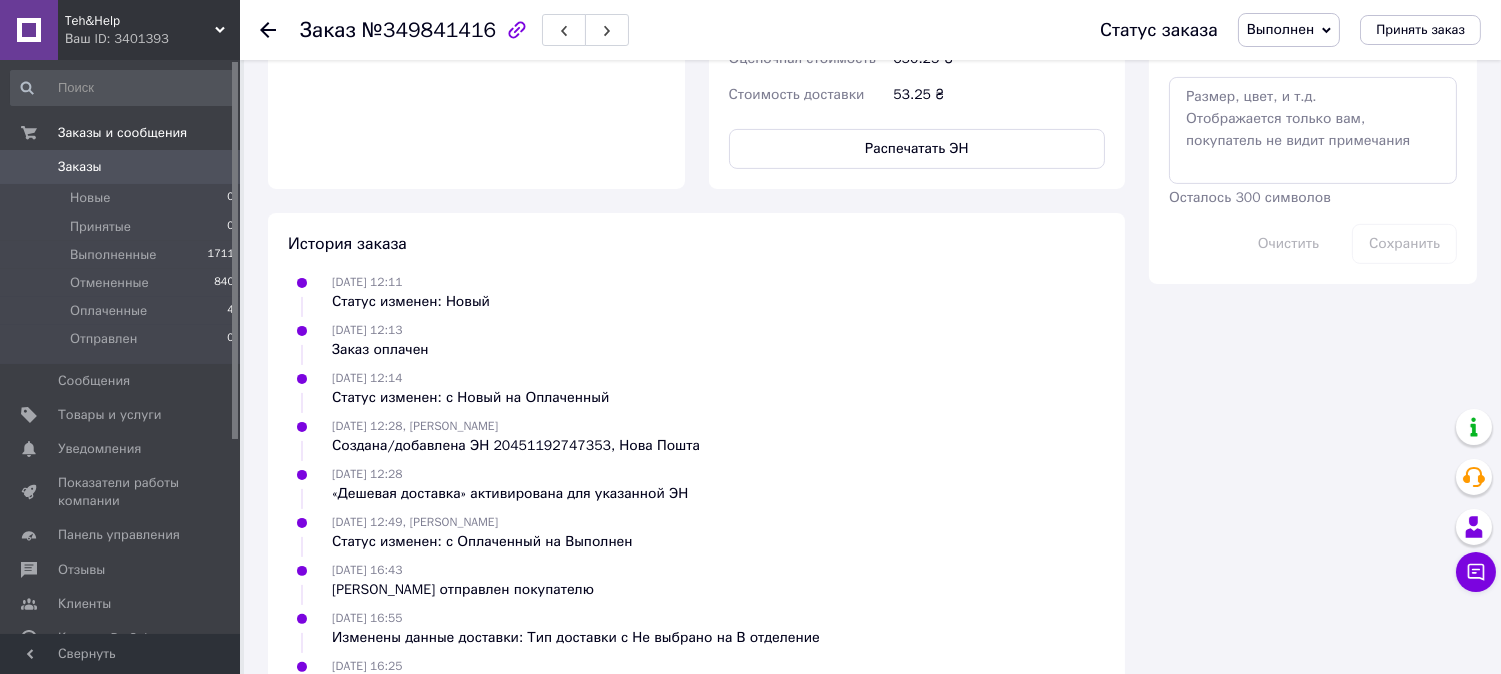 scroll, scrollTop: 111, scrollLeft: 0, axis: vertical 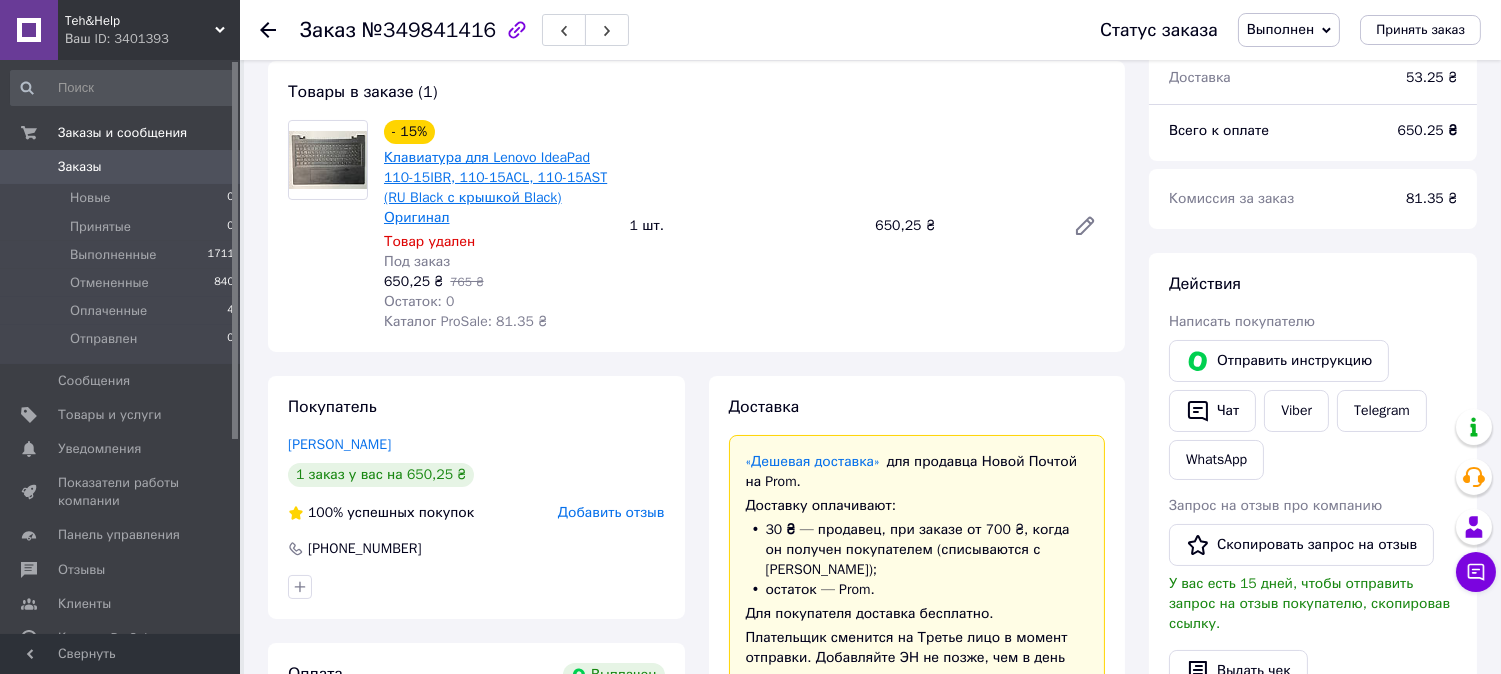 click on "Клавиатура для Lenovo IdeaPad 110-15IBR, 110-15ACL, 110-15AST (RU Black с крышкой Black) Оригинал" at bounding box center (495, 187) 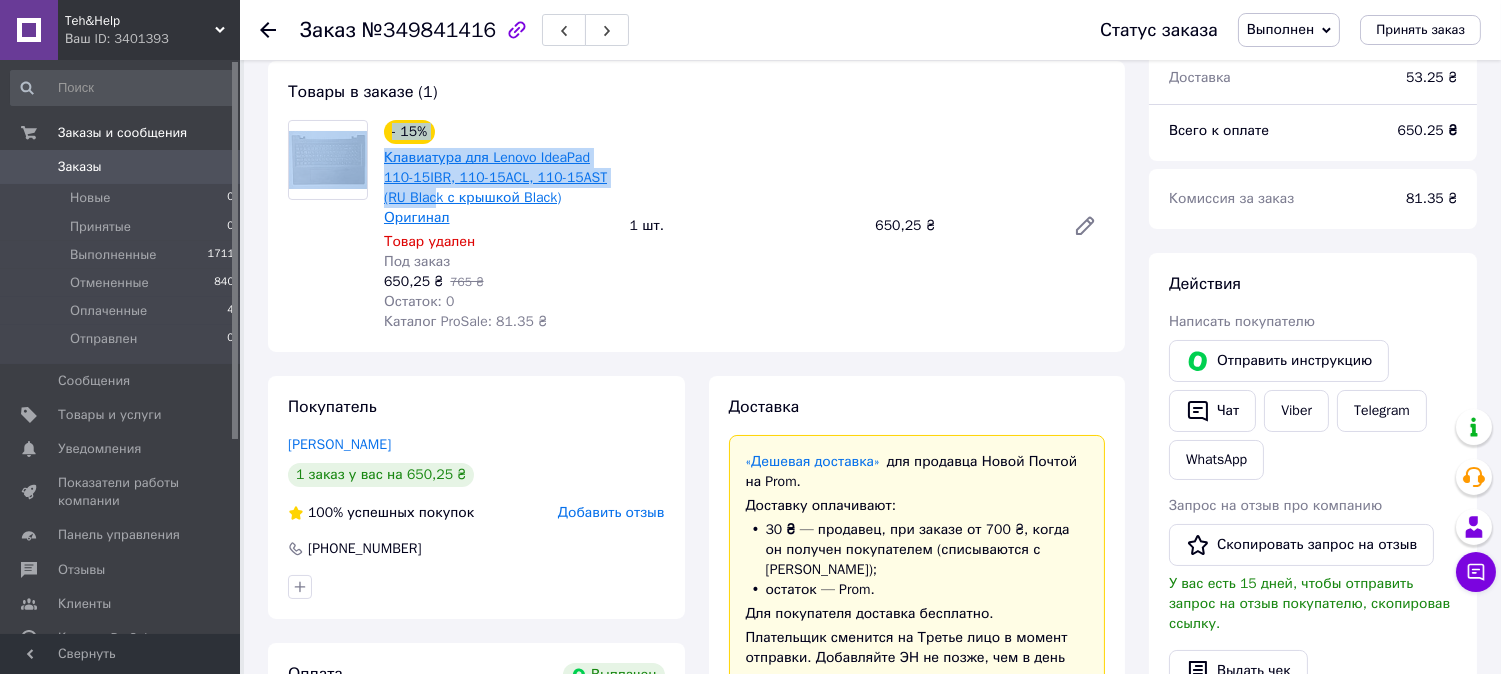 drag, startPoint x: 371, startPoint y: 156, endPoint x: 437, endPoint y: 205, distance: 82.20097 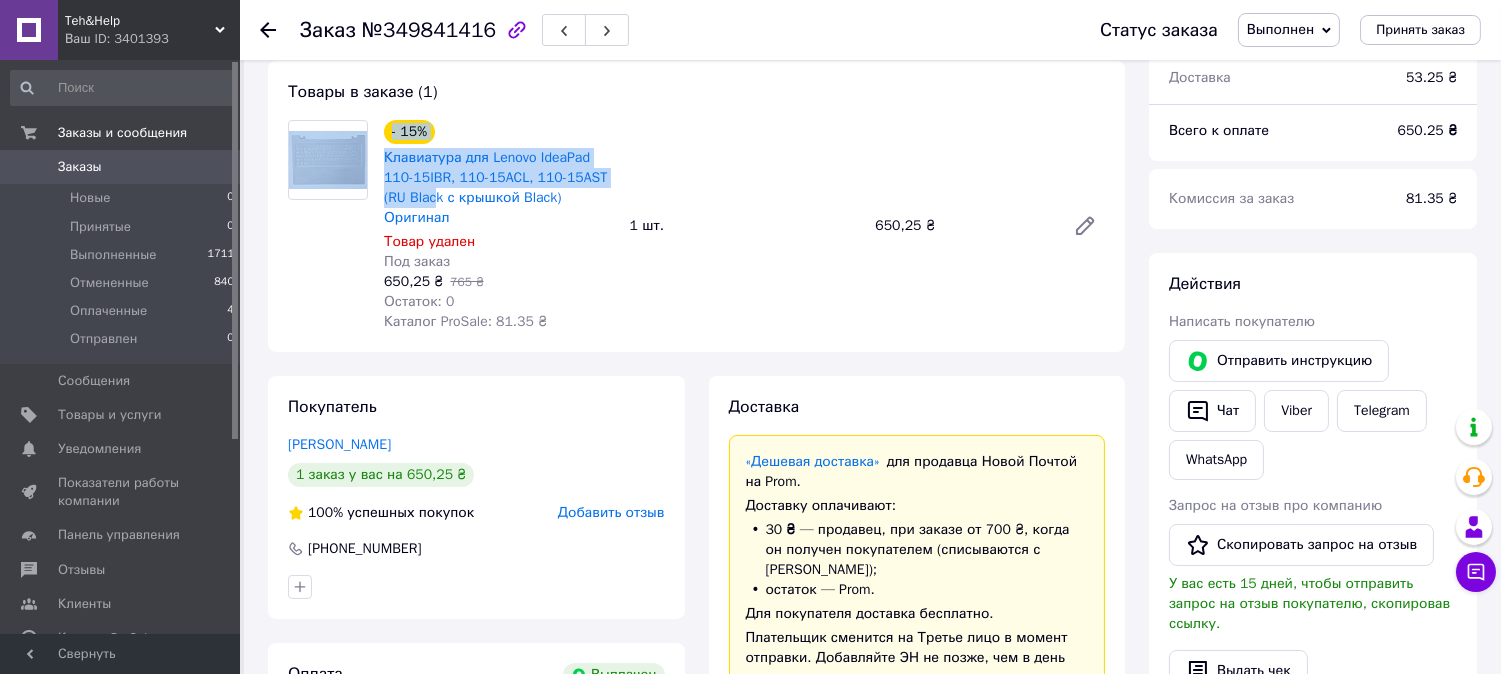 click on "- 15% Клавиатура для Lenovo IdeaPad 110-15IBR, 110-15ACL, 110-15AST (RU Black с крышкой Black) Оригинал Товар удален Под заказ 650,25 ₴   765 ₴ Остаток: 0 Каталог ProSale: 81.35 ₴" at bounding box center [499, 226] 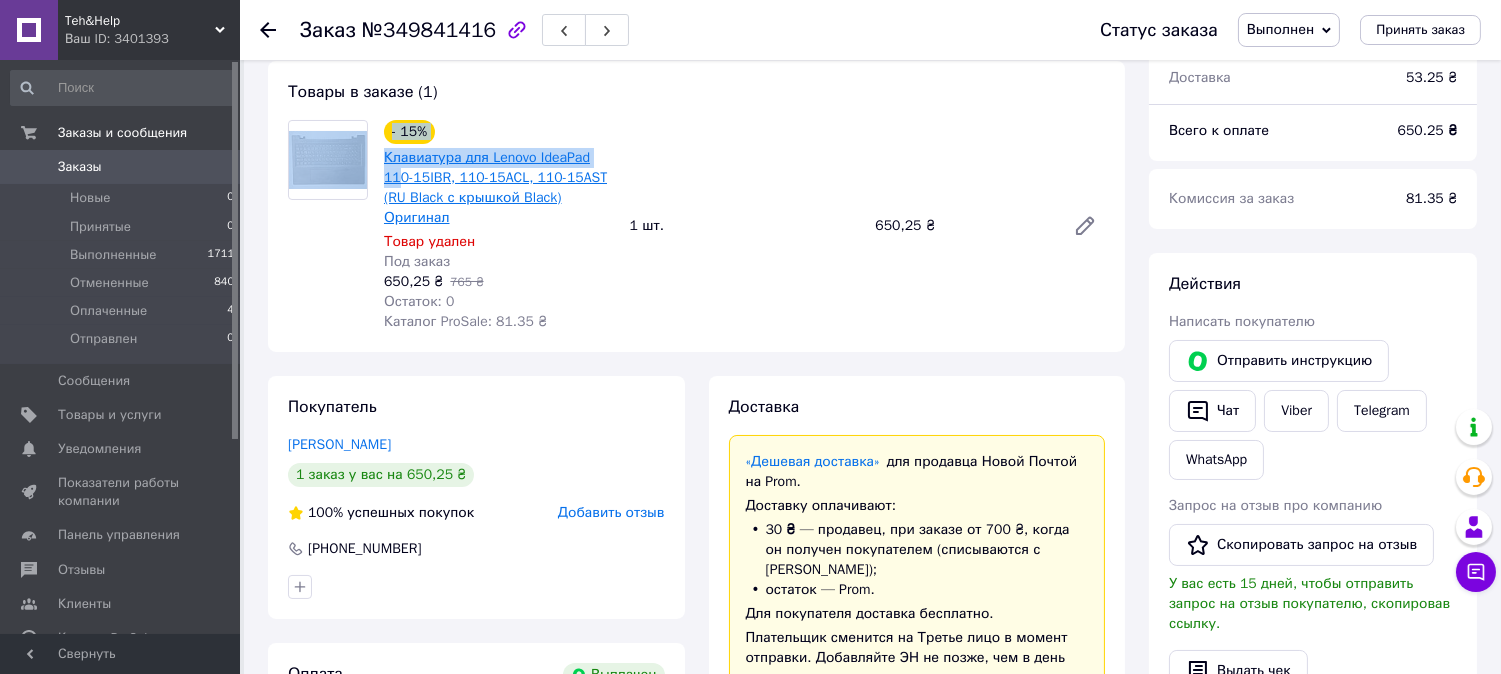 drag, startPoint x: 373, startPoint y: 157, endPoint x: 398, endPoint y: 176, distance: 31.400637 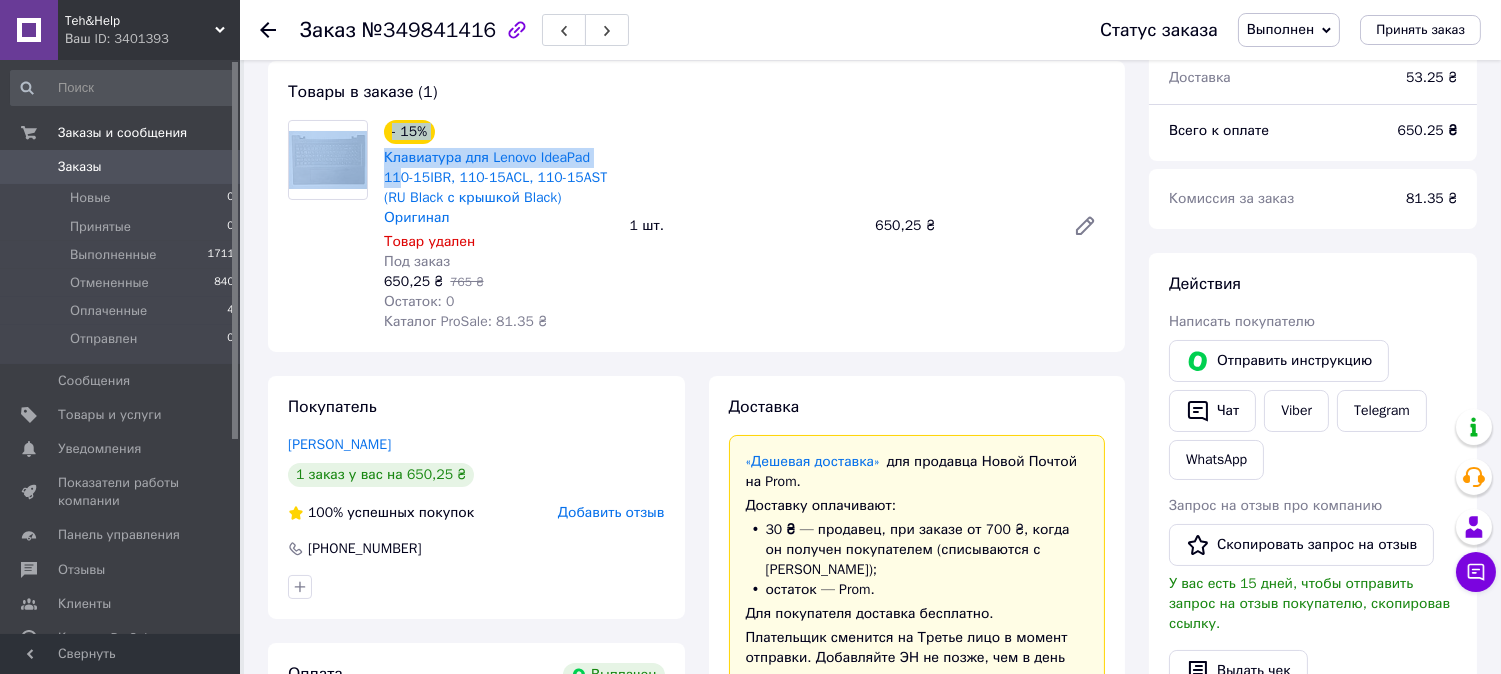 click on "- 15% Клавиатура для Lenovo IdeaPad 110-15IBR, 110-15ACL, 110-15AST (RU Black с крышкой Black) Оригинал Товар удален Под заказ 650,25 ₴   765 ₴ Остаток: 0 Каталог ProSale: 81.35 ₴" at bounding box center [499, 226] 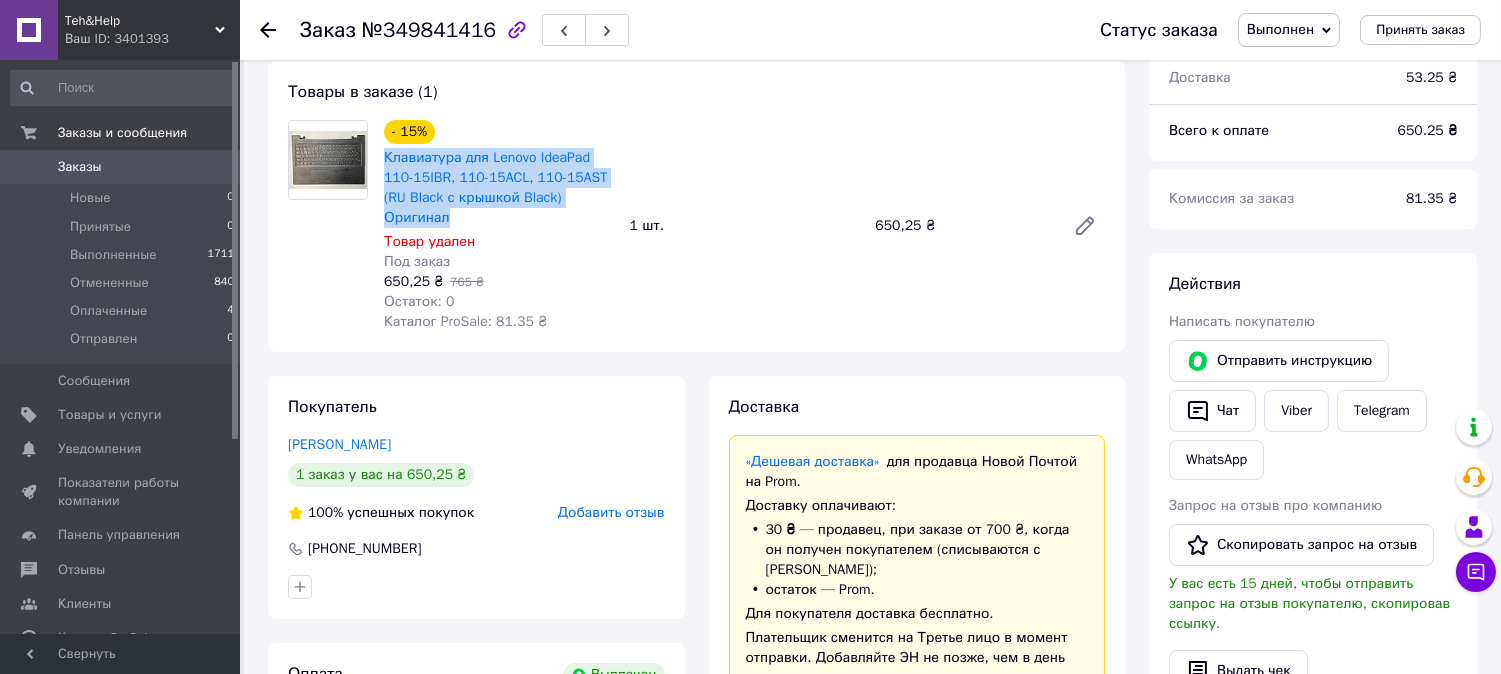 drag, startPoint x: 380, startPoint y: 153, endPoint x: 484, endPoint y: 217, distance: 122.1147 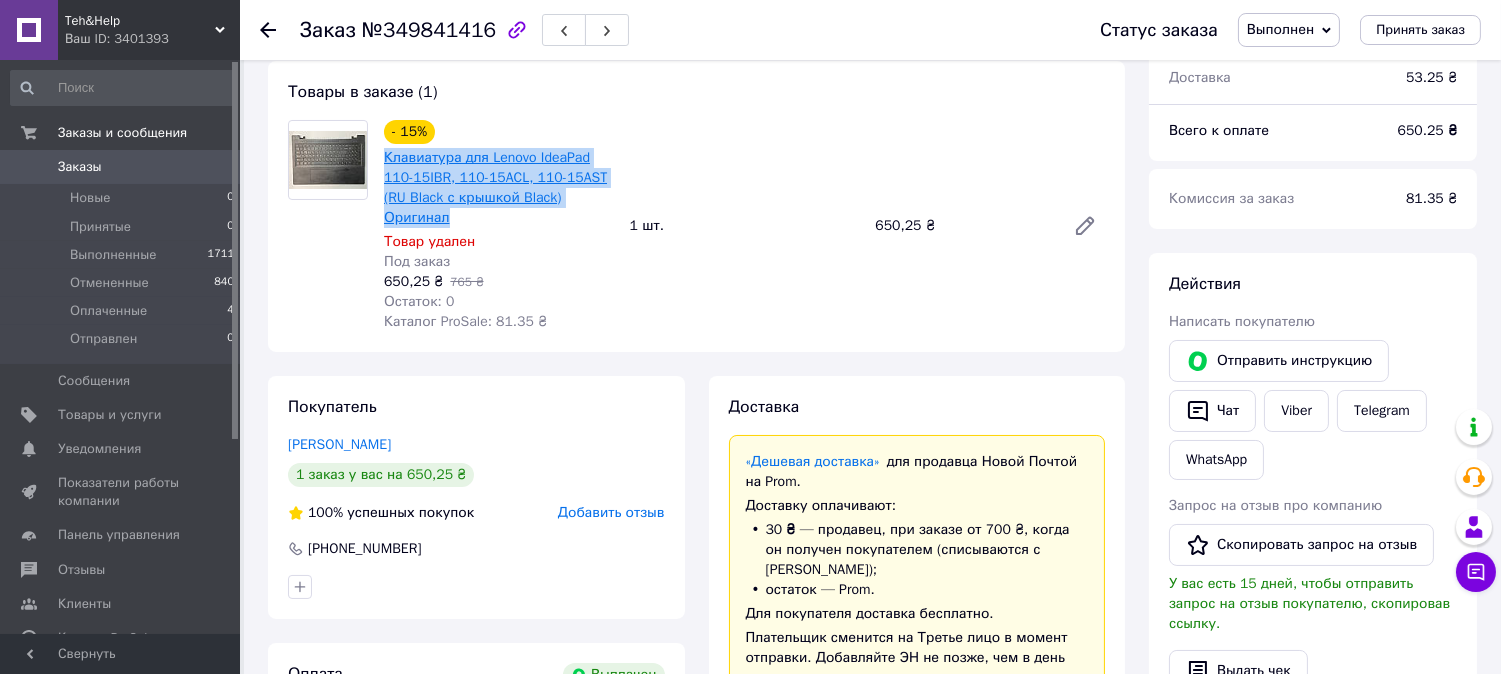 copy on "Клавиатура для Lenovo IdeaPad 110-15IBR, 110-15ACL, 110-15AST (RU Black с крышкой Black) Оригинал" 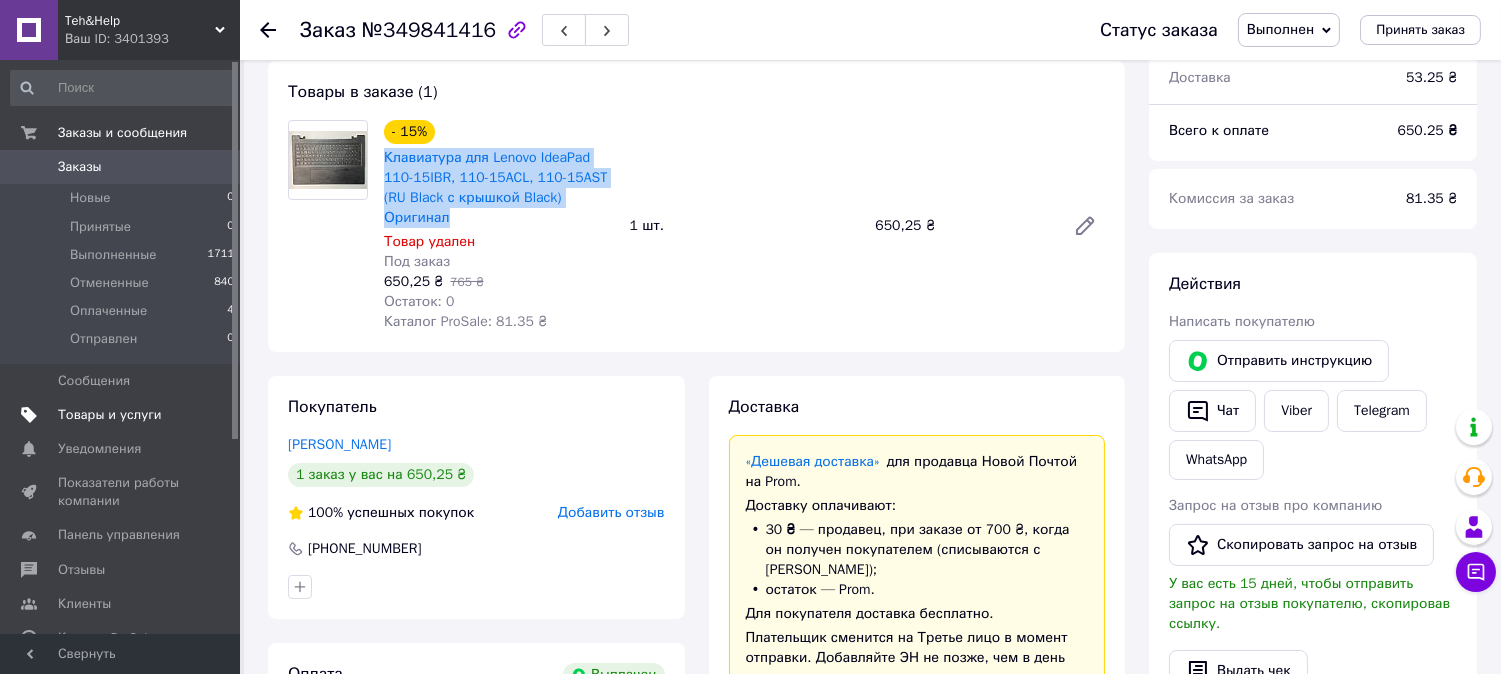click on "Товары и услуги" at bounding box center (110, 415) 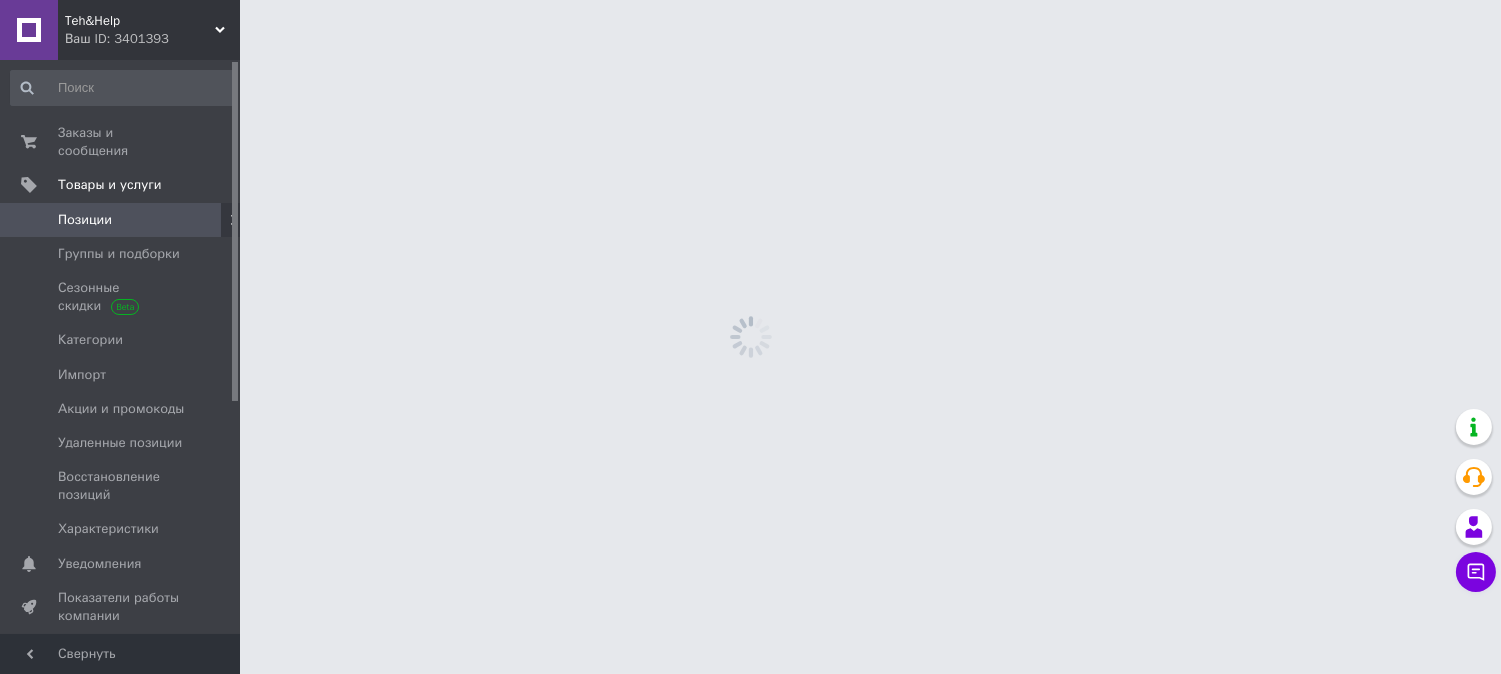 scroll, scrollTop: 0, scrollLeft: 0, axis: both 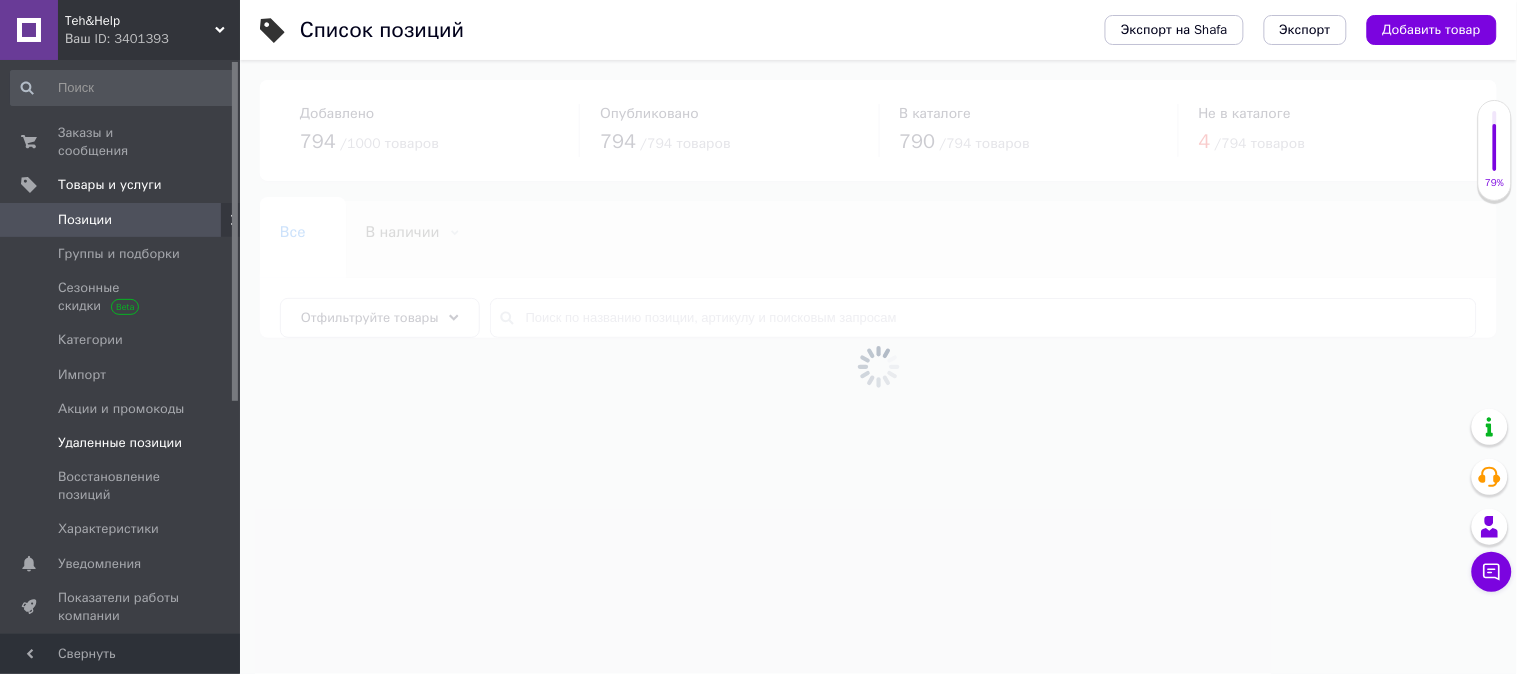 click on "Удаленные позиции" at bounding box center (120, 443) 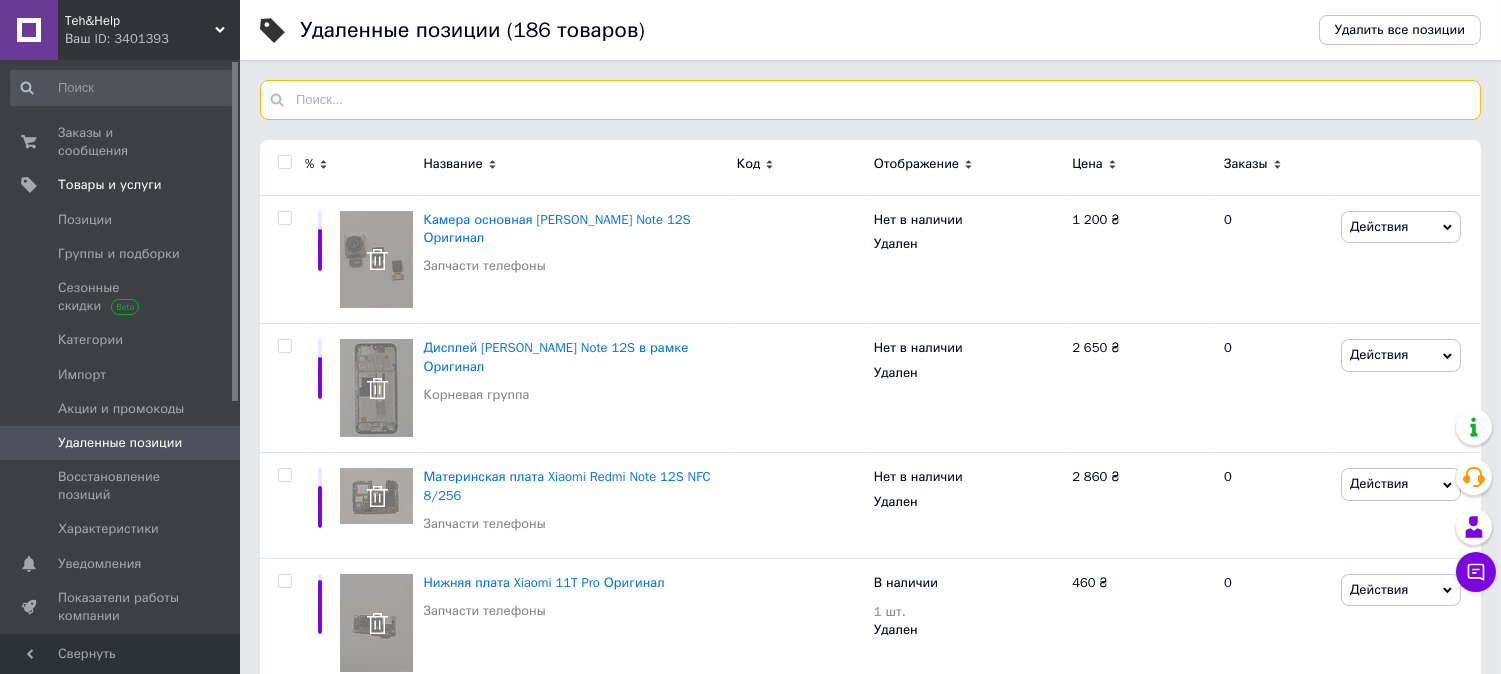 paste on "Клавиатура для Lenovo IdeaPad 110-15IBR, 110-15ACL, 110-15AST (RU Black с крышкой Black) Оригинал" 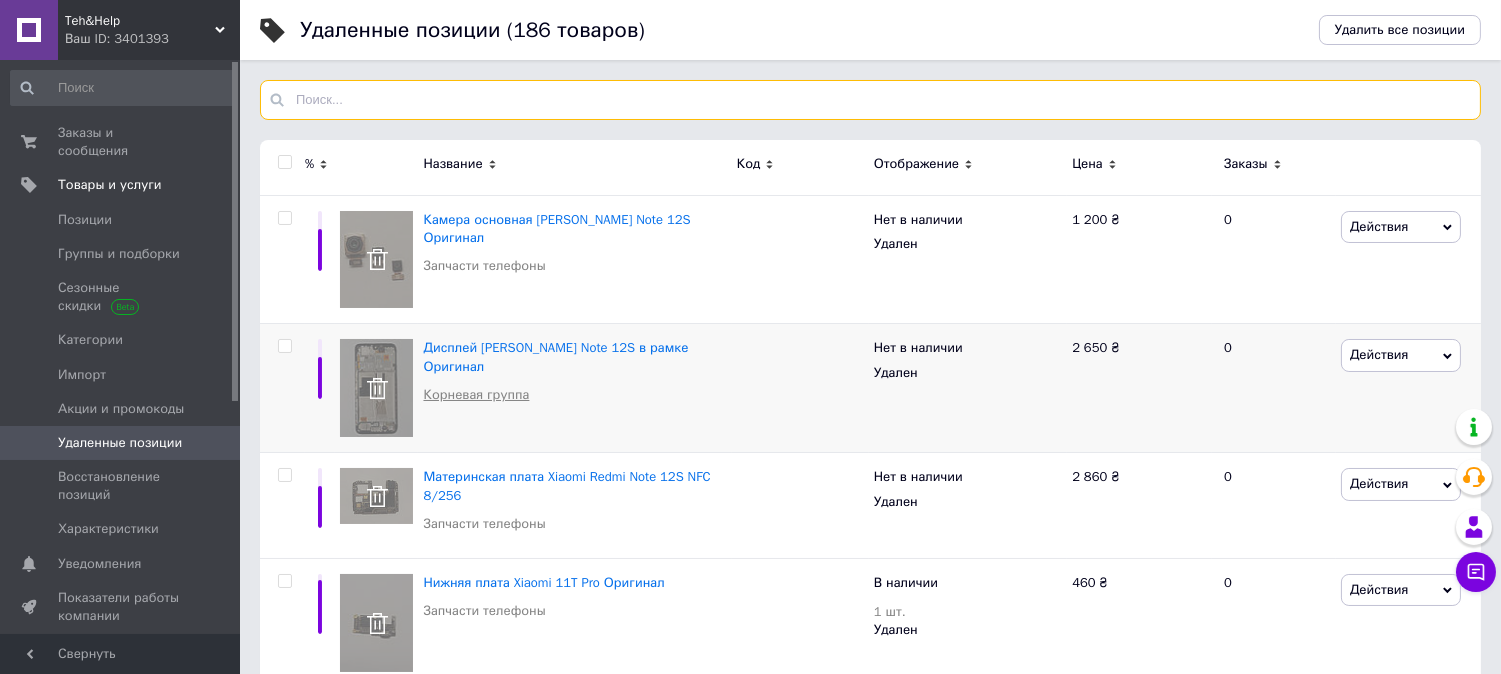 type on "Клавиатура для Lenovo IdeaPad 110-15IBR, 110-15ACL, 110-15AST (RU Black с крышкой Black) Оригинал" 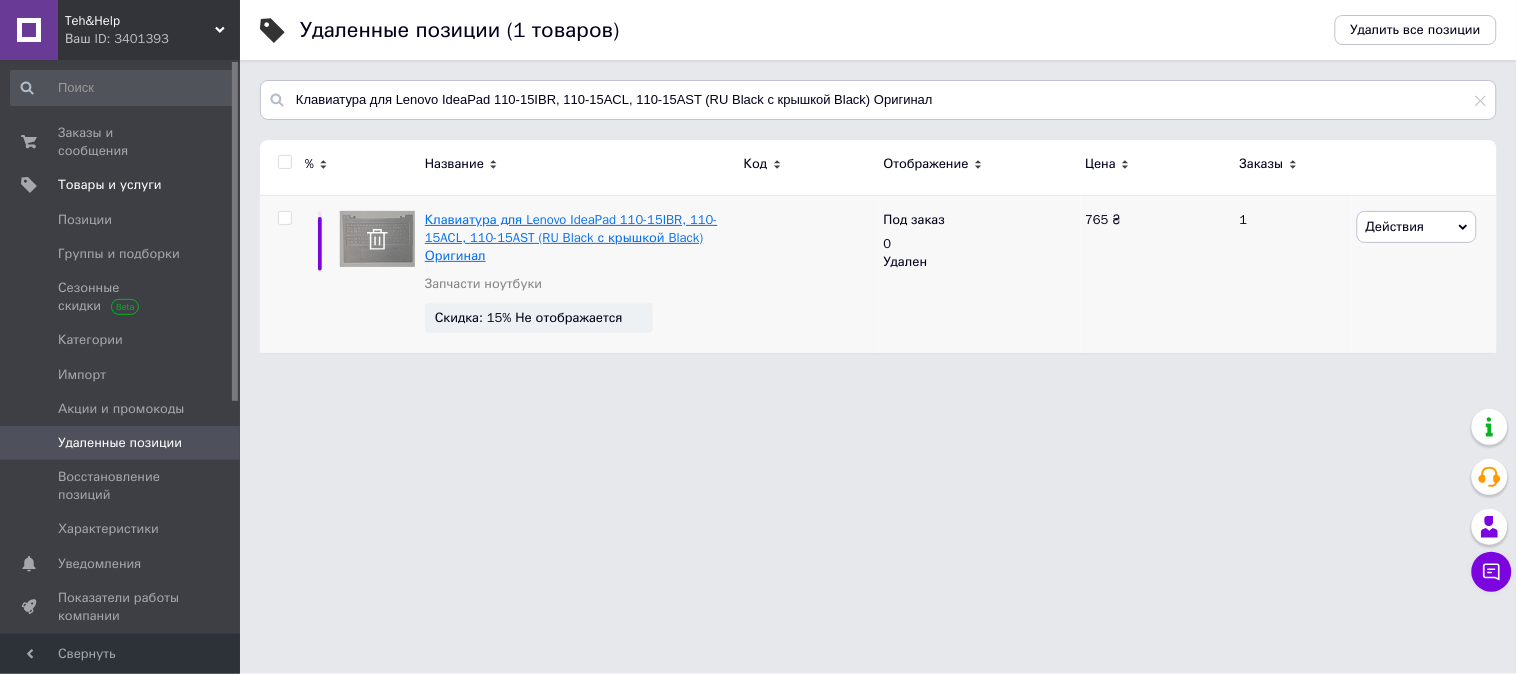 click on "Клавиатура для Lenovo IdeaPad 110-15IBR, 110-15ACL, 110-15AST (RU Black с крышкой Black) Оригинал" at bounding box center [571, 237] 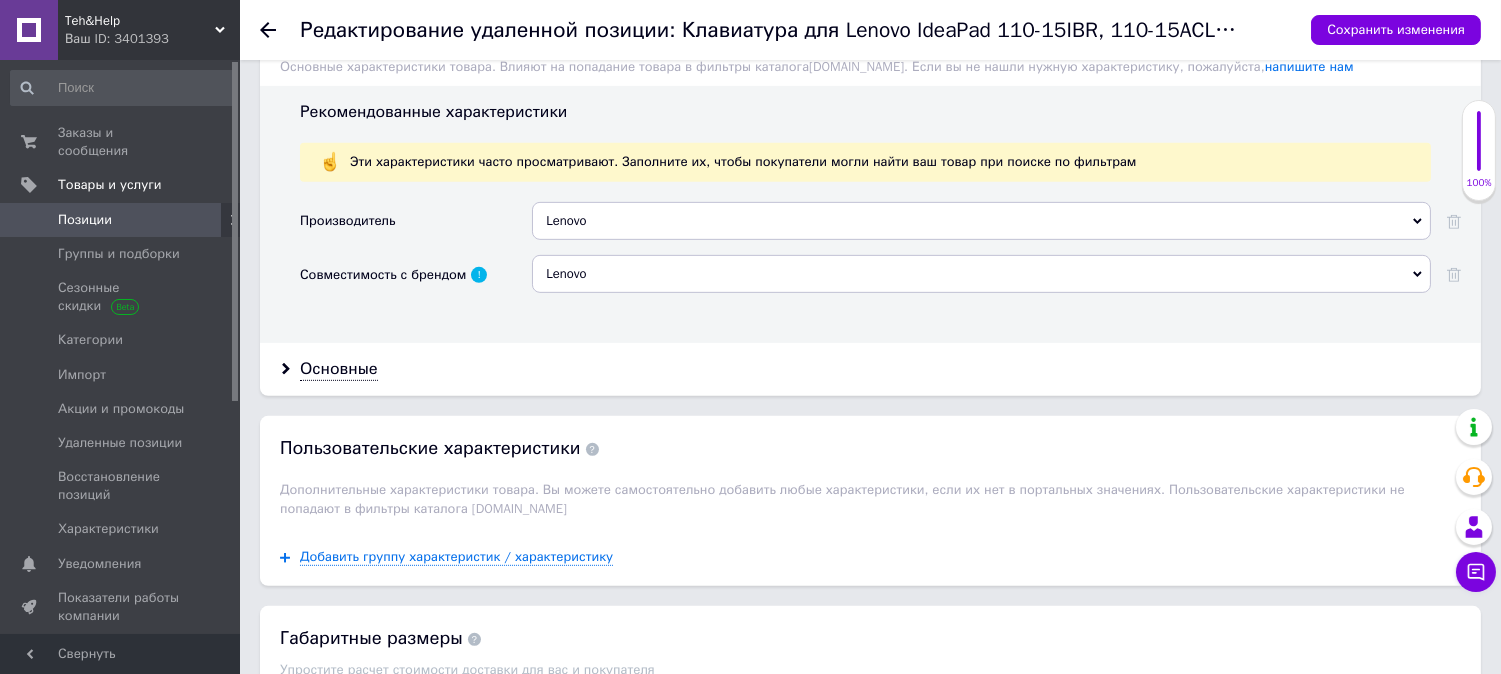 scroll, scrollTop: 1888, scrollLeft: 0, axis: vertical 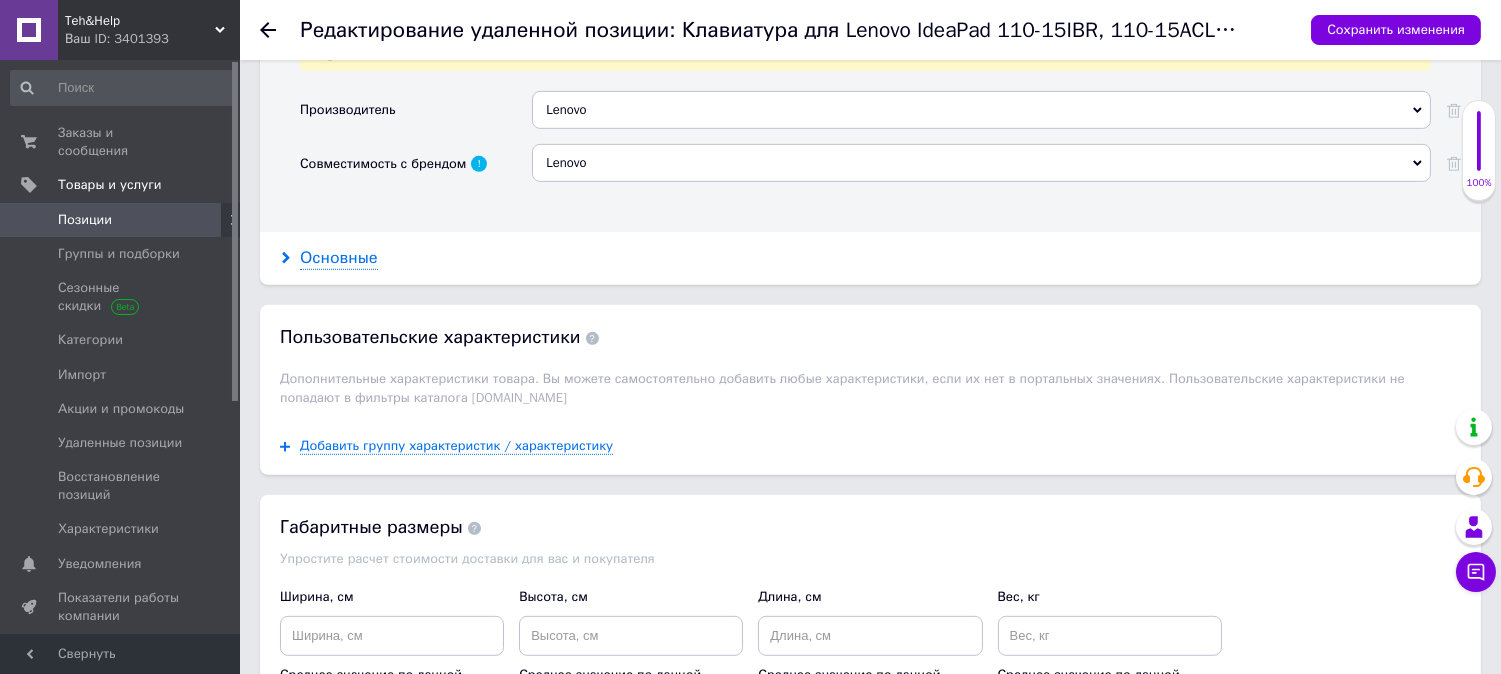 click on "Основные" at bounding box center (339, 258) 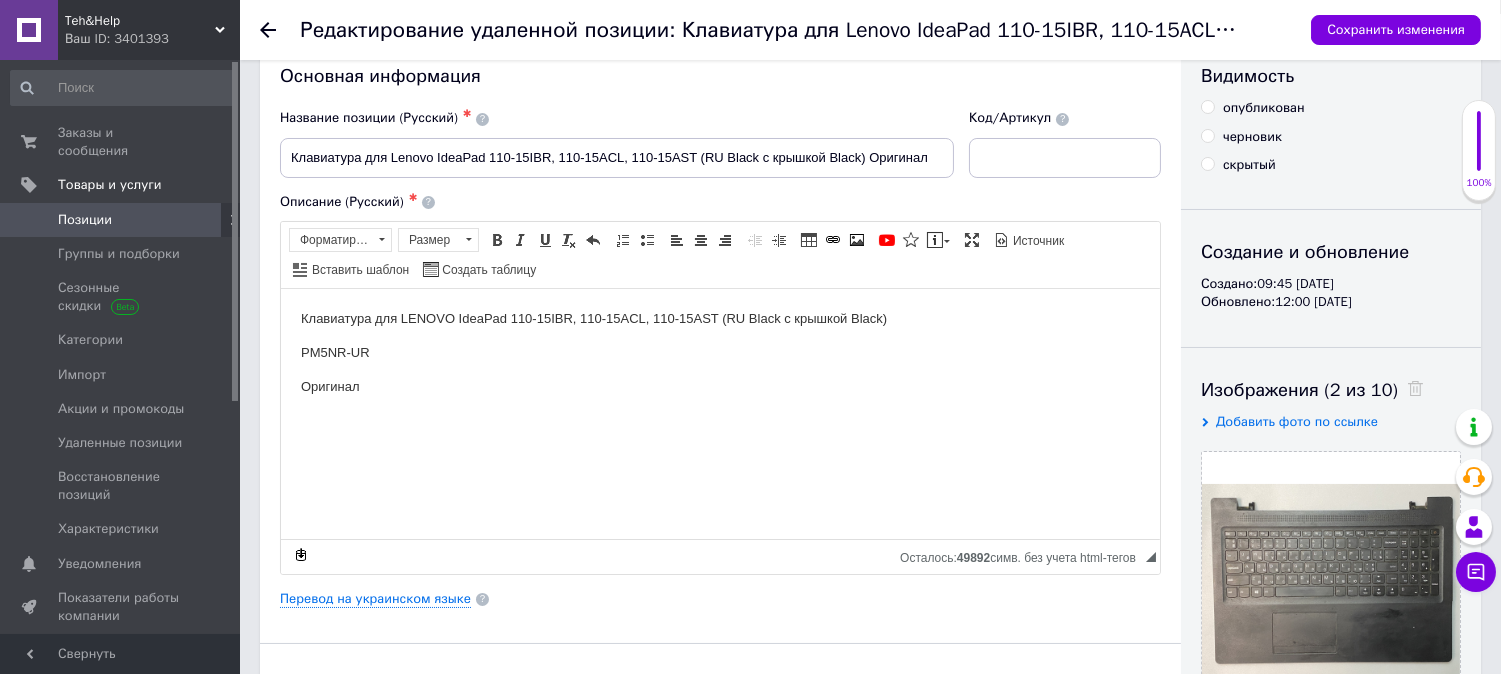 scroll, scrollTop: 0, scrollLeft: 0, axis: both 